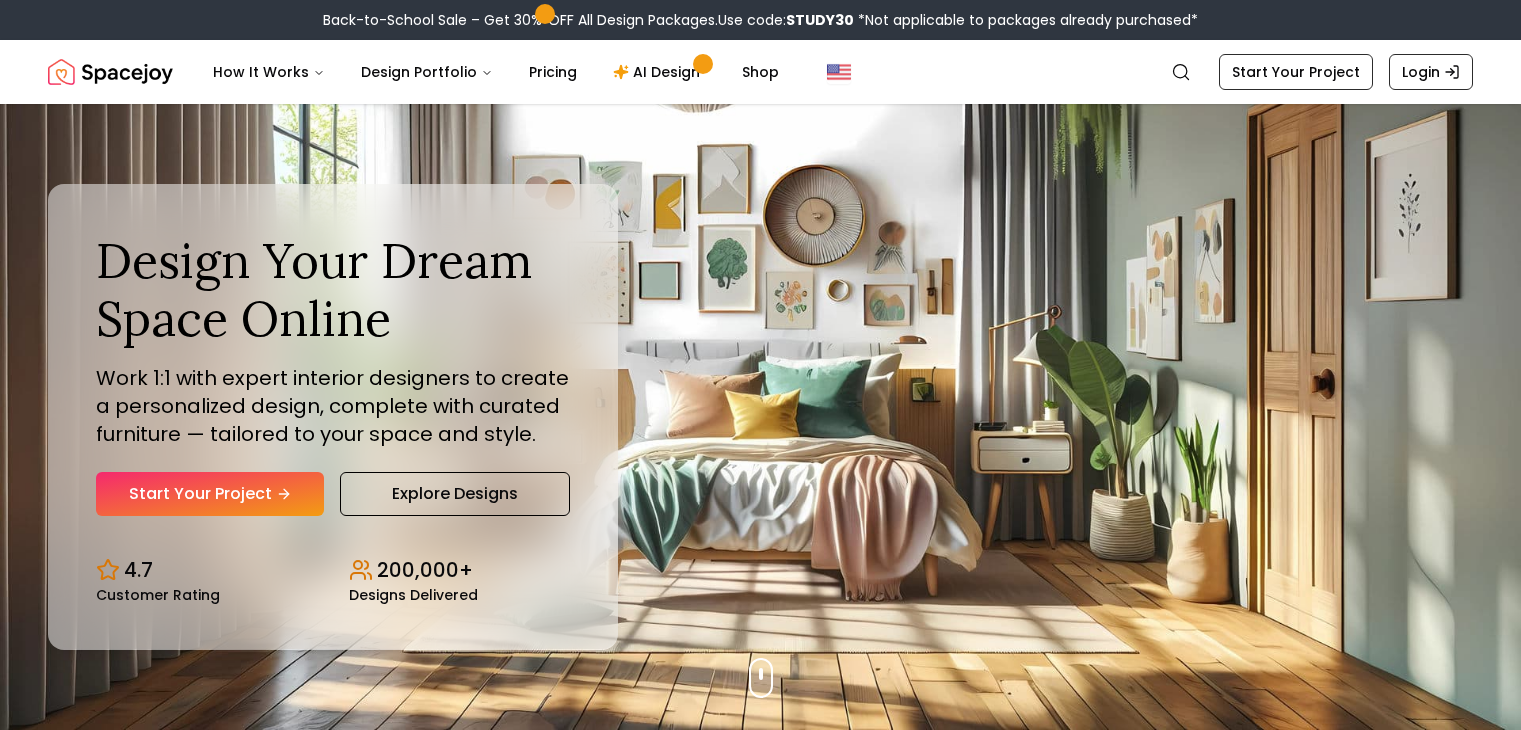 scroll, scrollTop: 0, scrollLeft: 0, axis: both 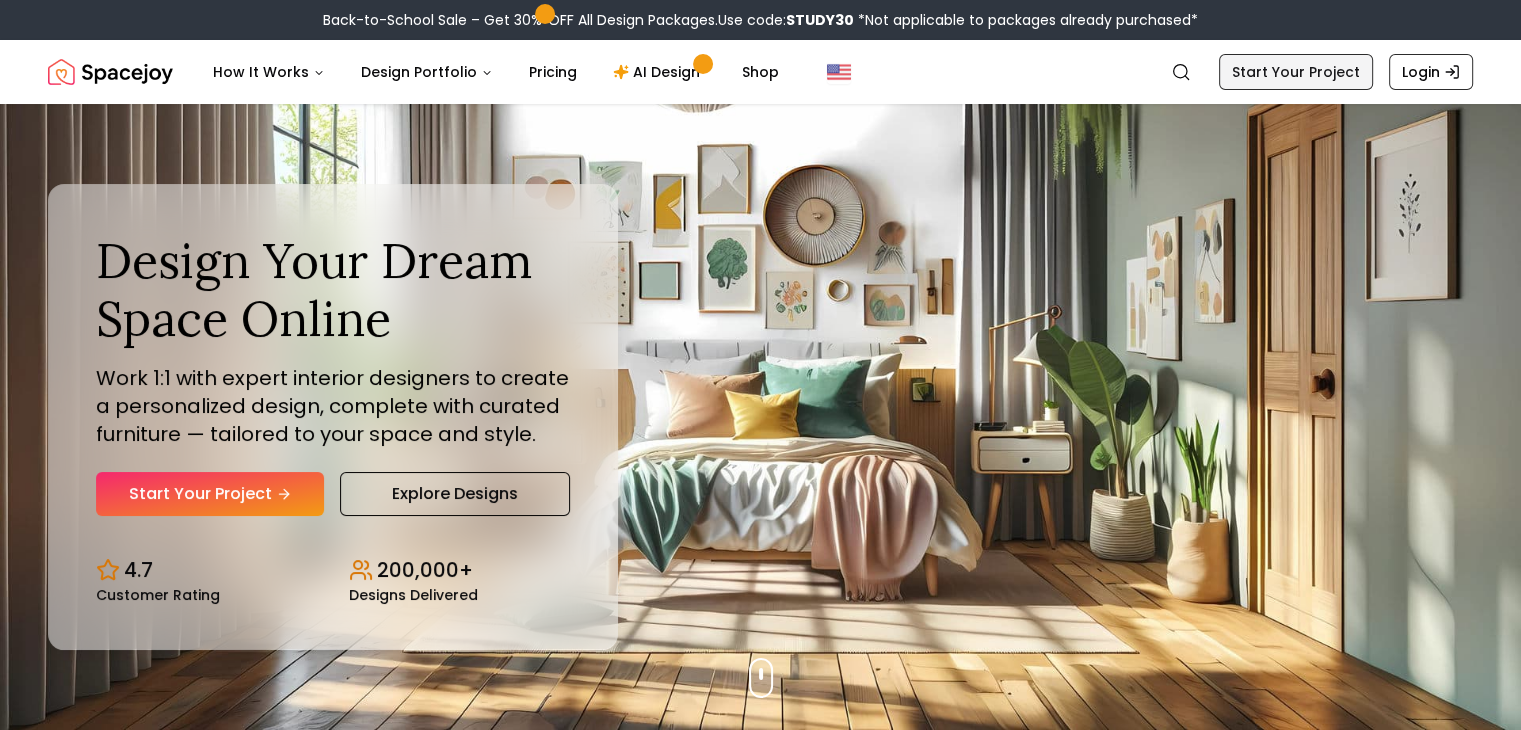 click on "Start Your Project" at bounding box center [1296, 72] 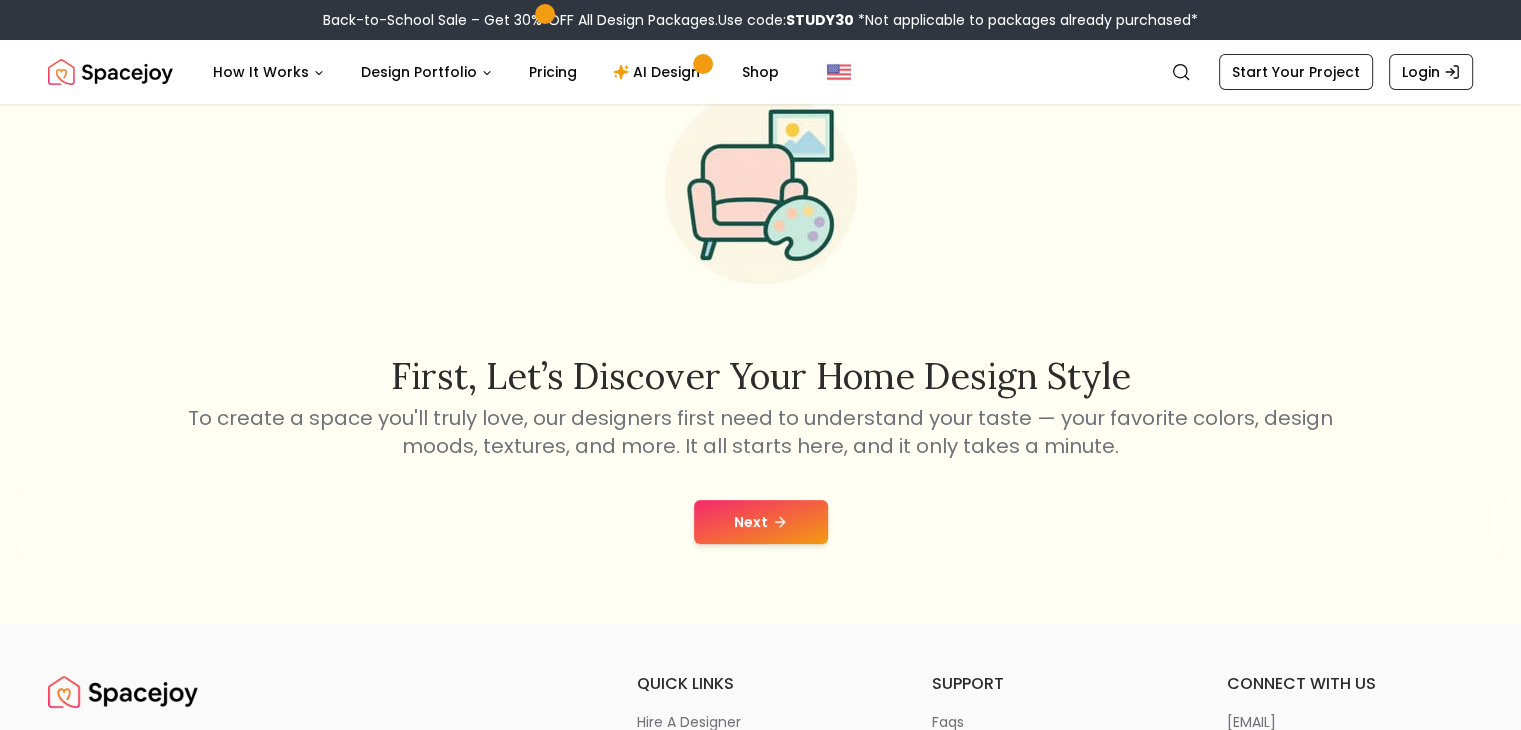 scroll, scrollTop: 300, scrollLeft: 0, axis: vertical 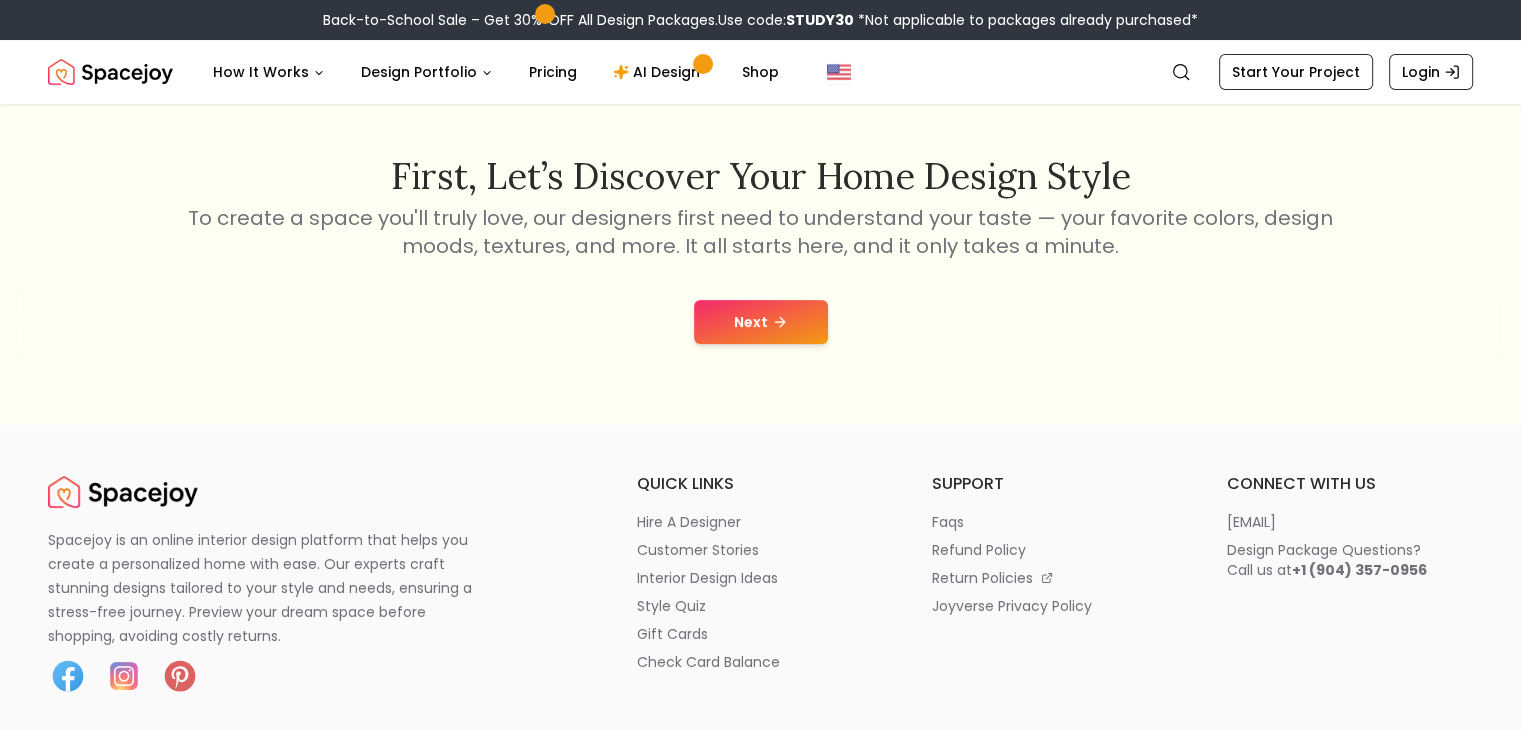 click on "Next" at bounding box center [761, 322] 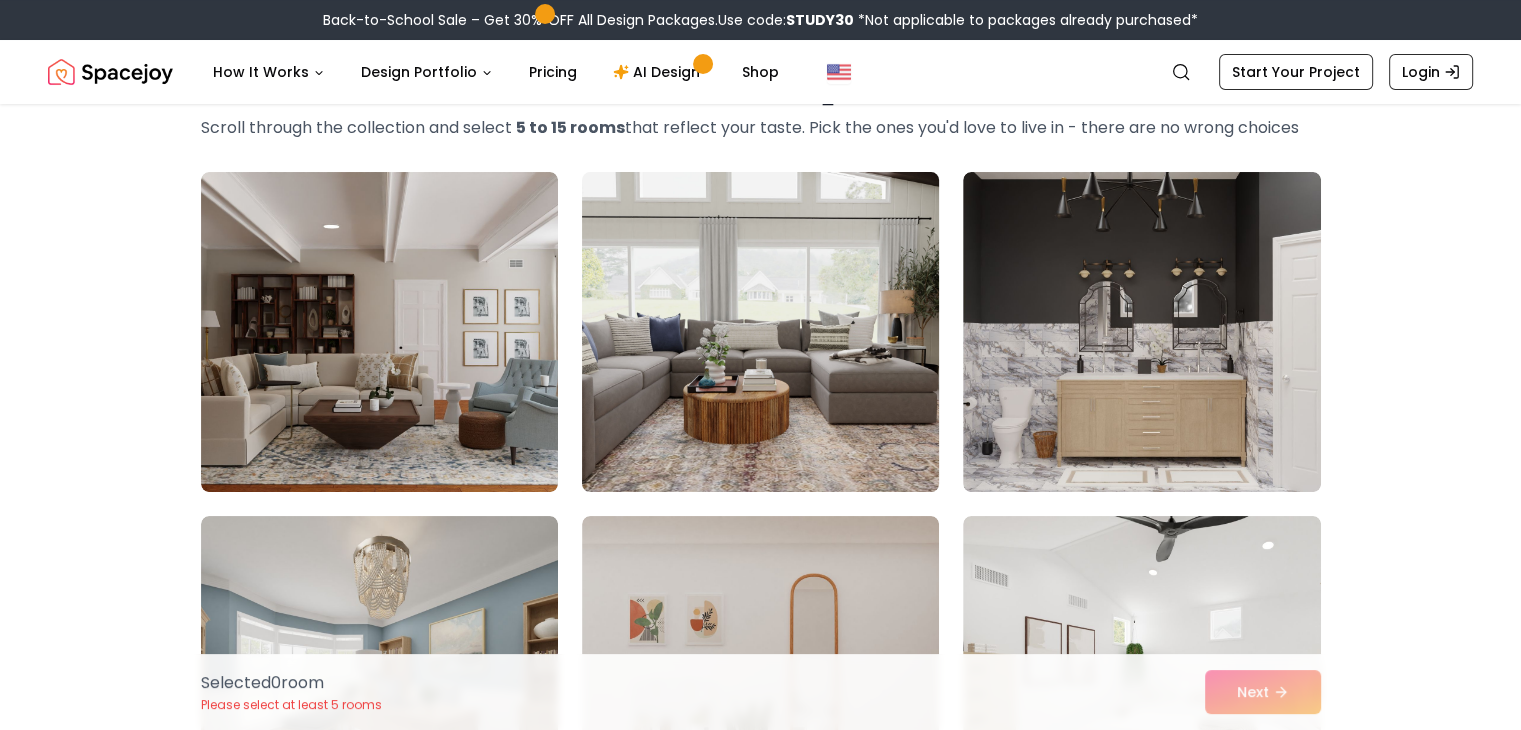 scroll, scrollTop: 0, scrollLeft: 0, axis: both 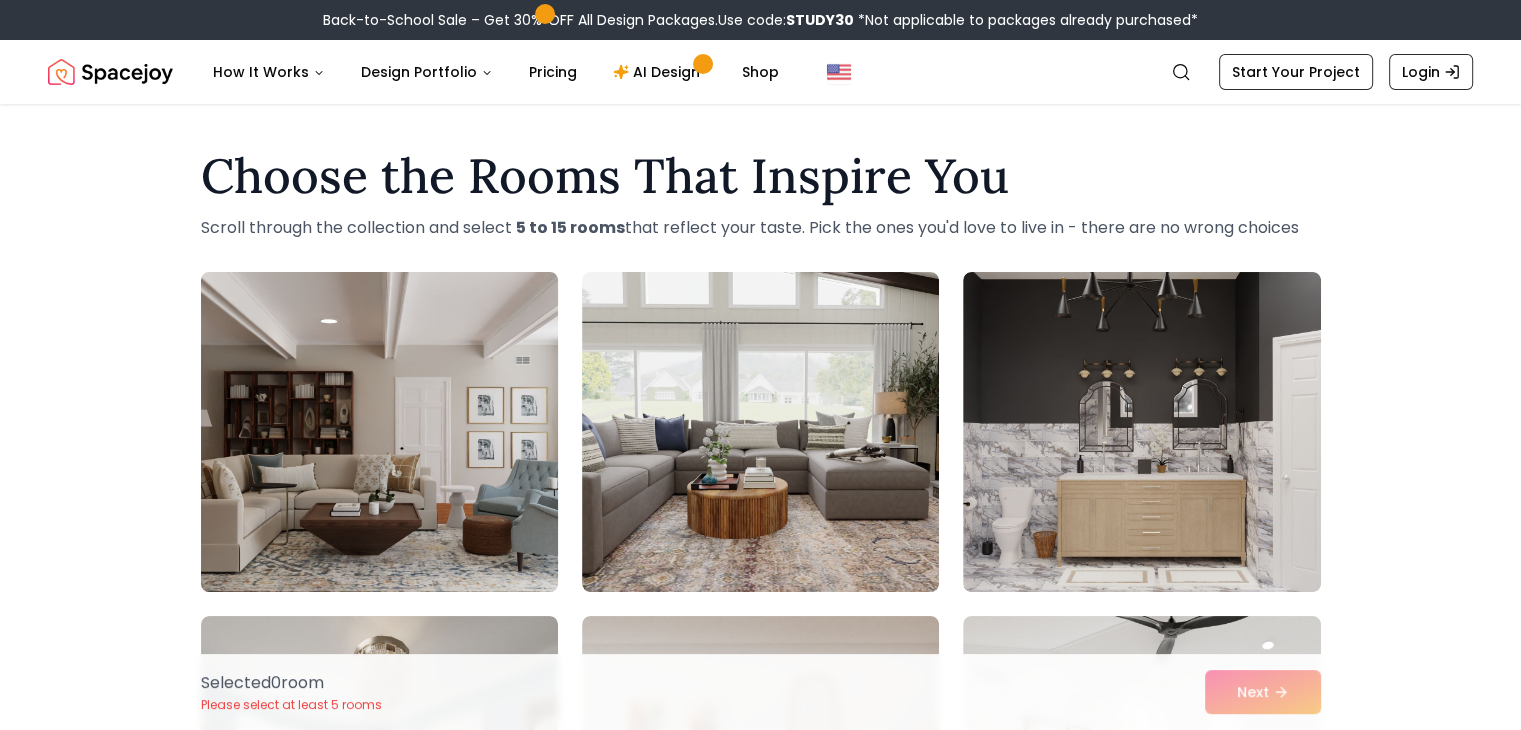 drag, startPoint x: 500, startPoint y: 456, endPoint x: 794, endPoint y: 401, distance: 299.1003 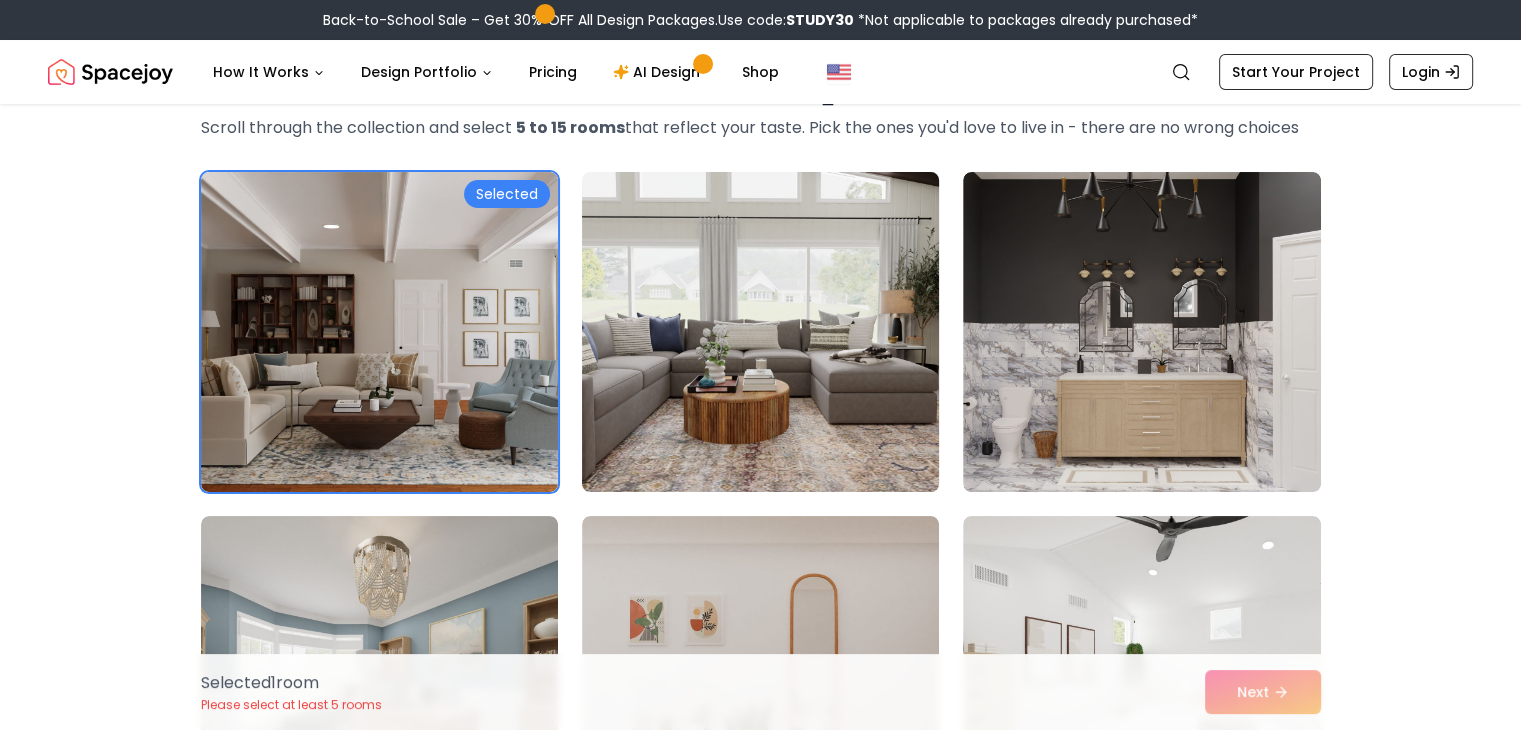scroll, scrollTop: 0, scrollLeft: 0, axis: both 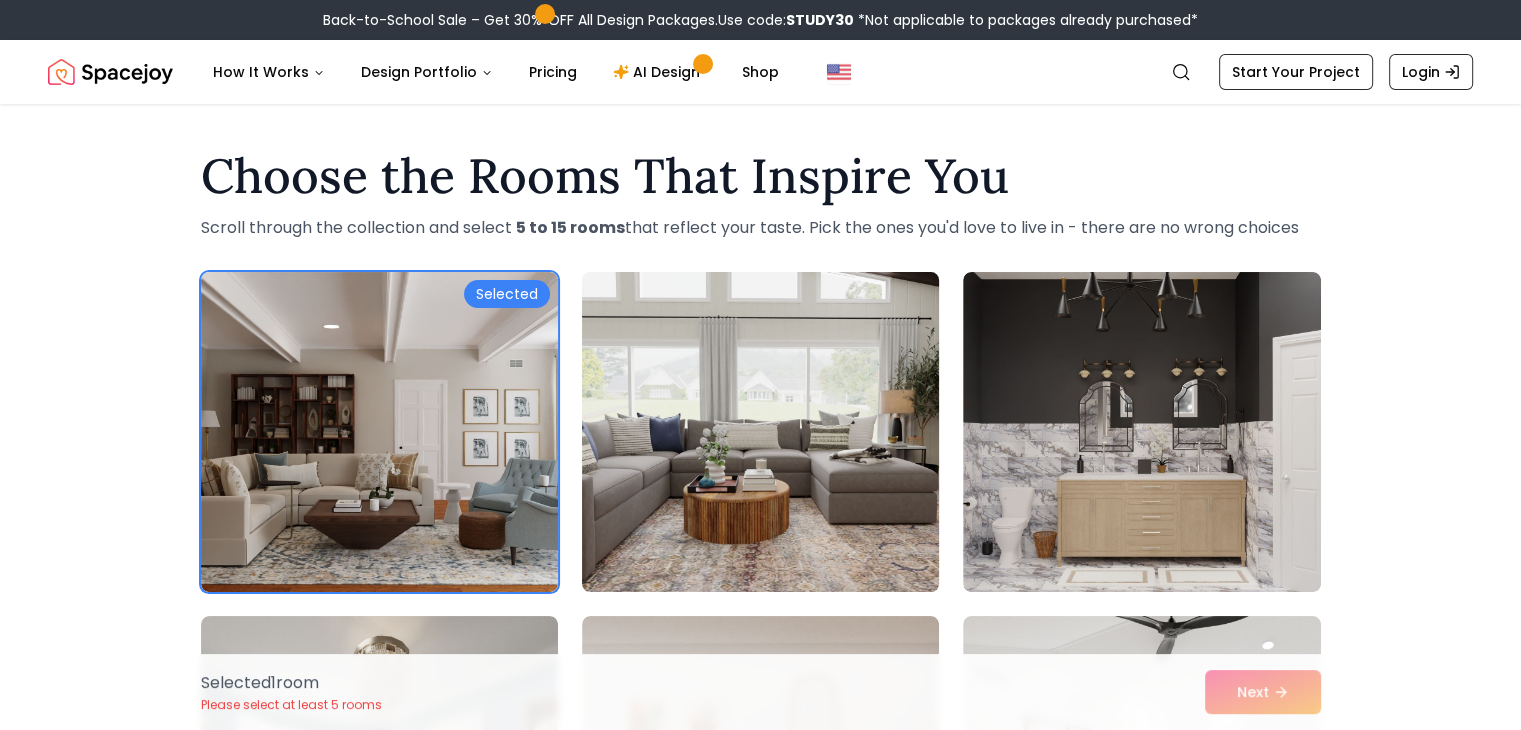 click at bounding box center (760, 432) 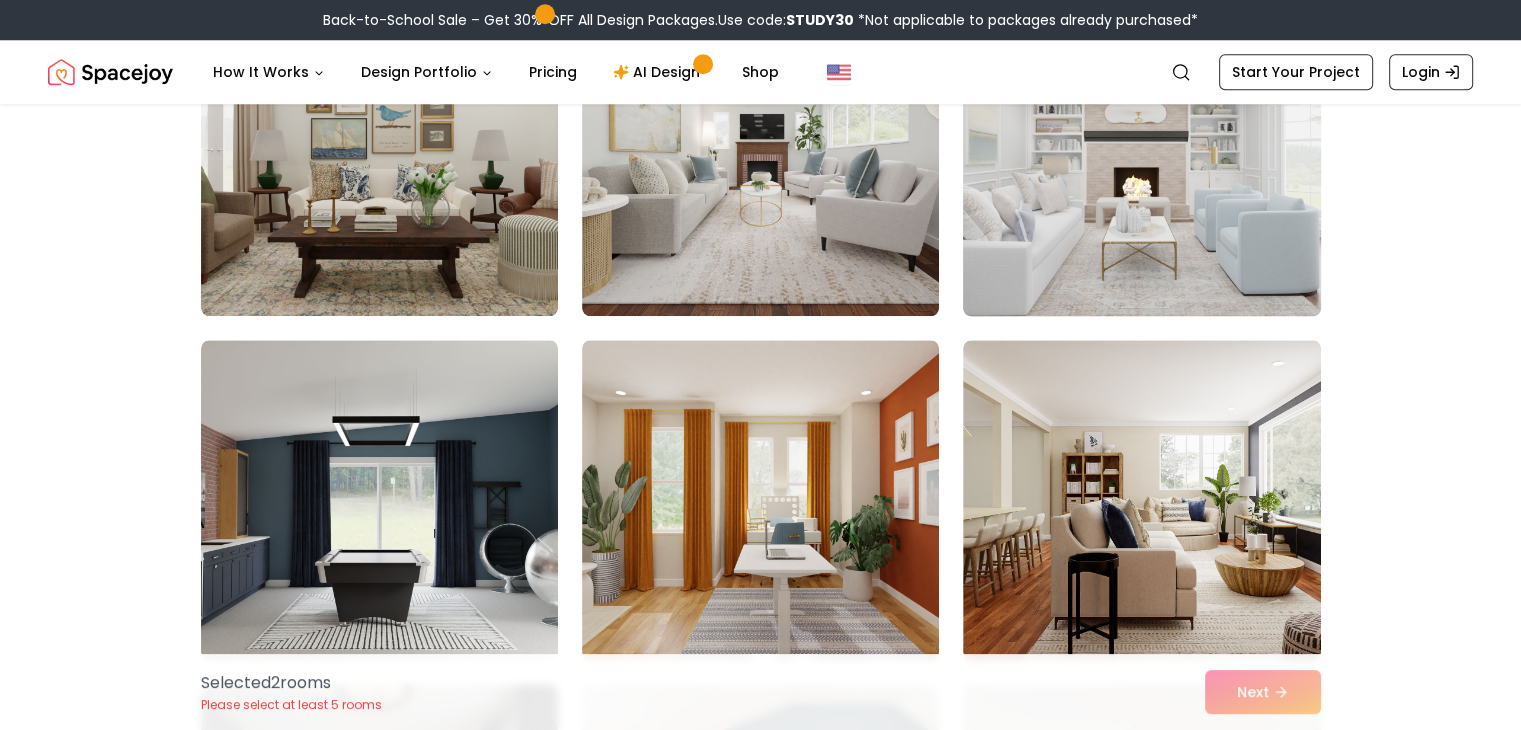 scroll, scrollTop: 1800, scrollLeft: 0, axis: vertical 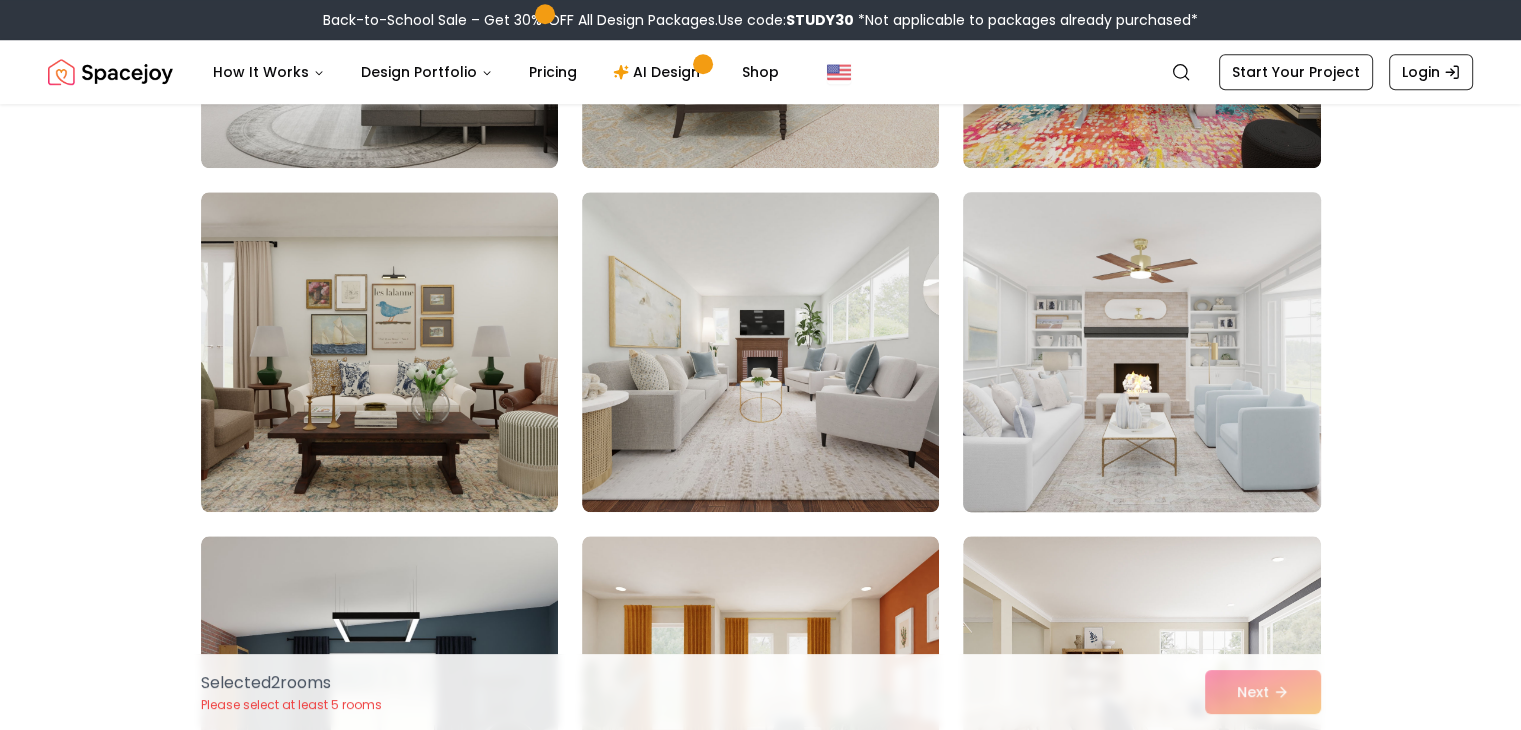 click at bounding box center (1141, 352) 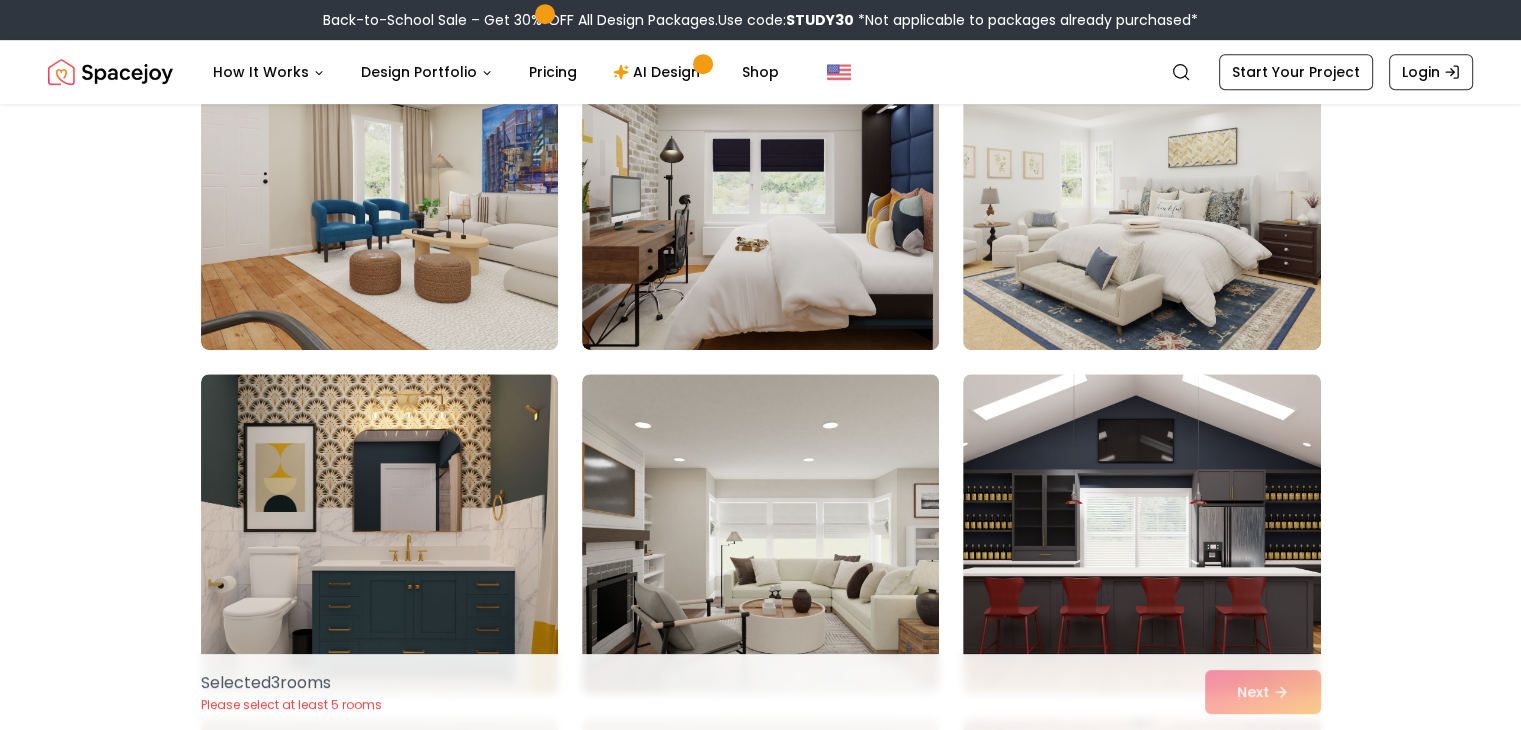 scroll, scrollTop: 9000, scrollLeft: 0, axis: vertical 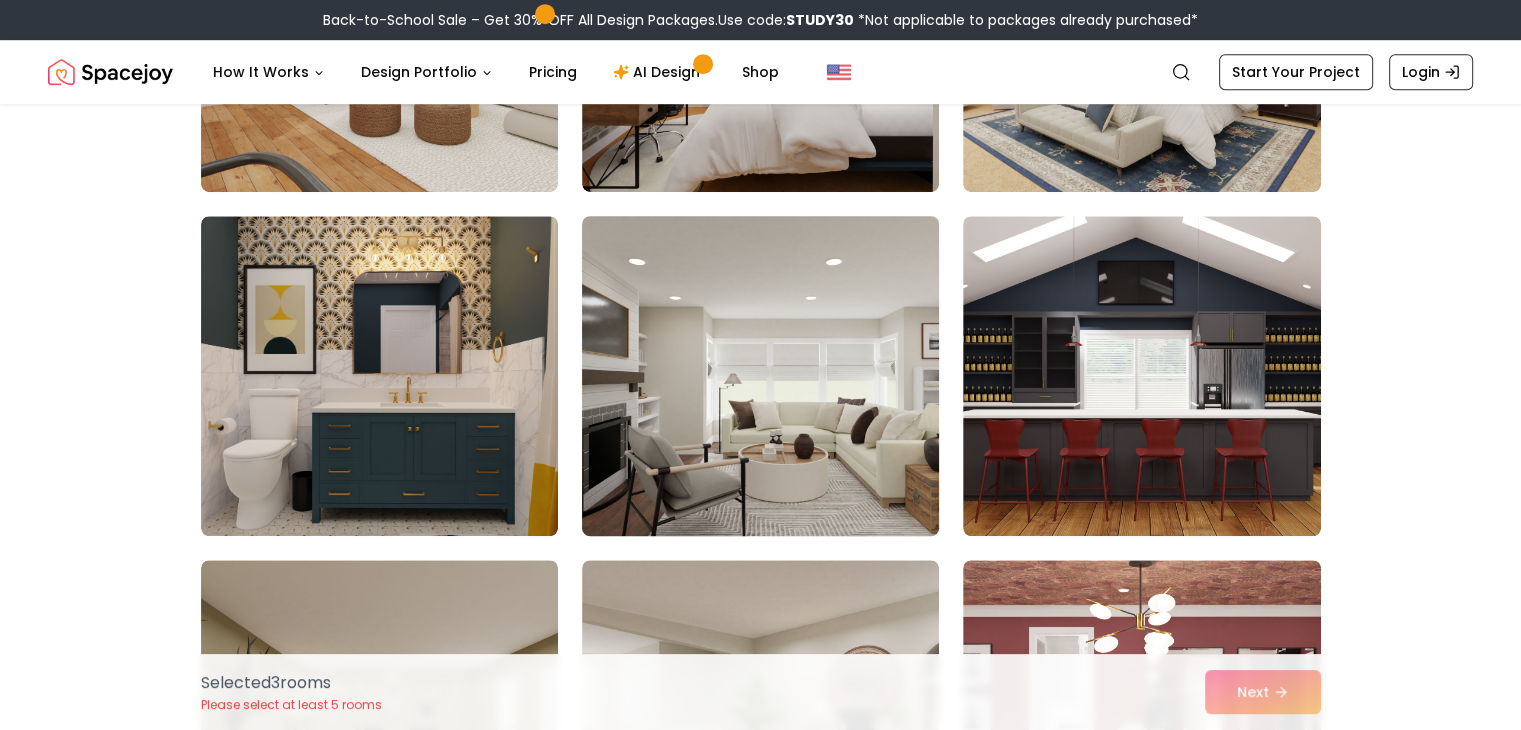 click at bounding box center (760, 376) 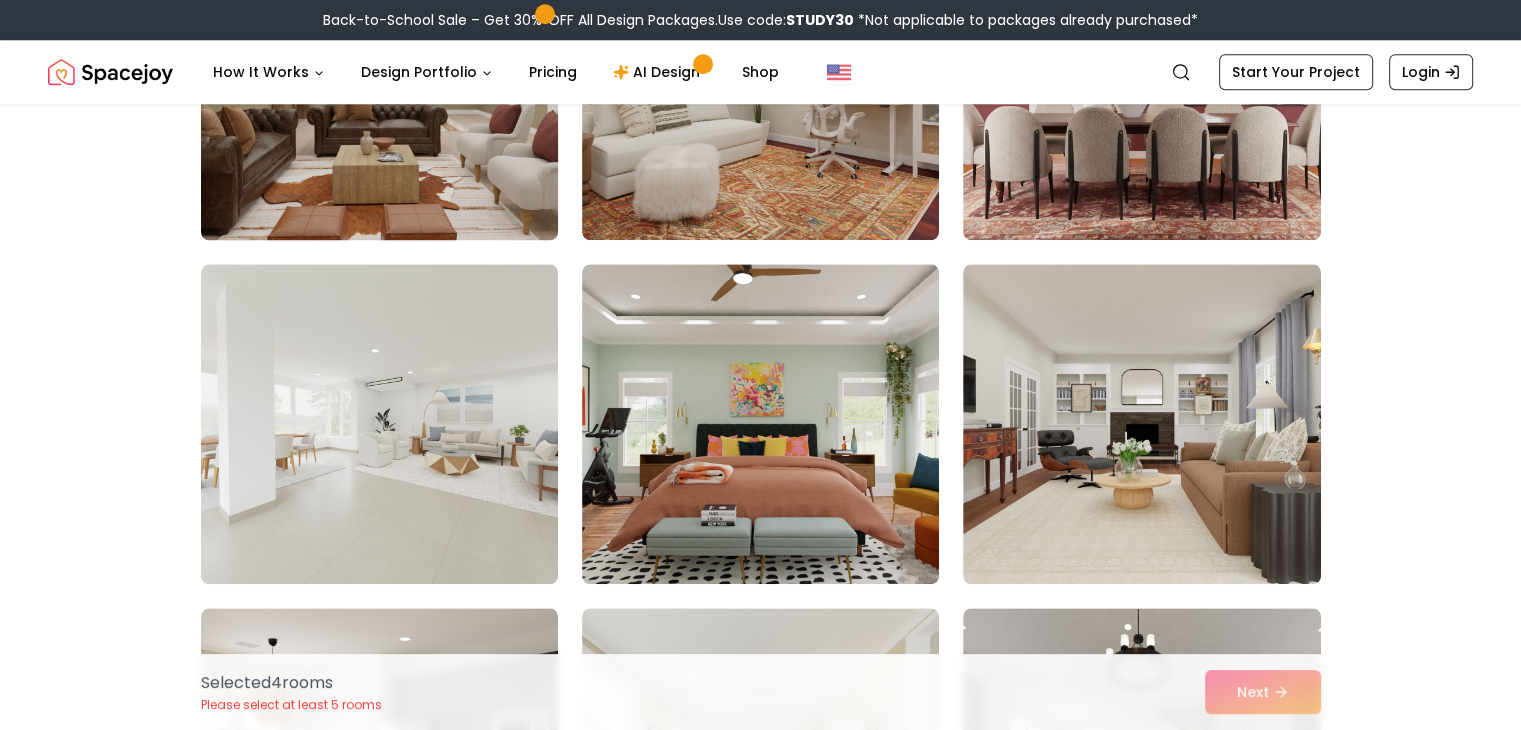 scroll, scrollTop: 9700, scrollLeft: 0, axis: vertical 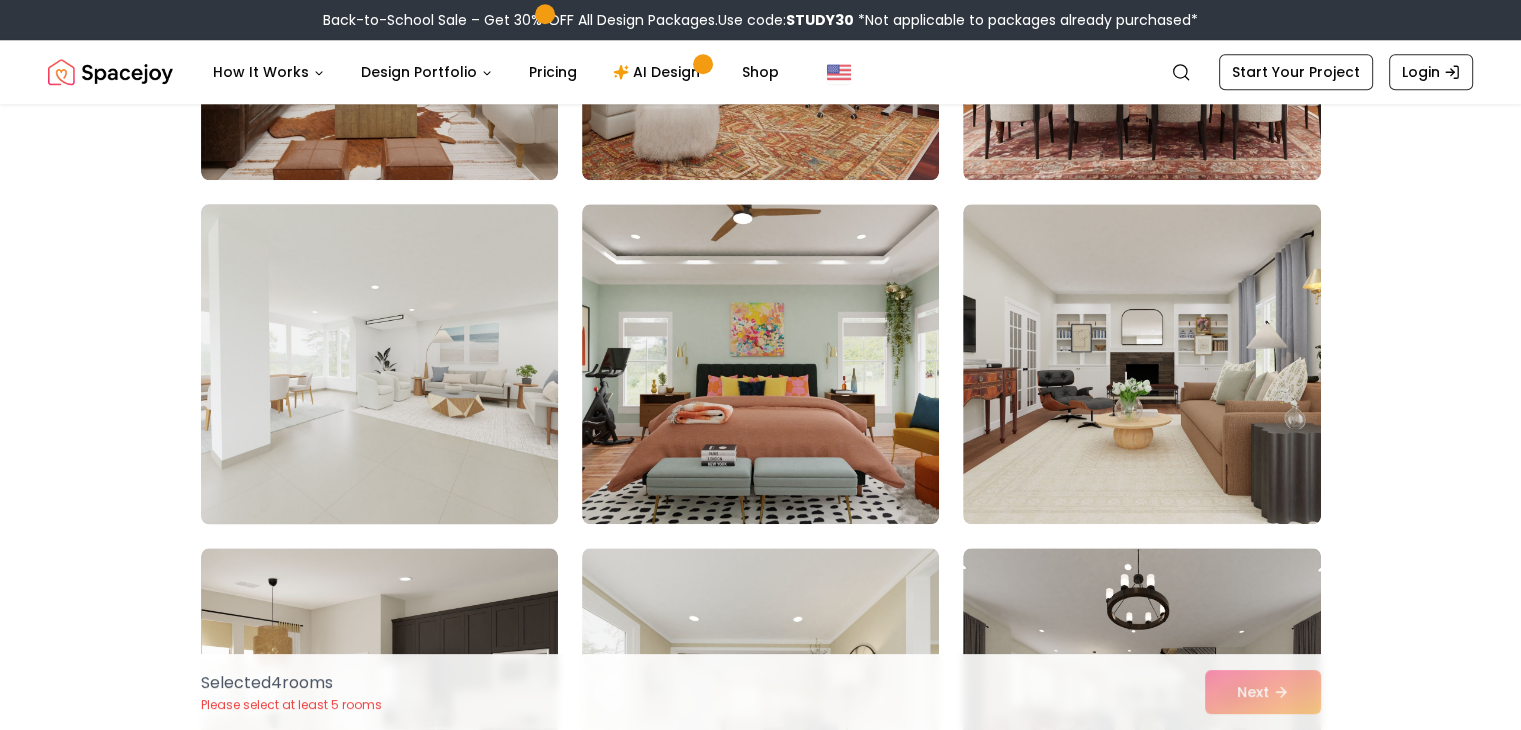 click at bounding box center (379, 364) 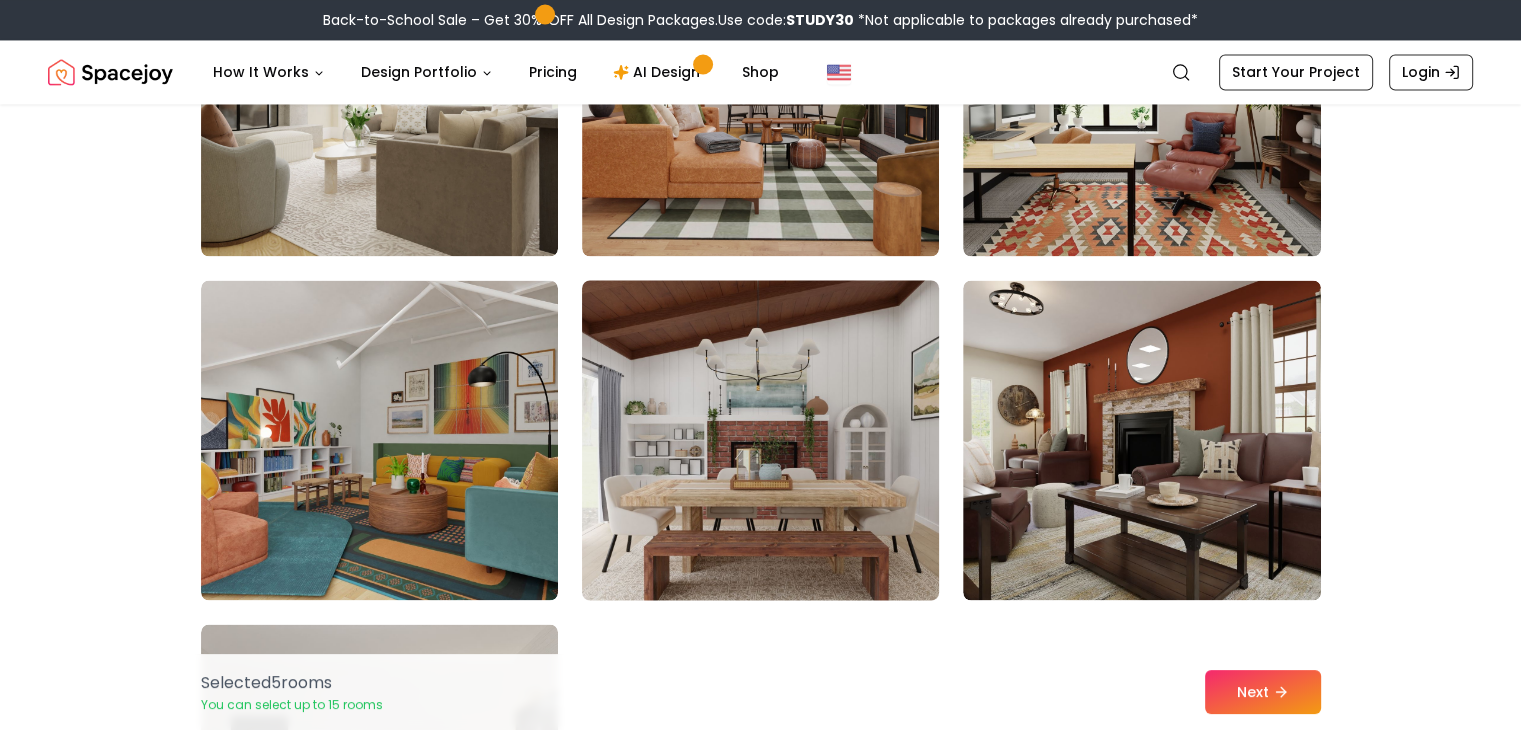 scroll, scrollTop: 11200, scrollLeft: 0, axis: vertical 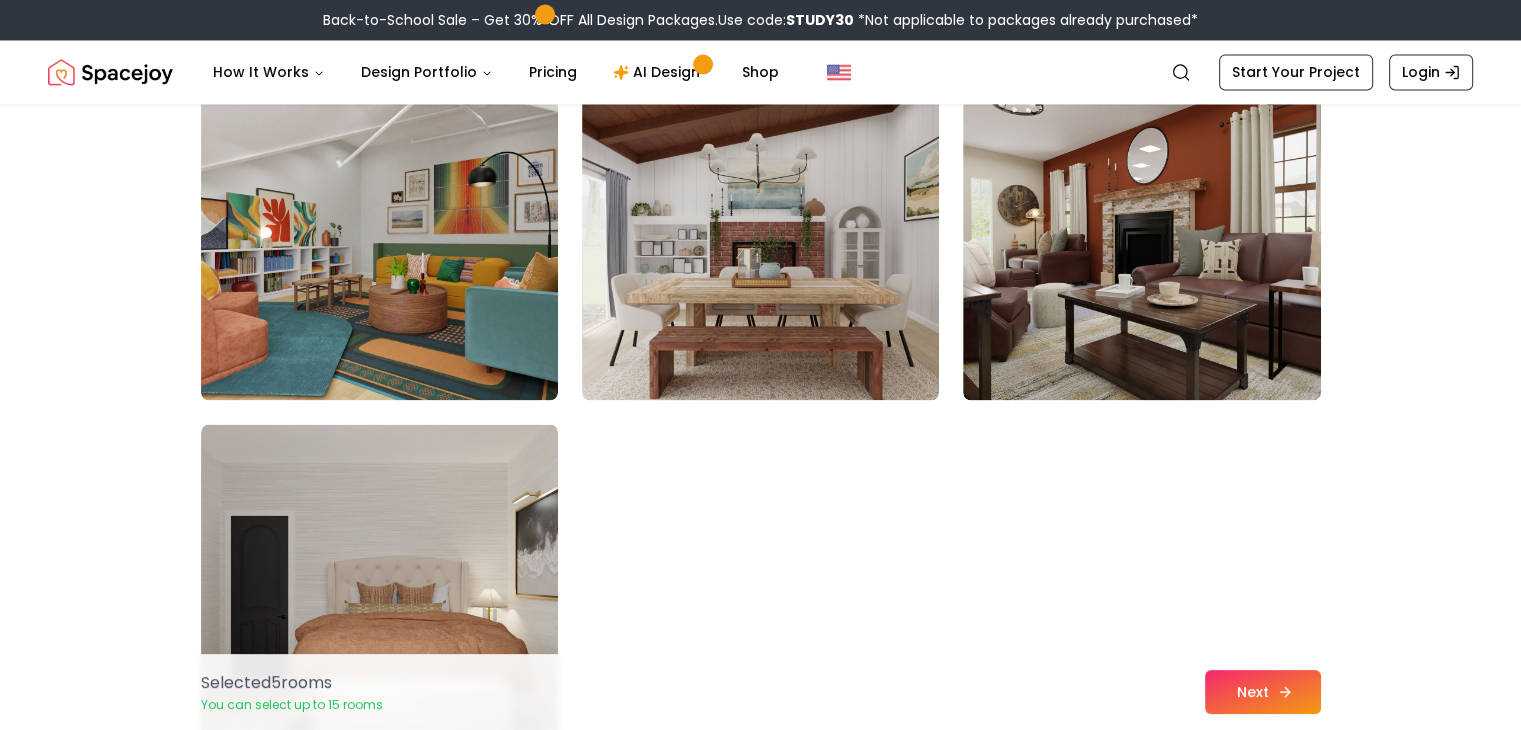 click 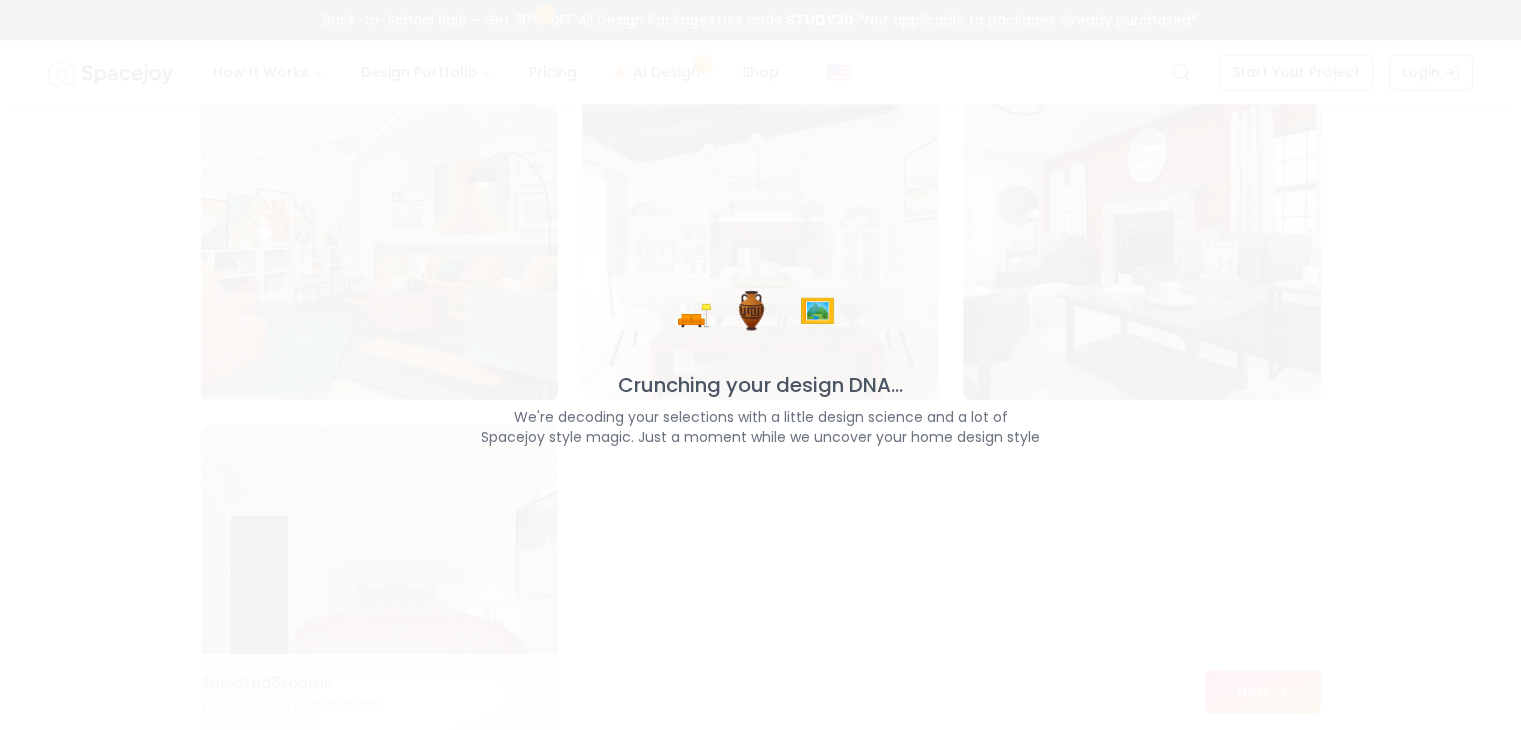 scroll, scrollTop: 11200, scrollLeft: 0, axis: vertical 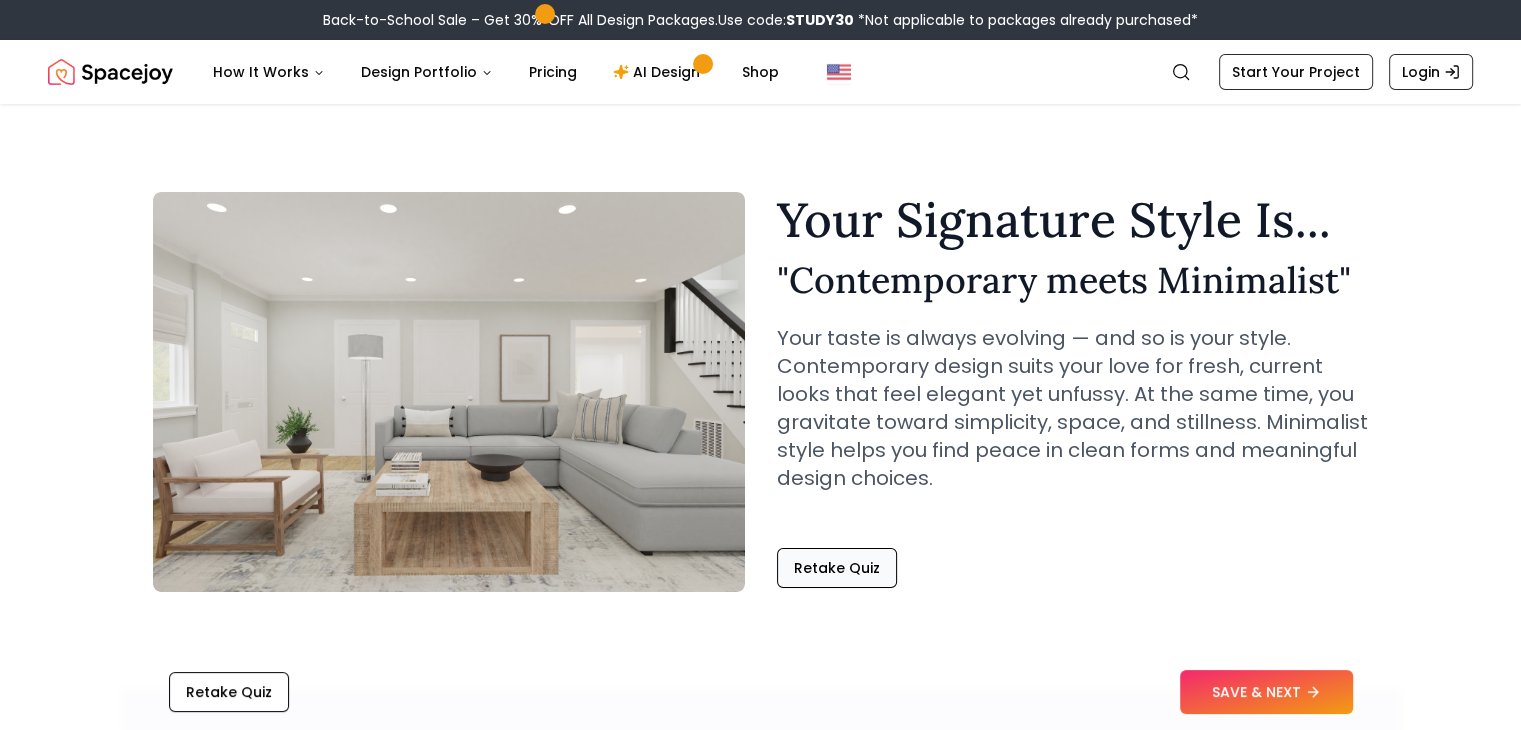 click on "Retake Quiz" at bounding box center [837, 568] 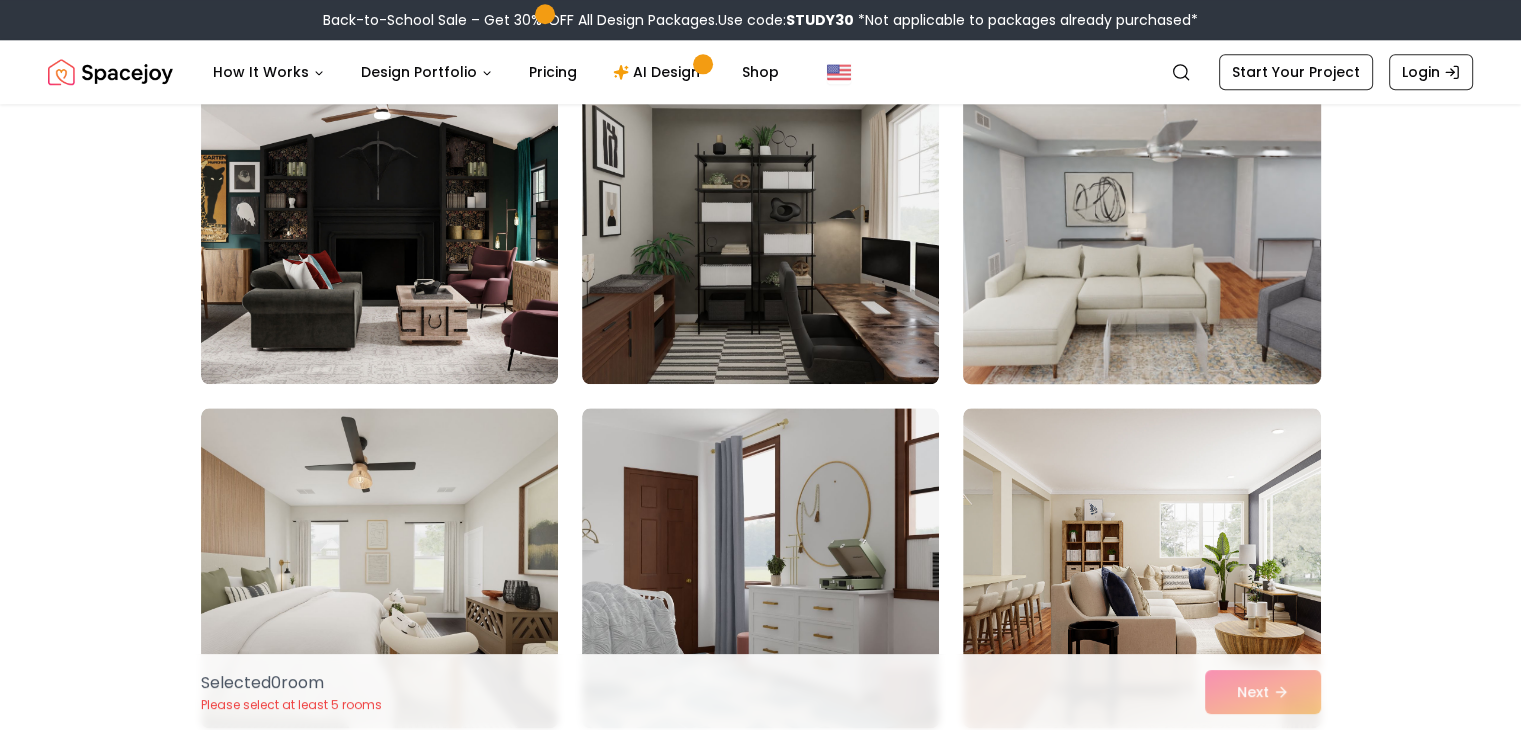 scroll, scrollTop: 2300, scrollLeft: 0, axis: vertical 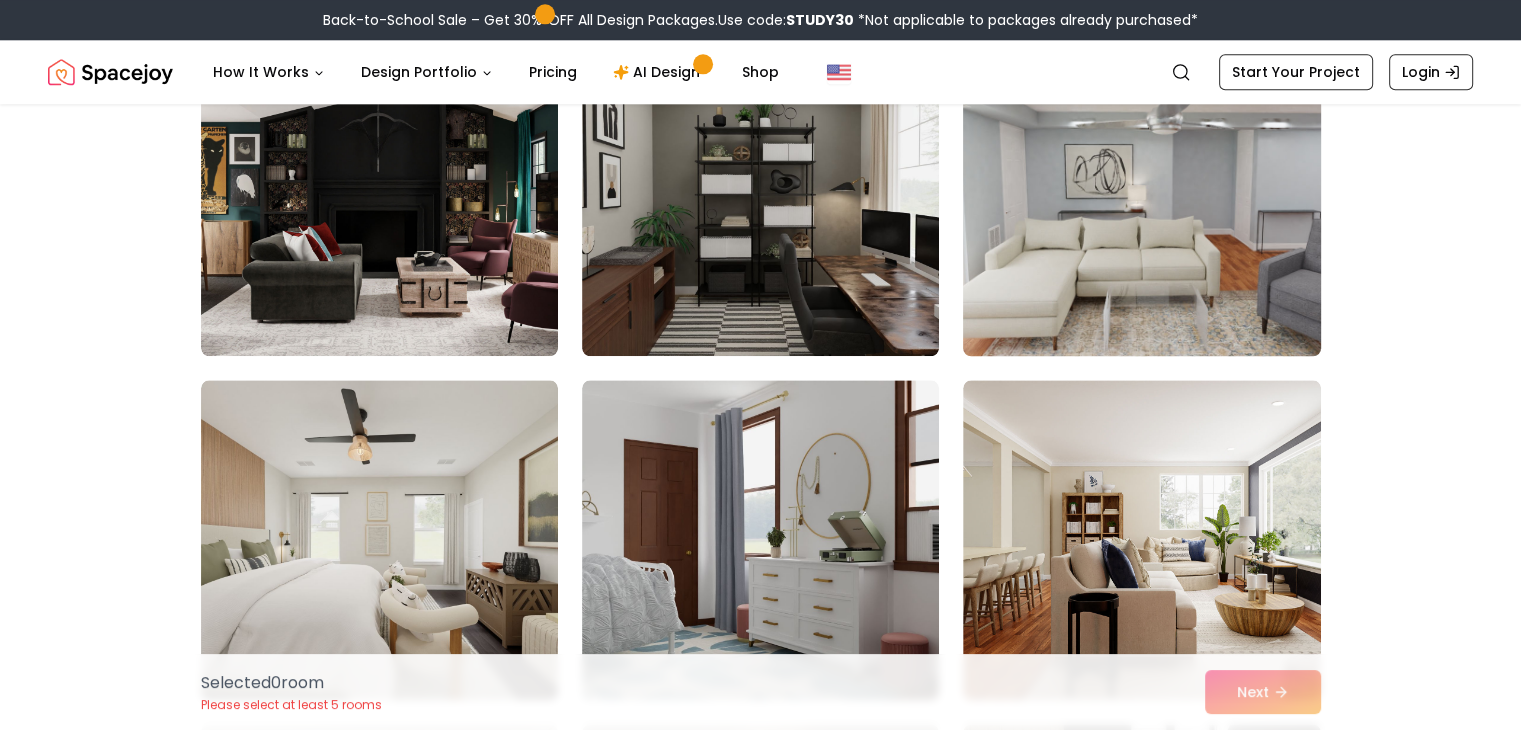 click at bounding box center (1141, 196) 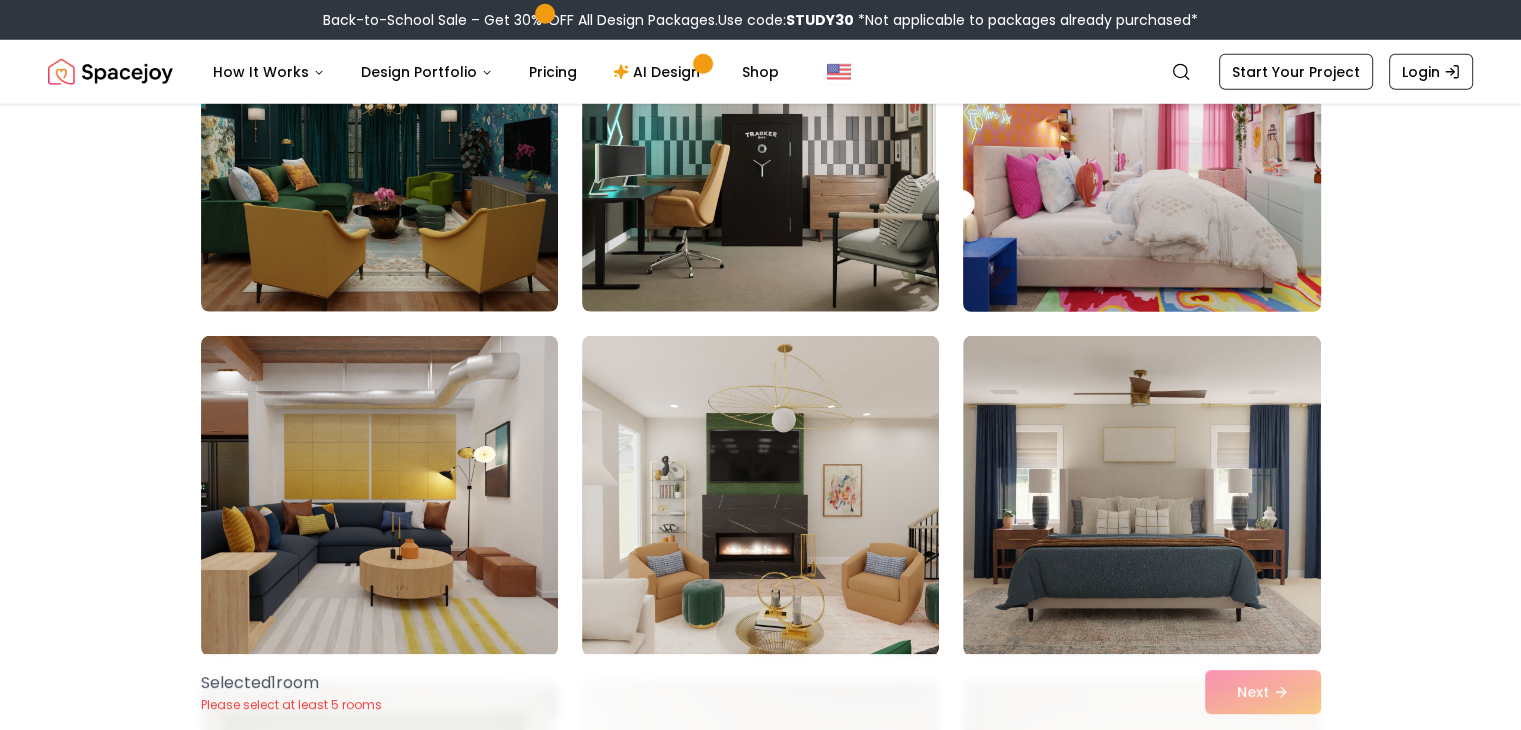 scroll, scrollTop: 5900, scrollLeft: 0, axis: vertical 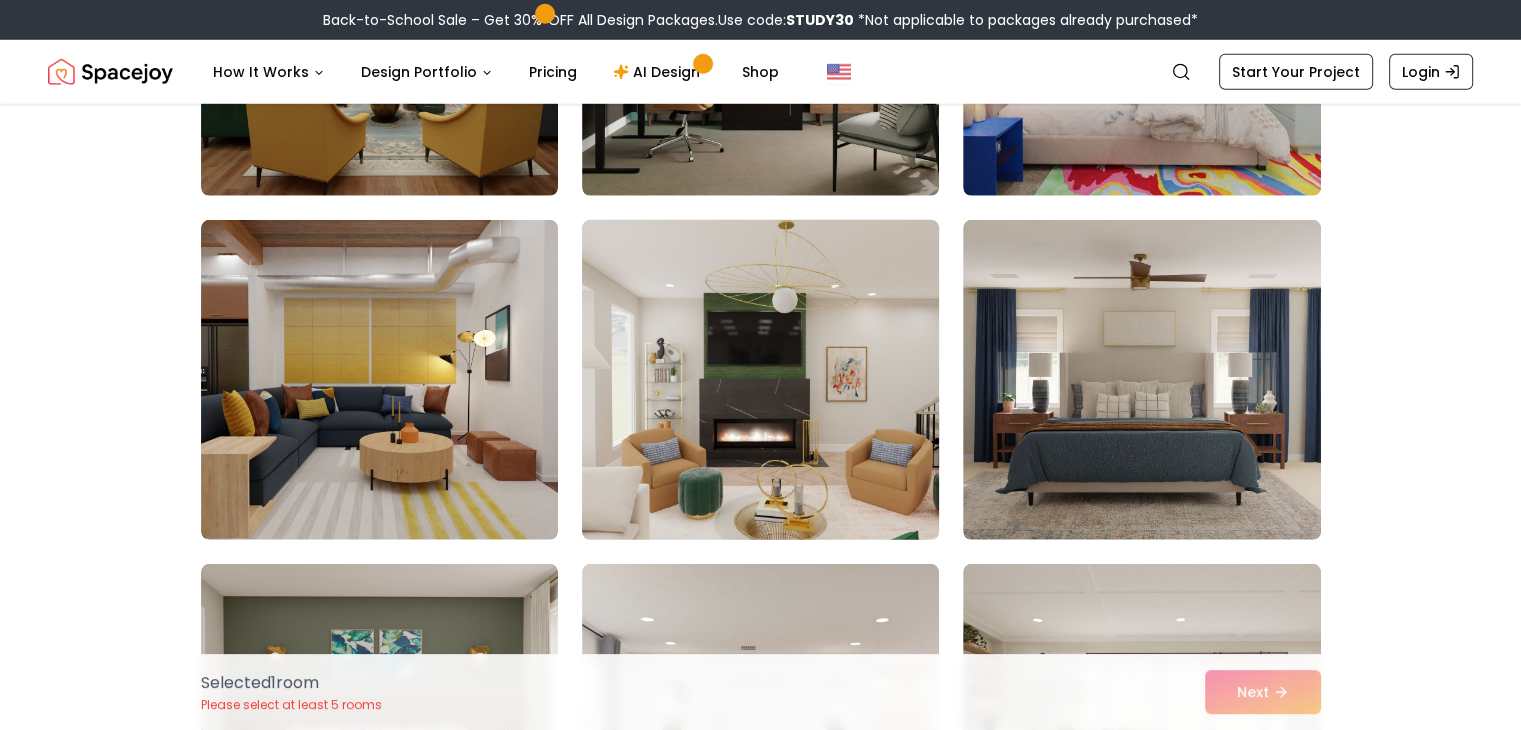 click at bounding box center [760, 380] 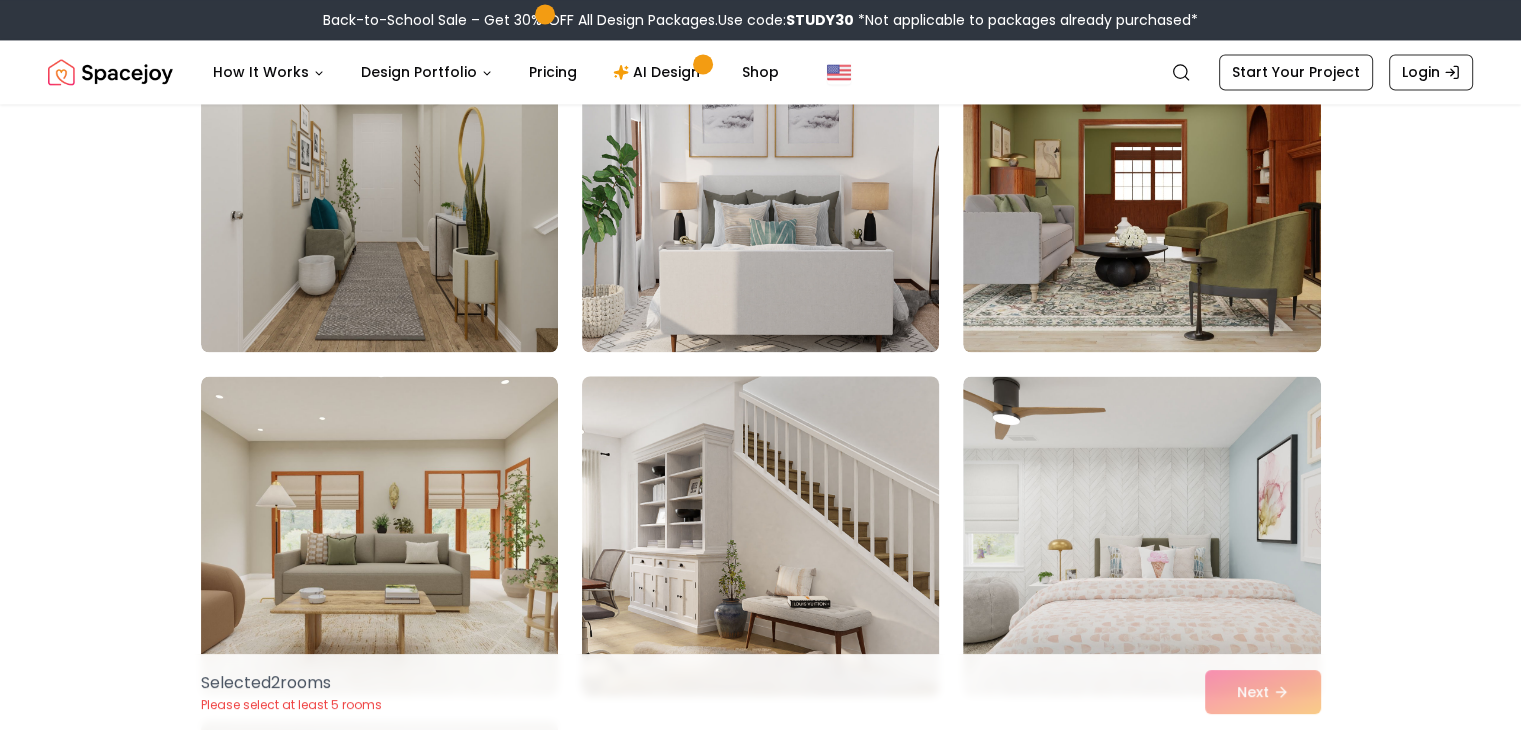 scroll, scrollTop: 10900, scrollLeft: 0, axis: vertical 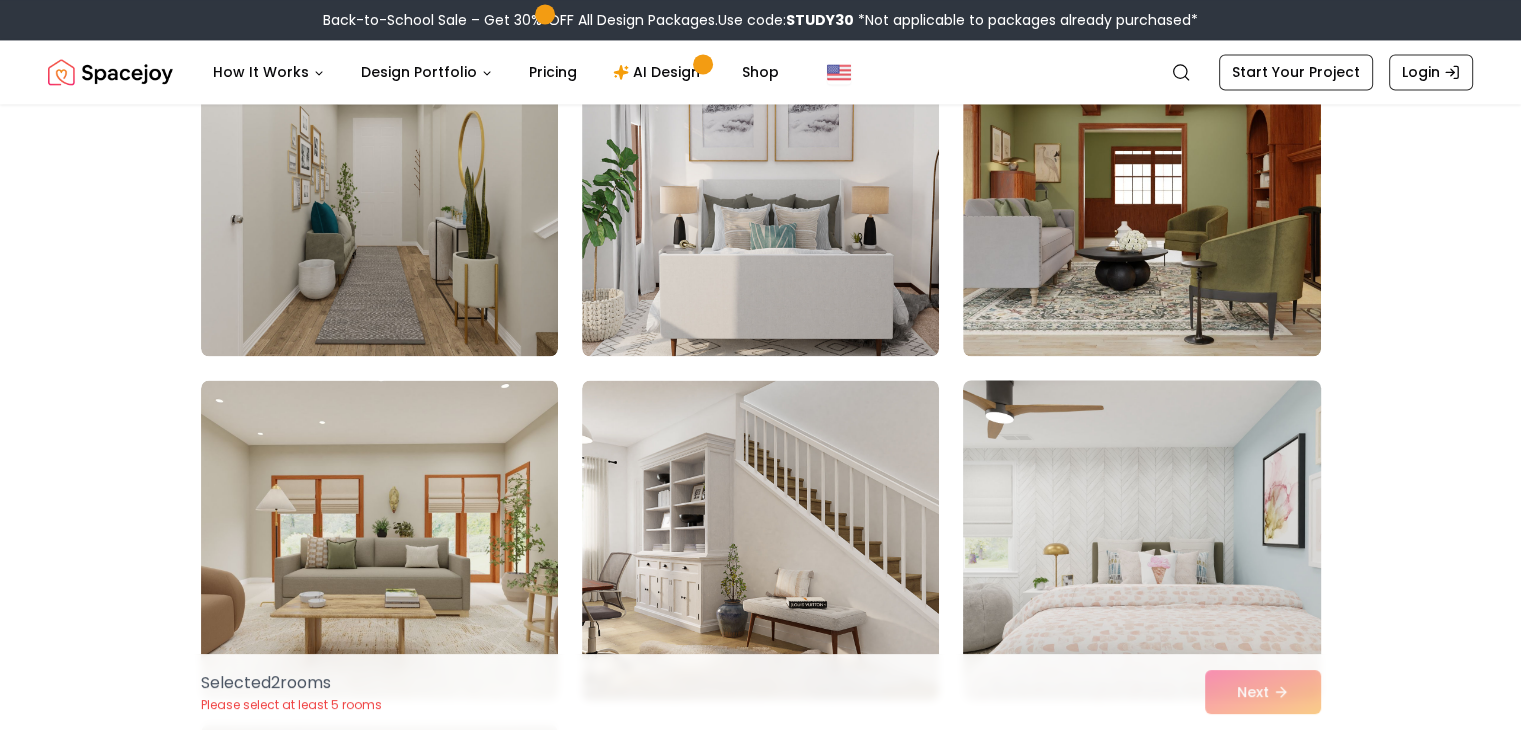 click at bounding box center [1141, 540] 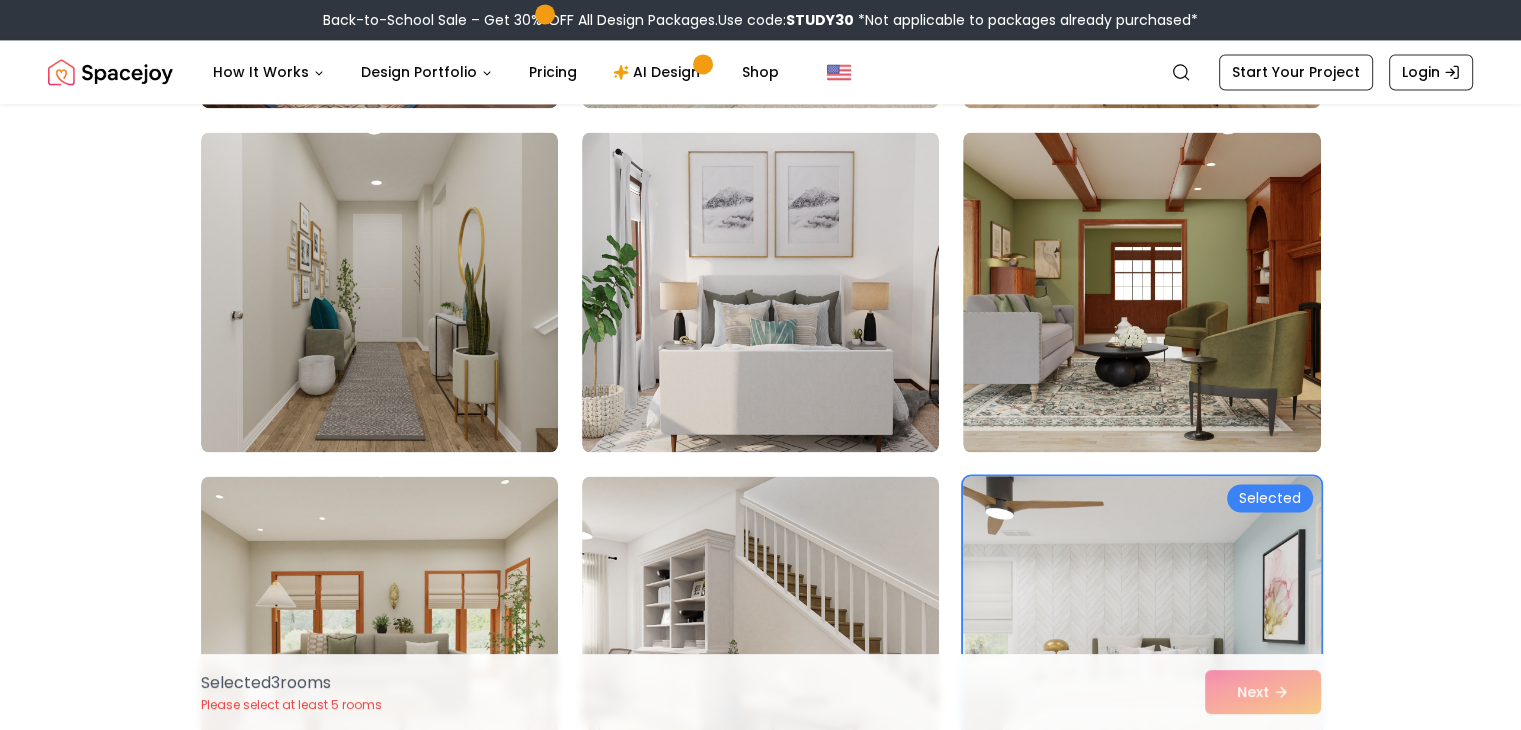scroll, scrollTop: 10700, scrollLeft: 0, axis: vertical 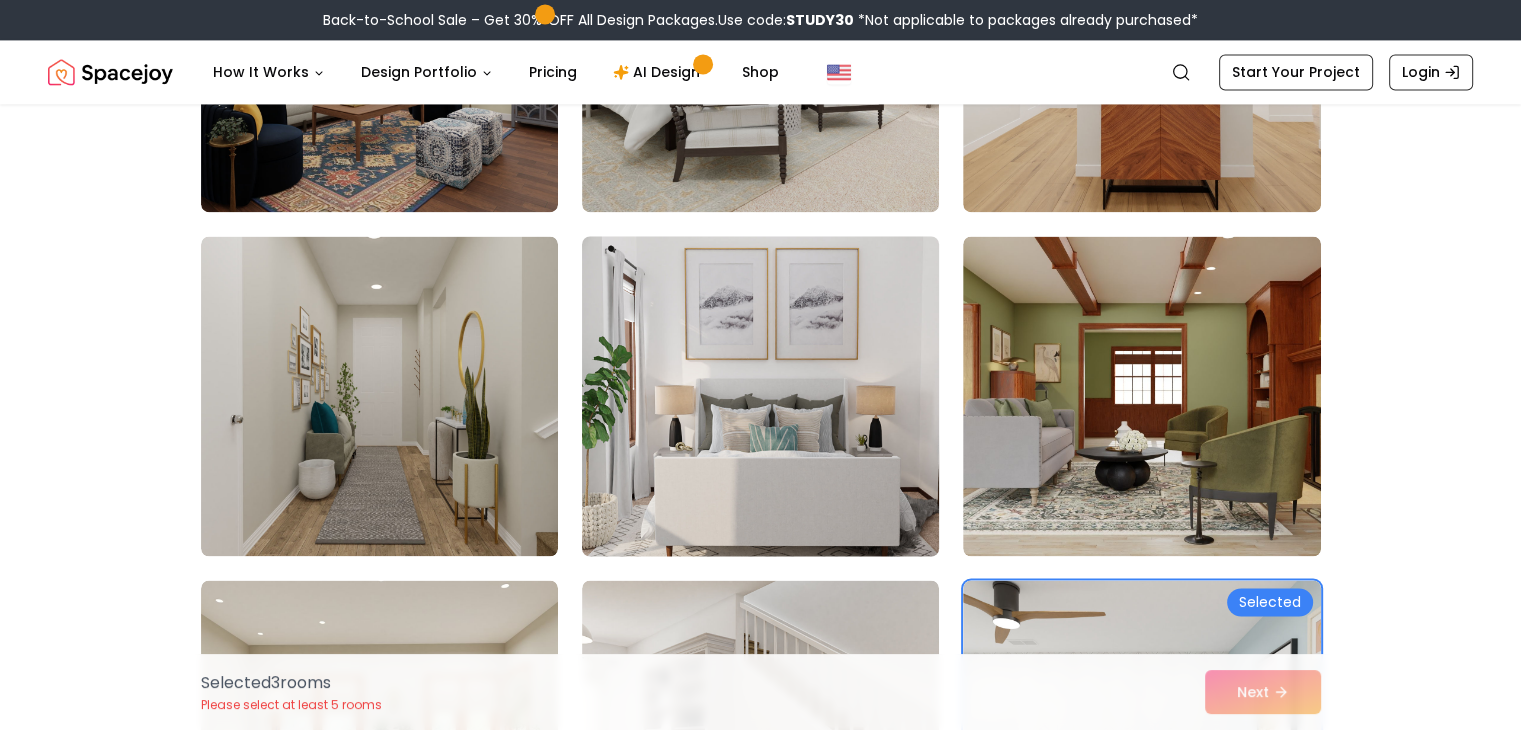 click at bounding box center (760, 396) 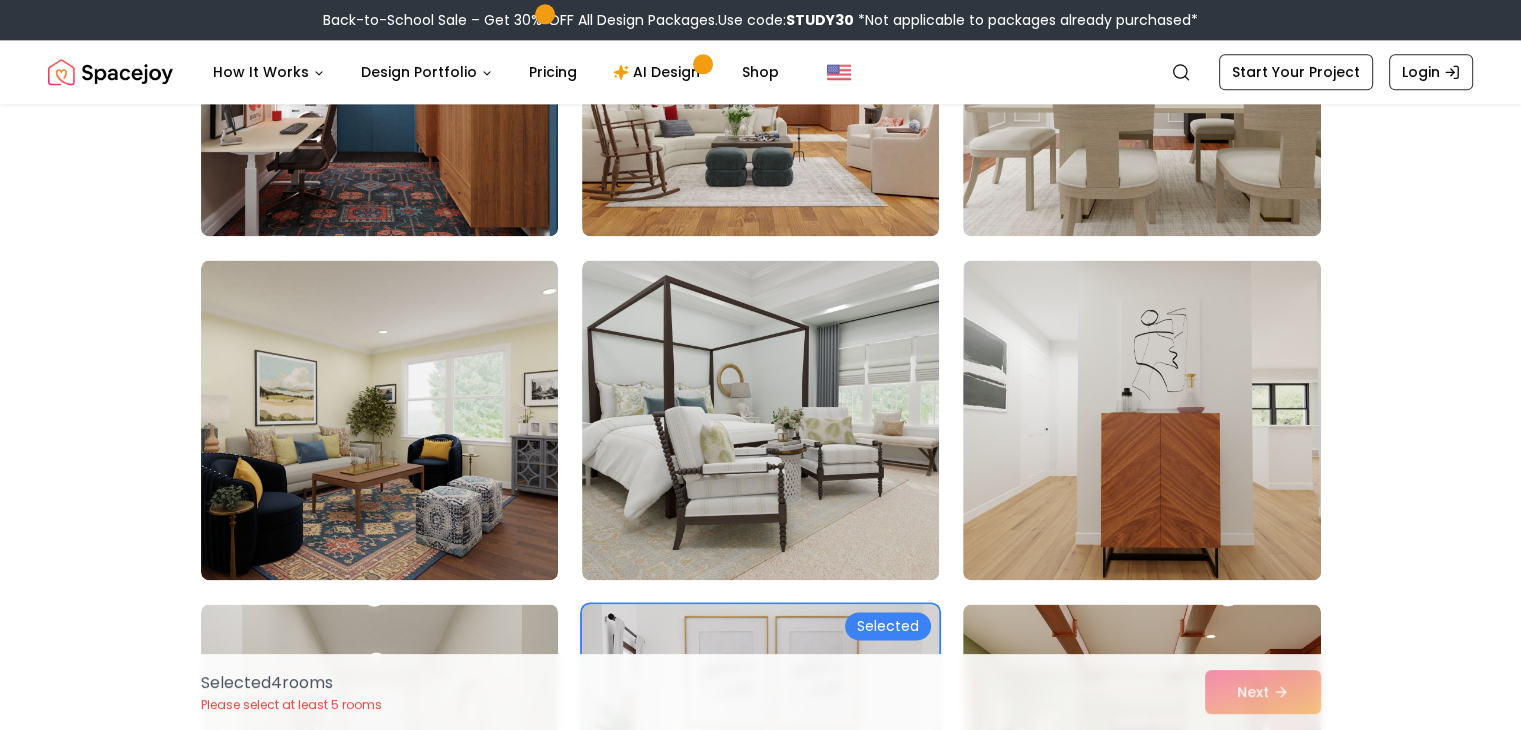 scroll, scrollTop: 10300, scrollLeft: 0, axis: vertical 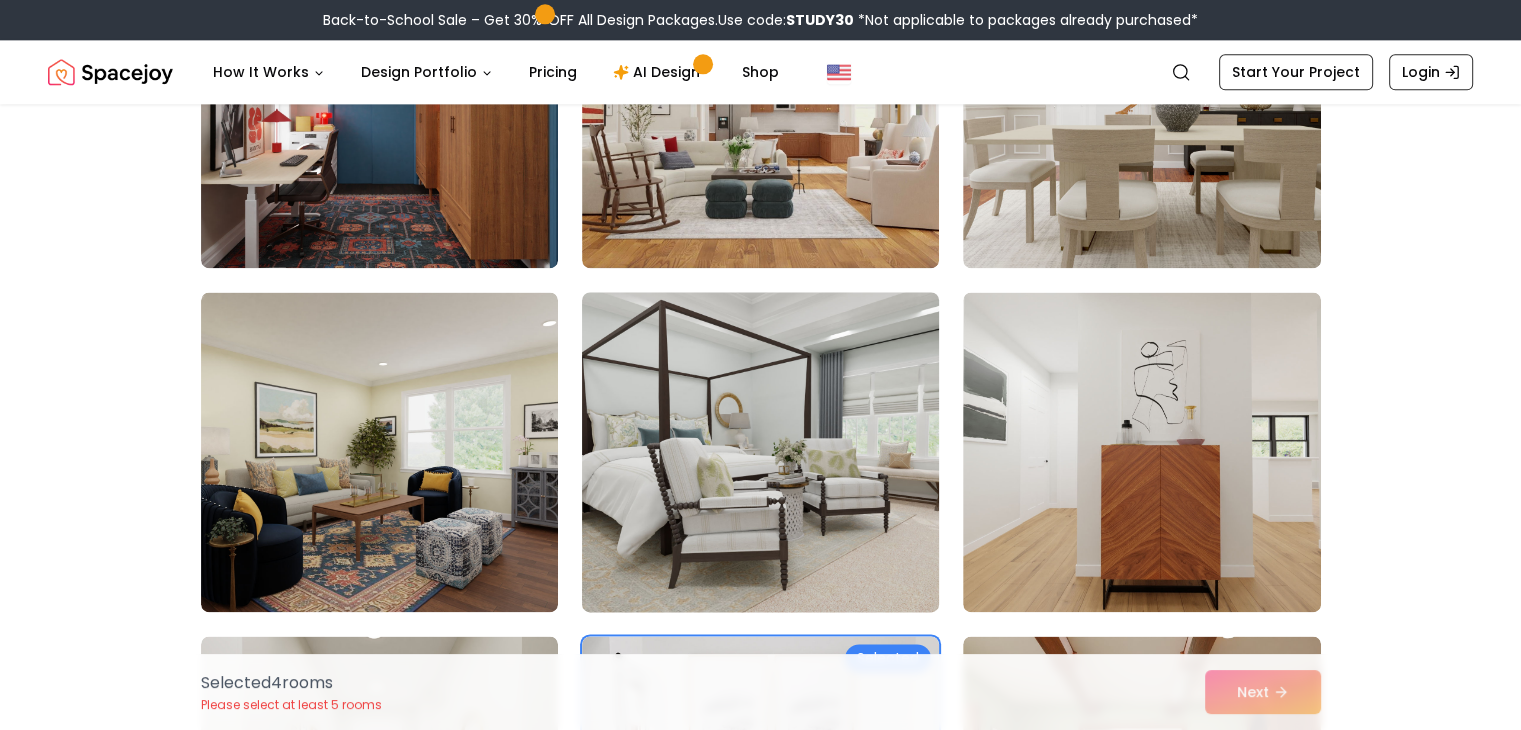 click at bounding box center [760, 452] 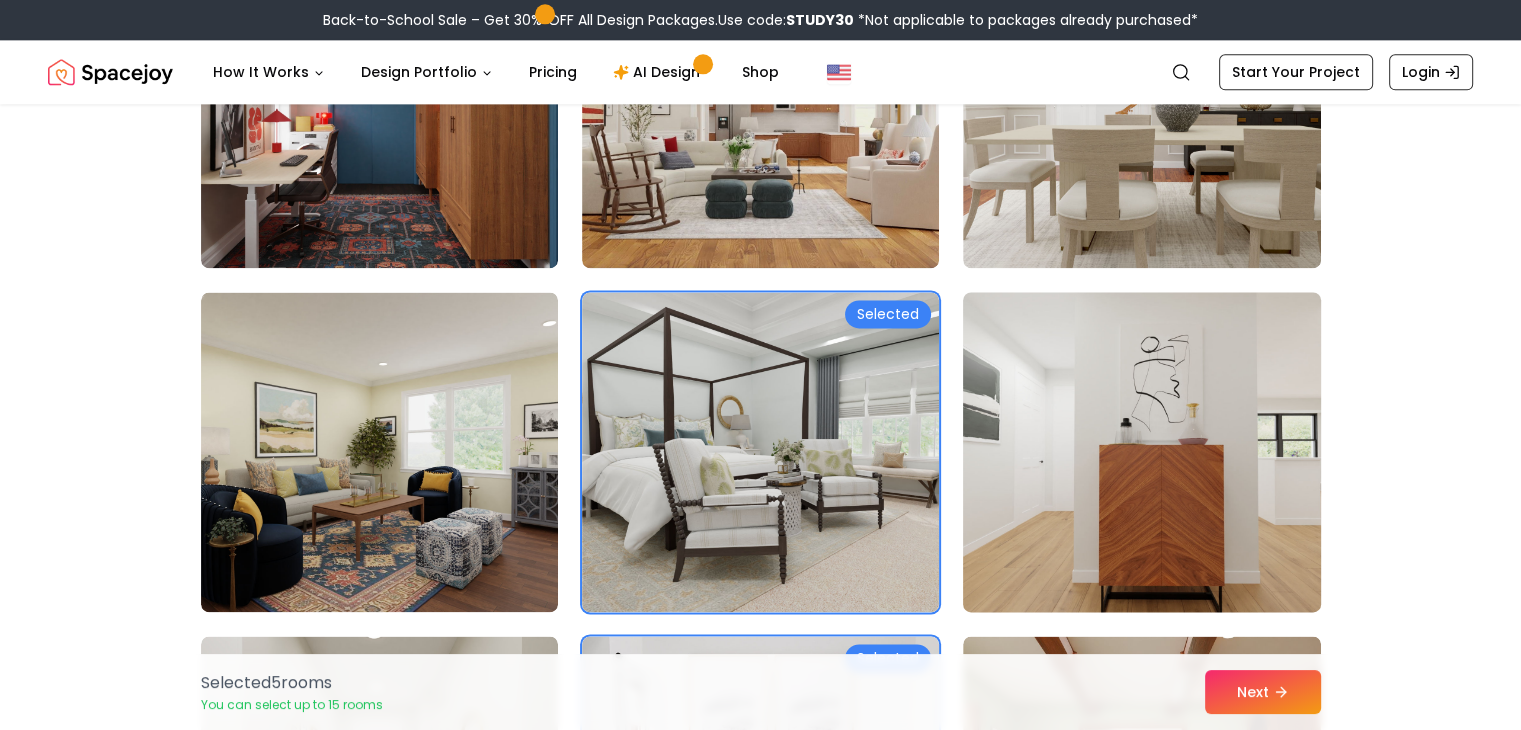 click at bounding box center (1141, 452) 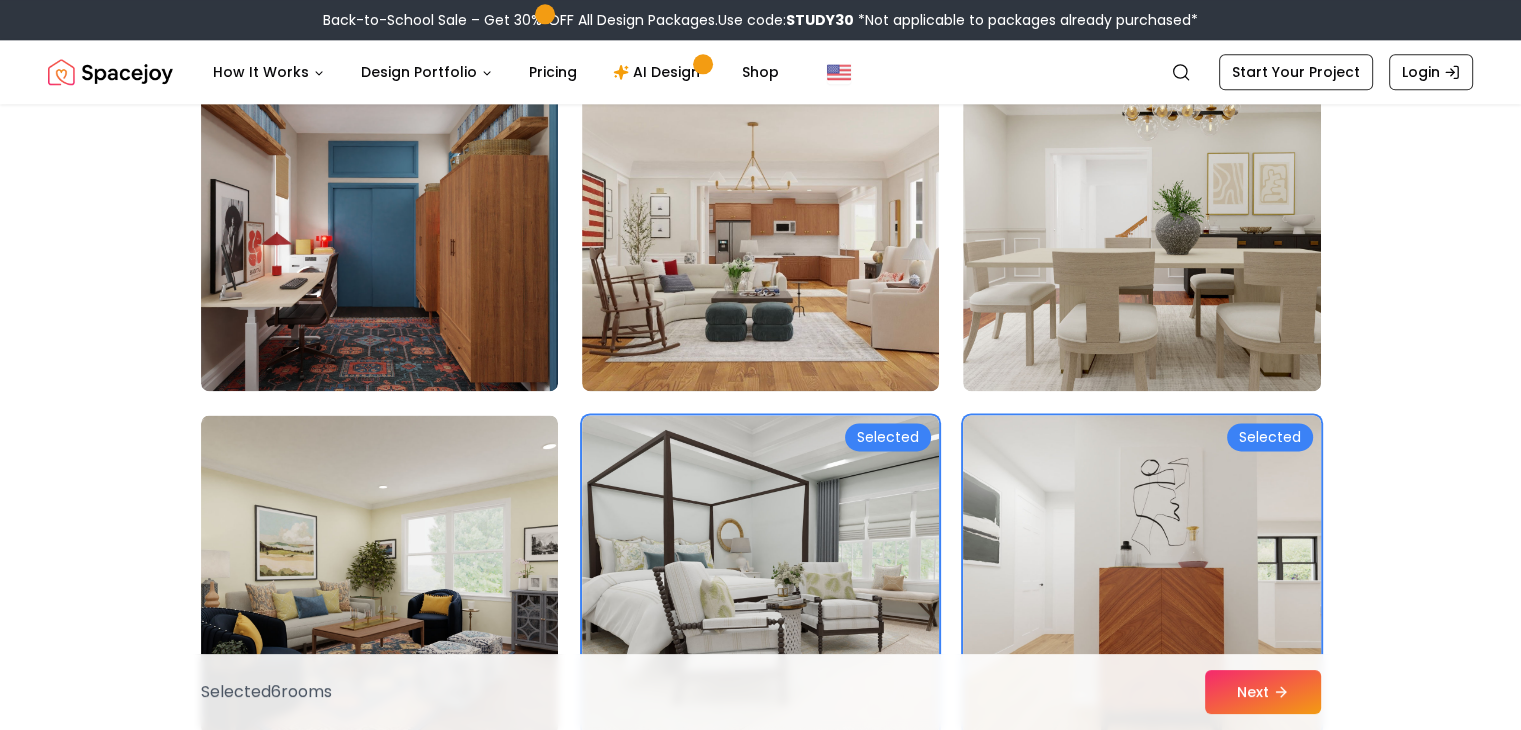 scroll, scrollTop: 10000, scrollLeft: 0, axis: vertical 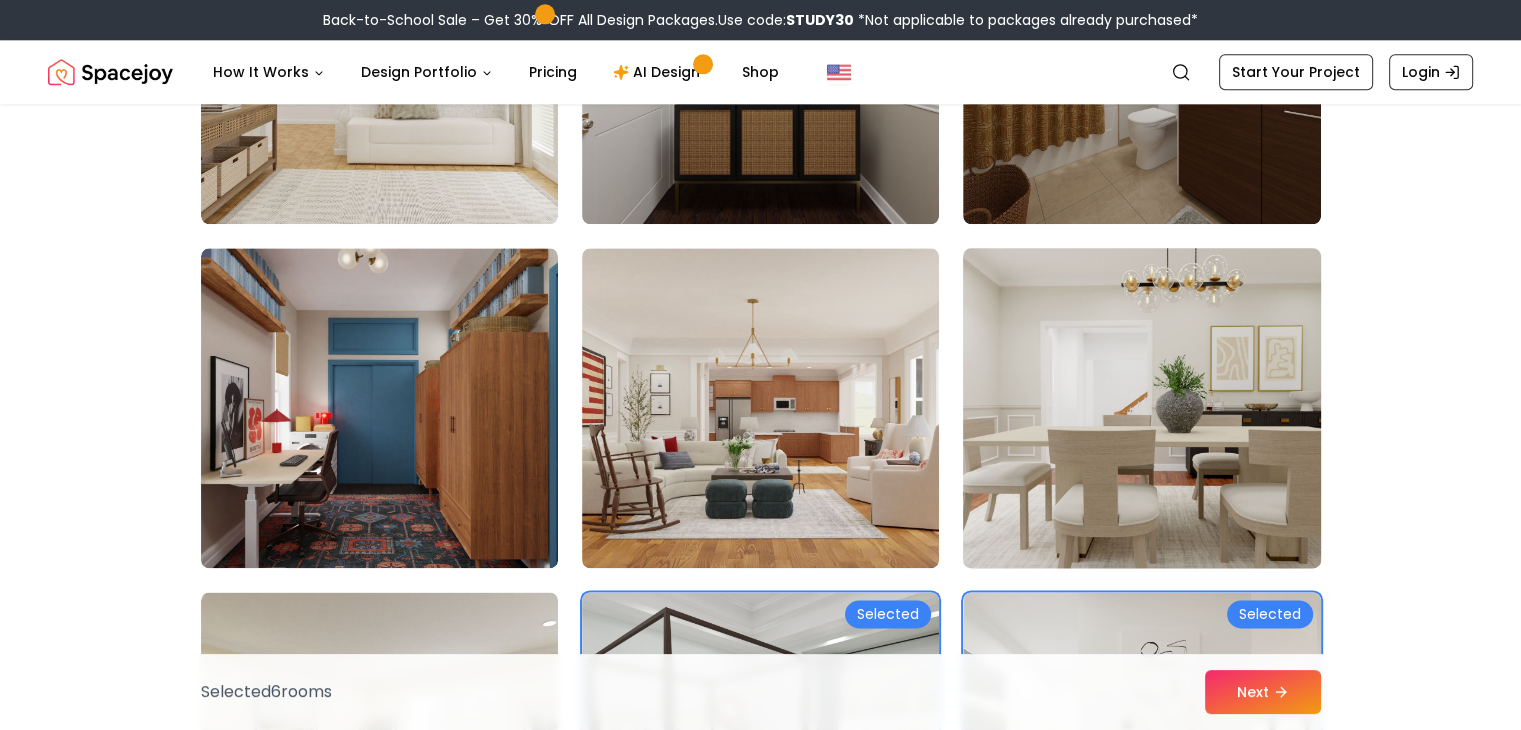 click at bounding box center [1141, 408] 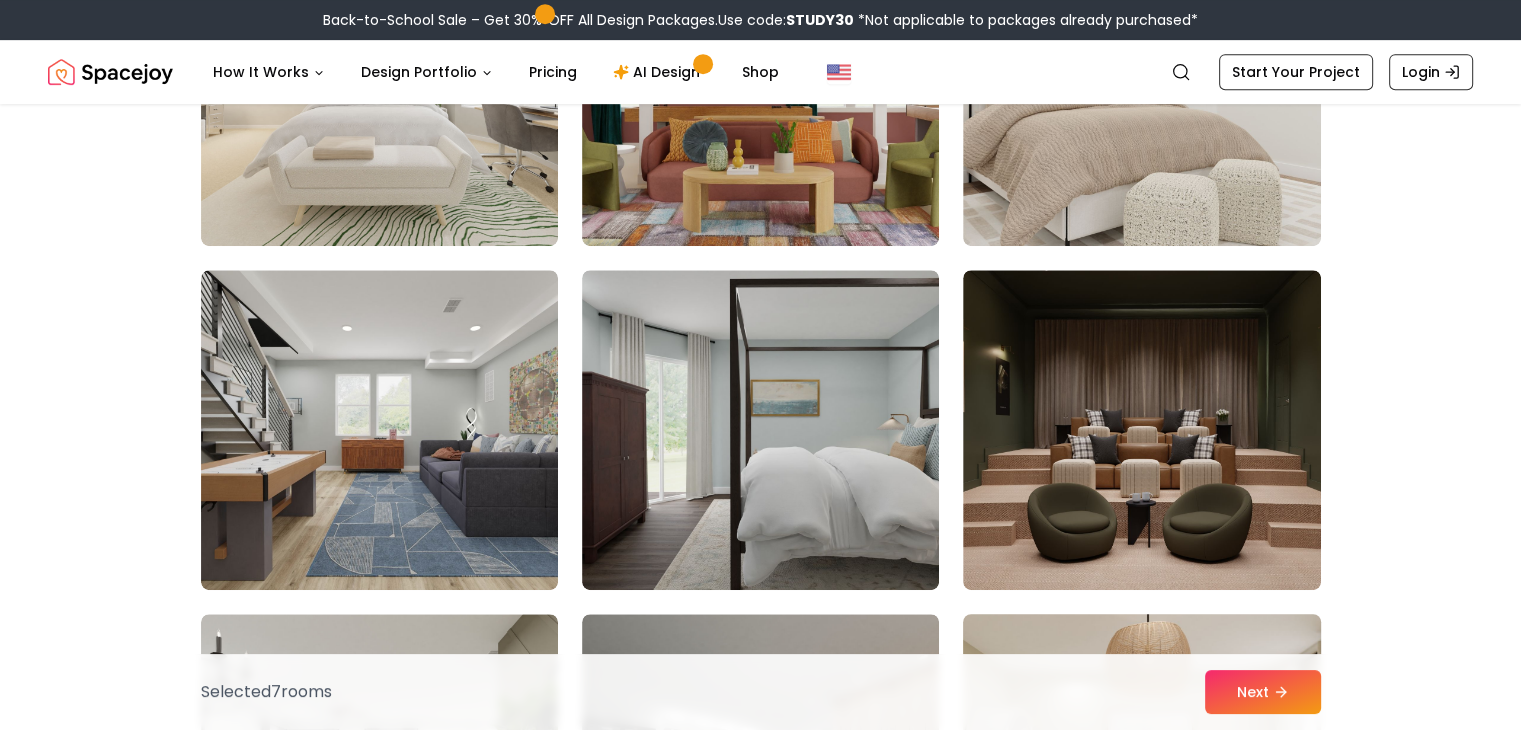 scroll, scrollTop: 8600, scrollLeft: 0, axis: vertical 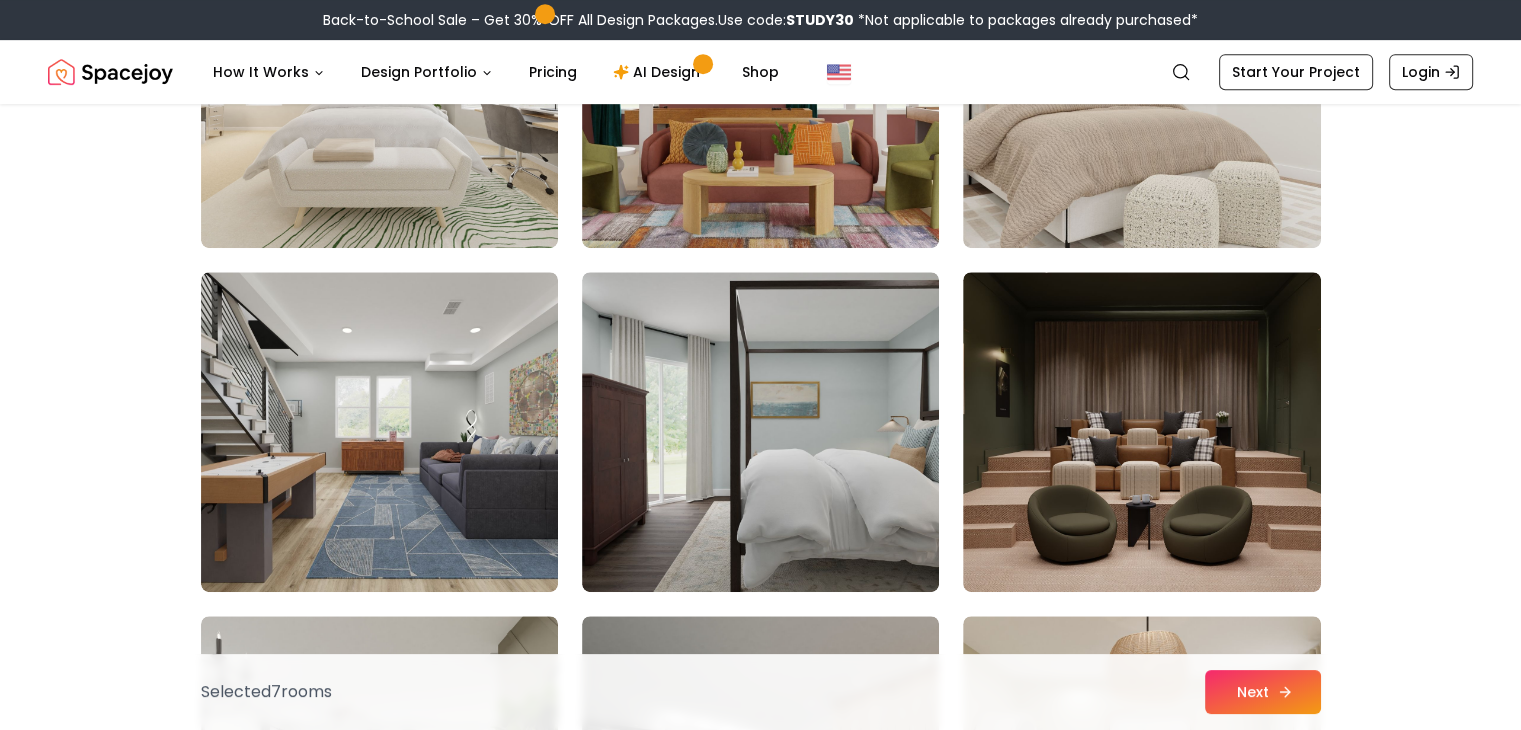 click on "Next" at bounding box center (1263, 692) 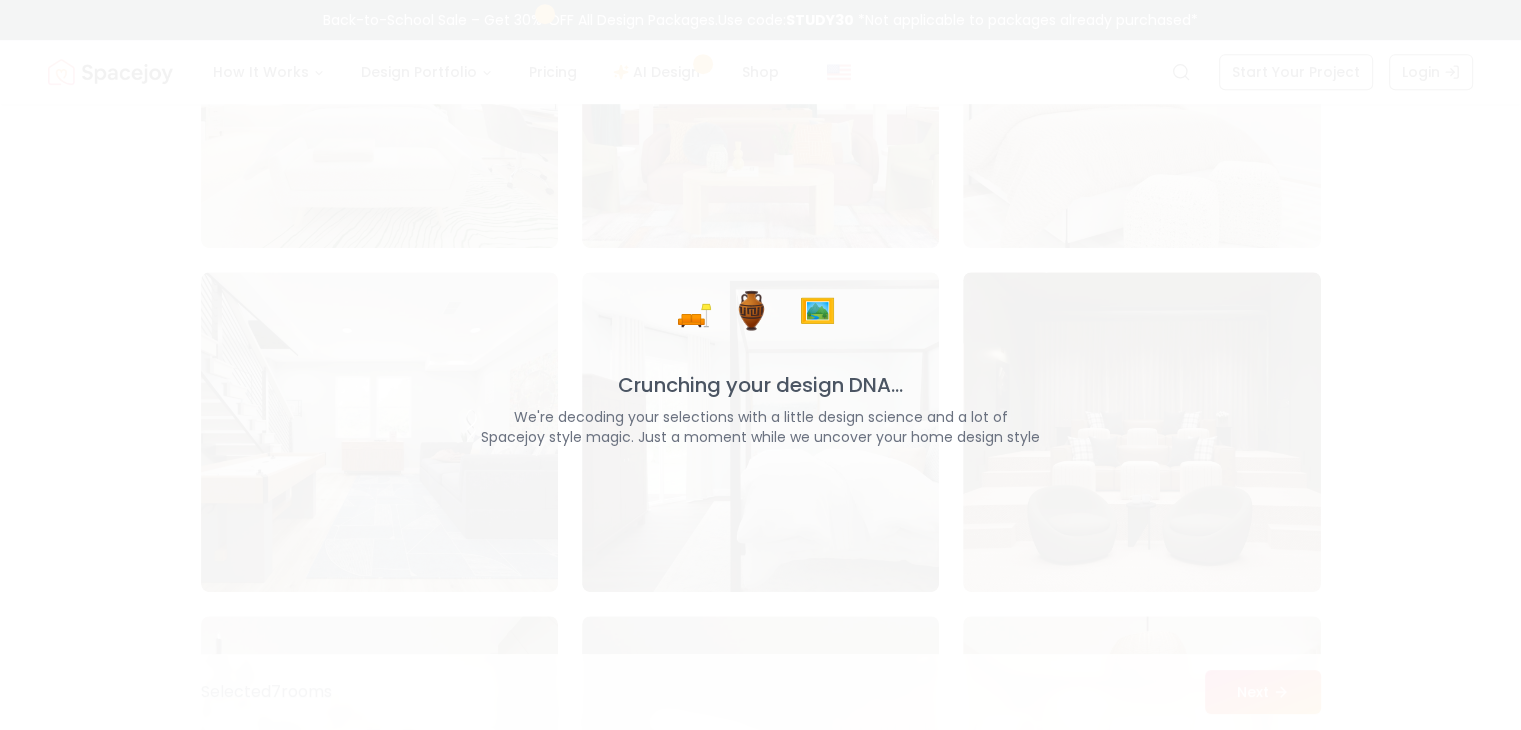 scroll, scrollTop: 8600, scrollLeft: 0, axis: vertical 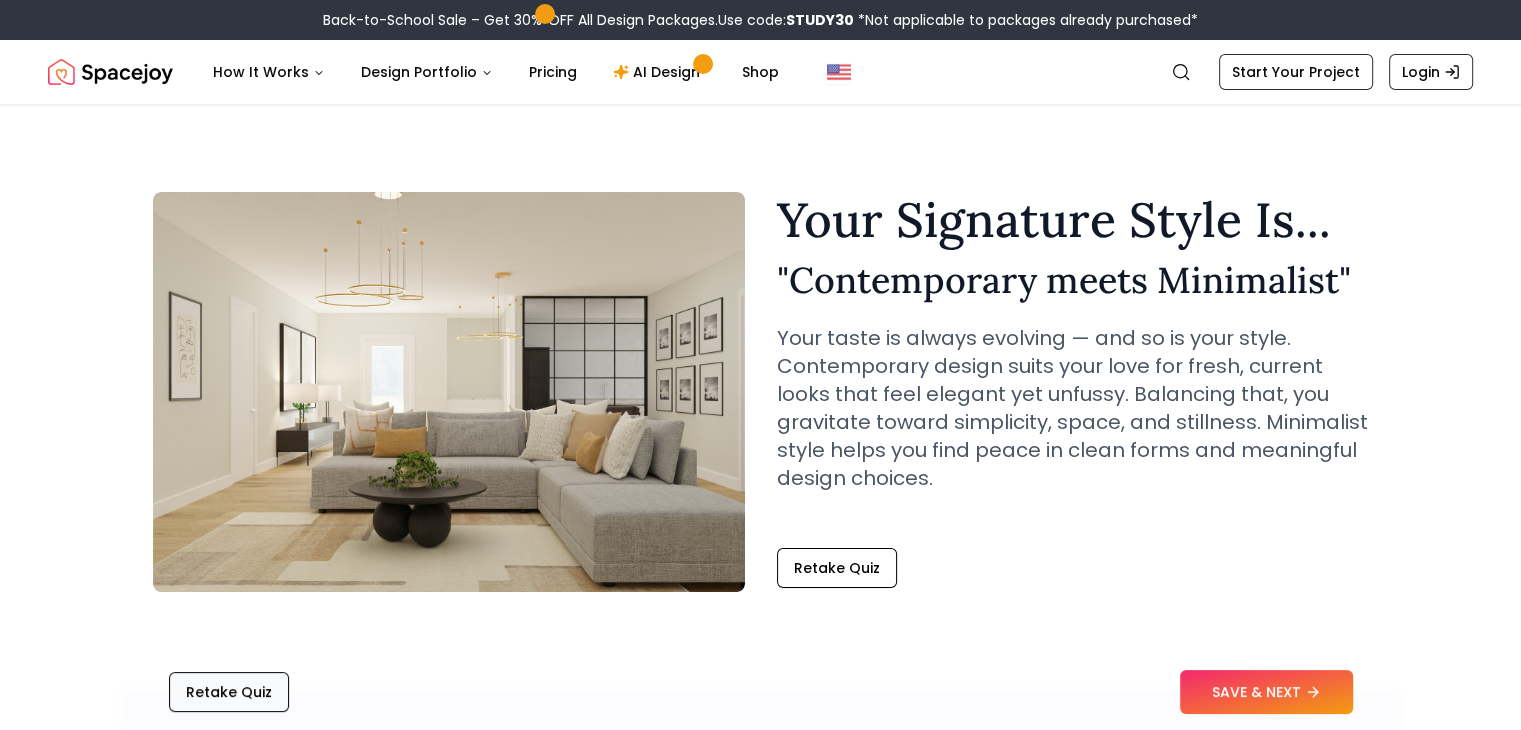 click on "Retake Quiz" at bounding box center (229, 692) 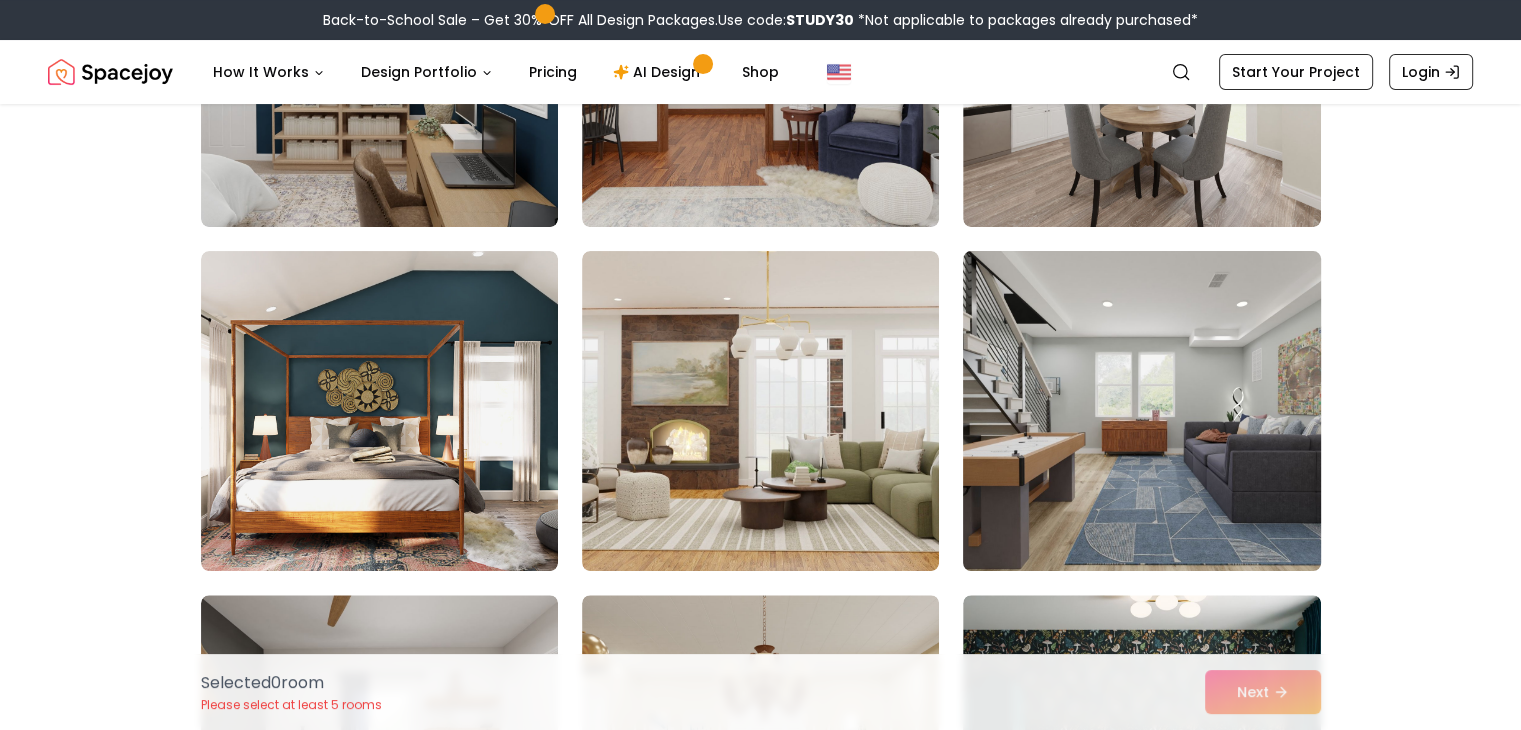 scroll, scrollTop: 400, scrollLeft: 0, axis: vertical 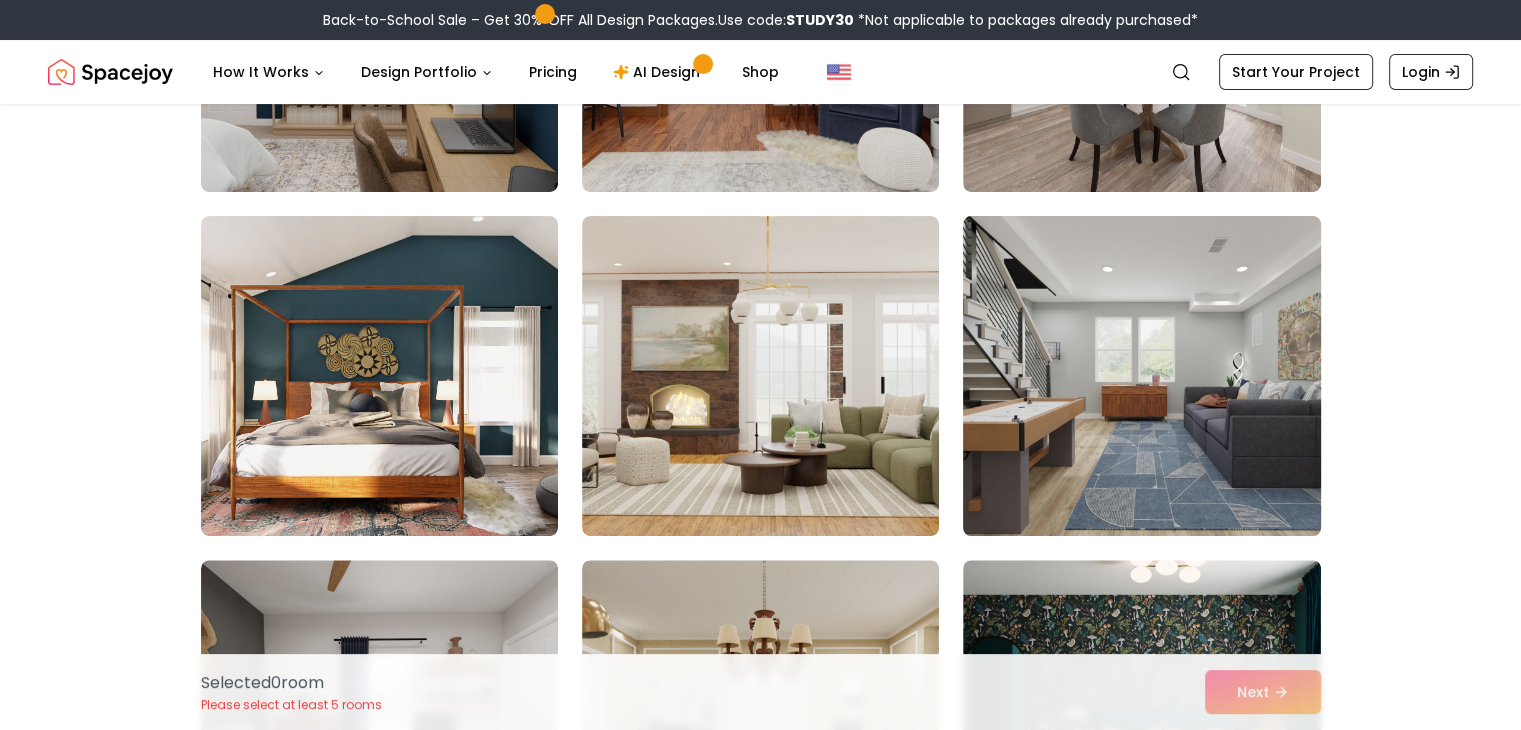 click at bounding box center [1141, 376] 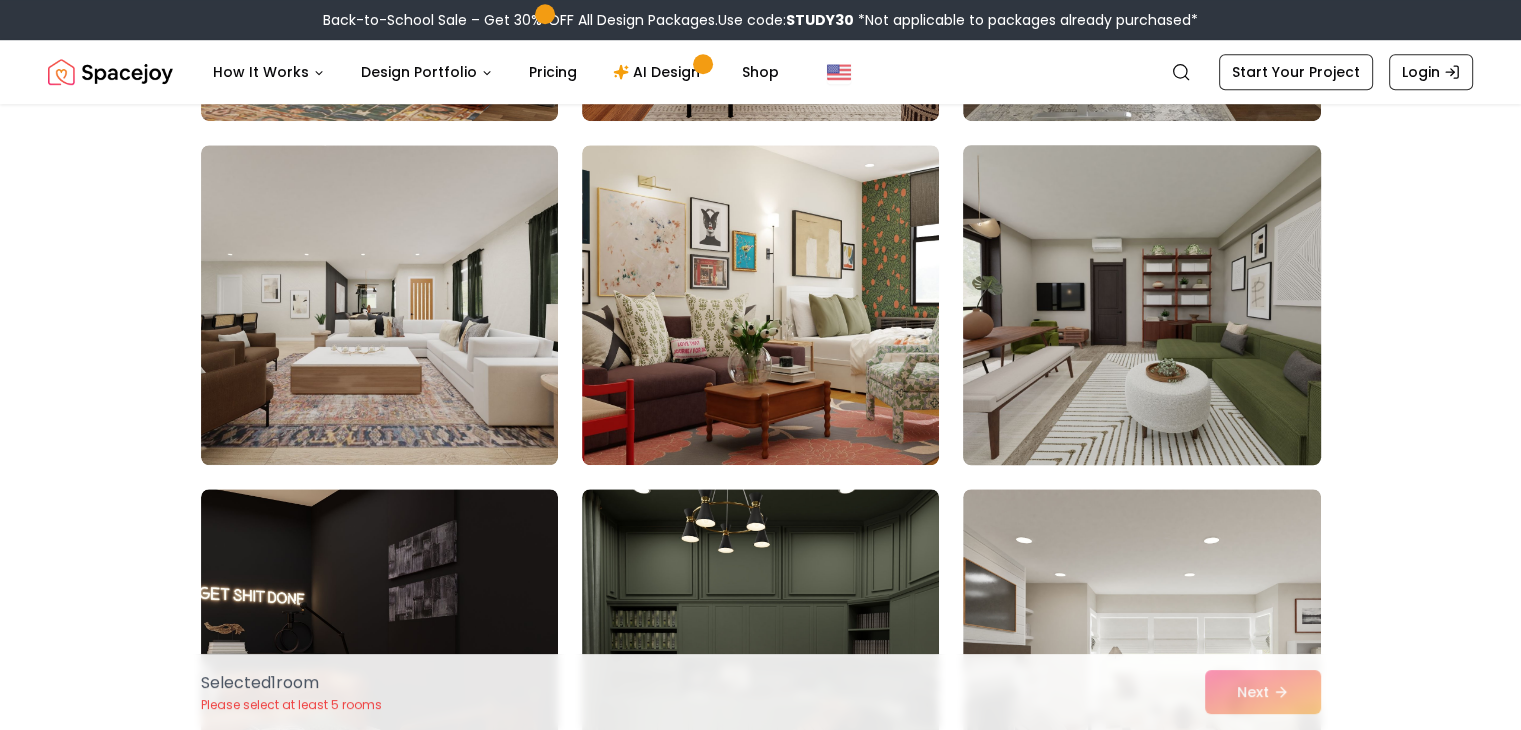scroll, scrollTop: 1500, scrollLeft: 0, axis: vertical 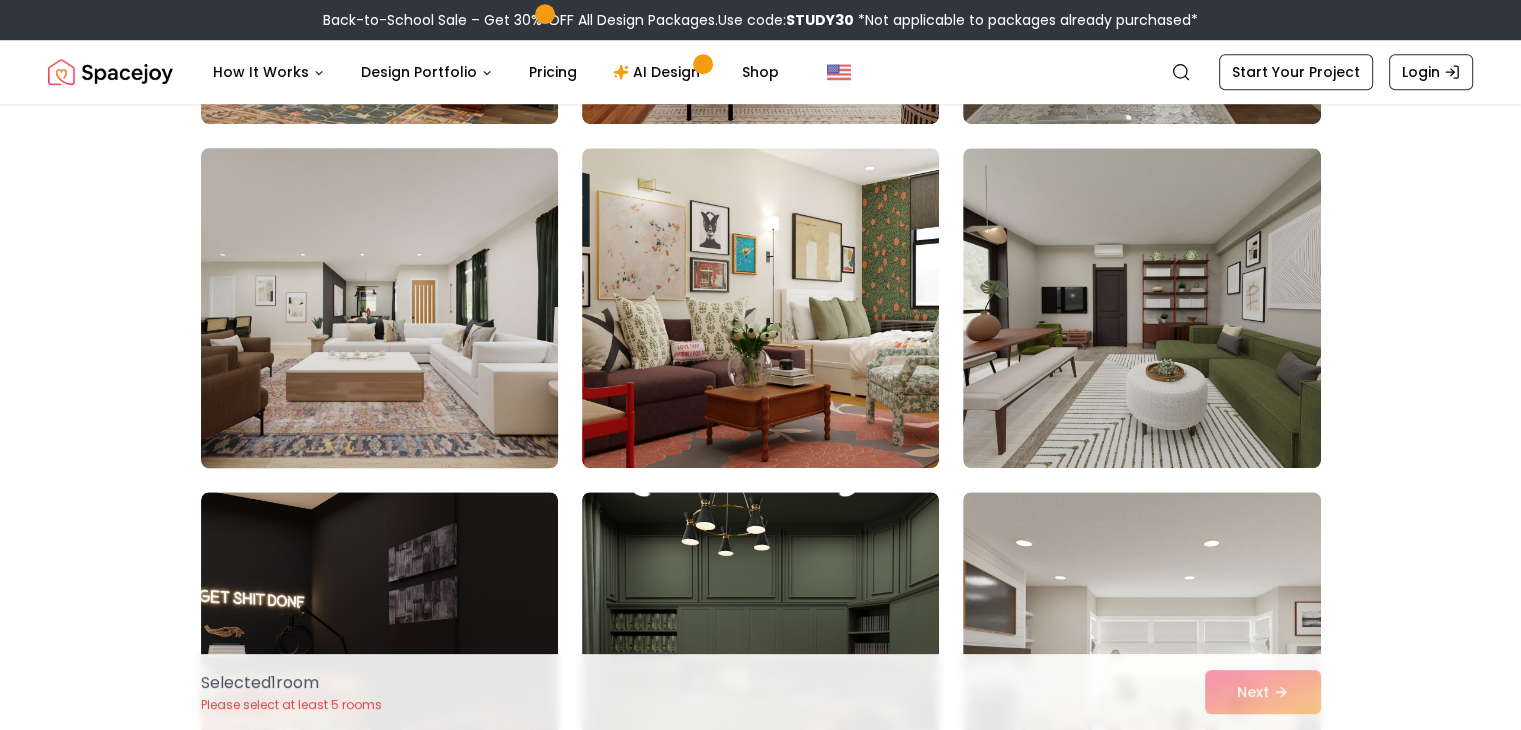click at bounding box center (379, 308) 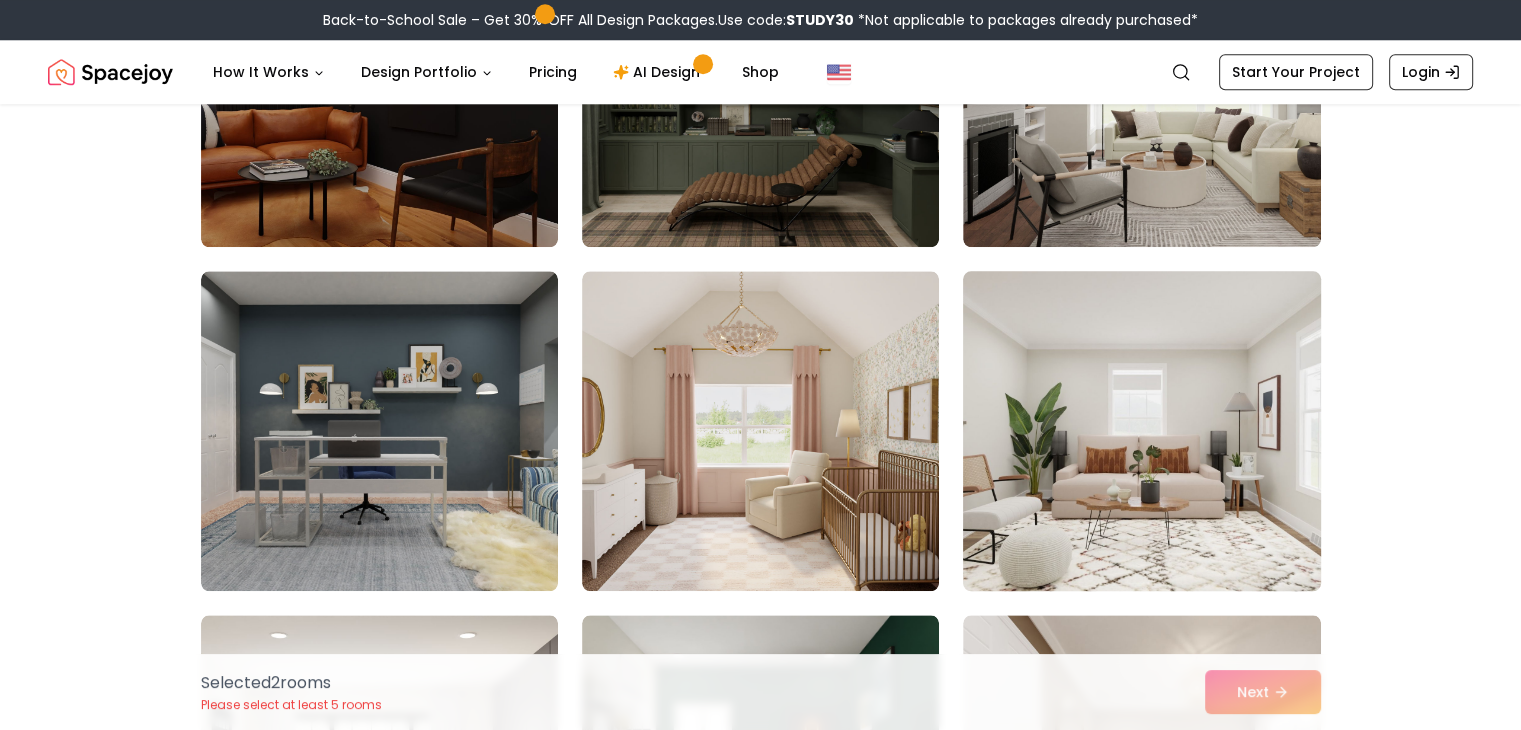 scroll, scrollTop: 2100, scrollLeft: 0, axis: vertical 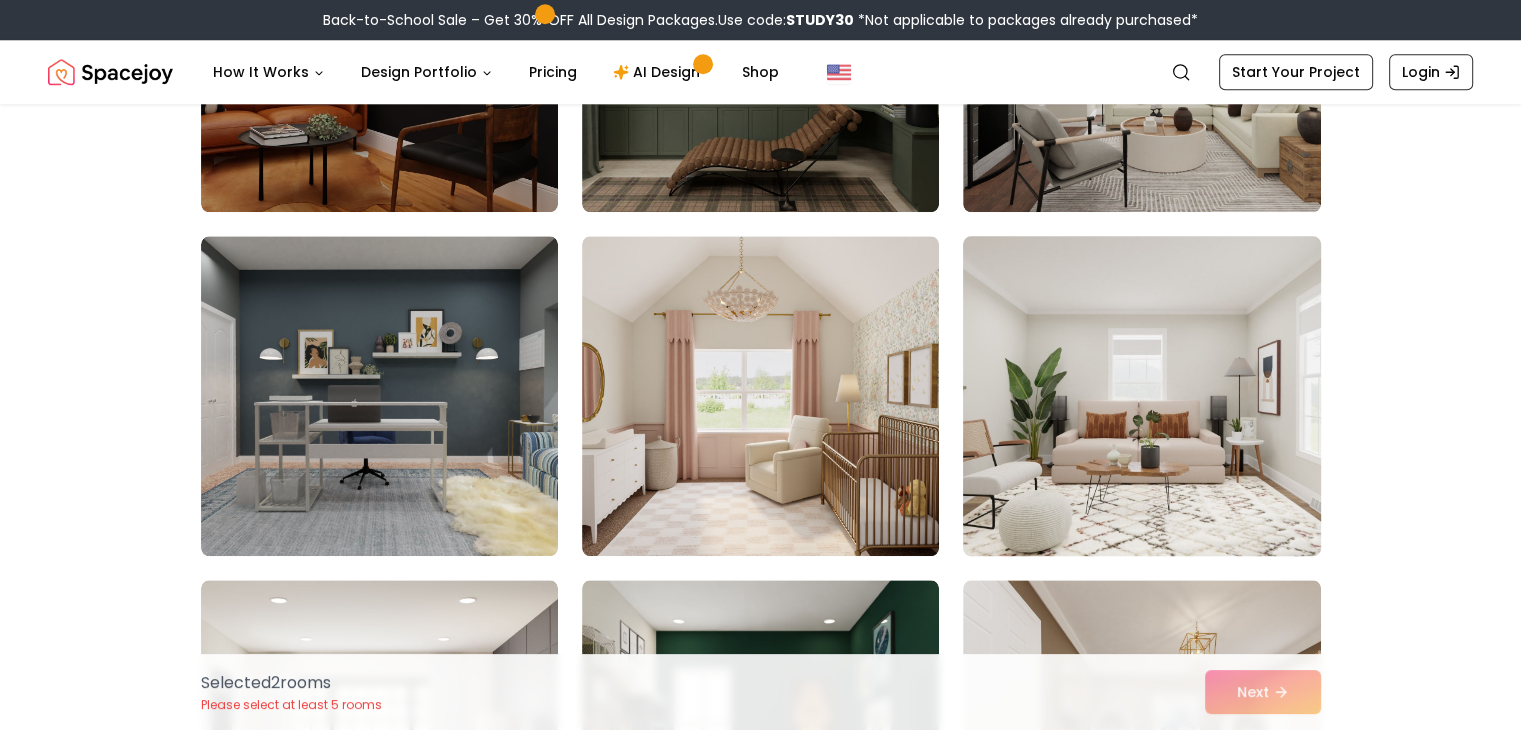 click at bounding box center (1141, 396) 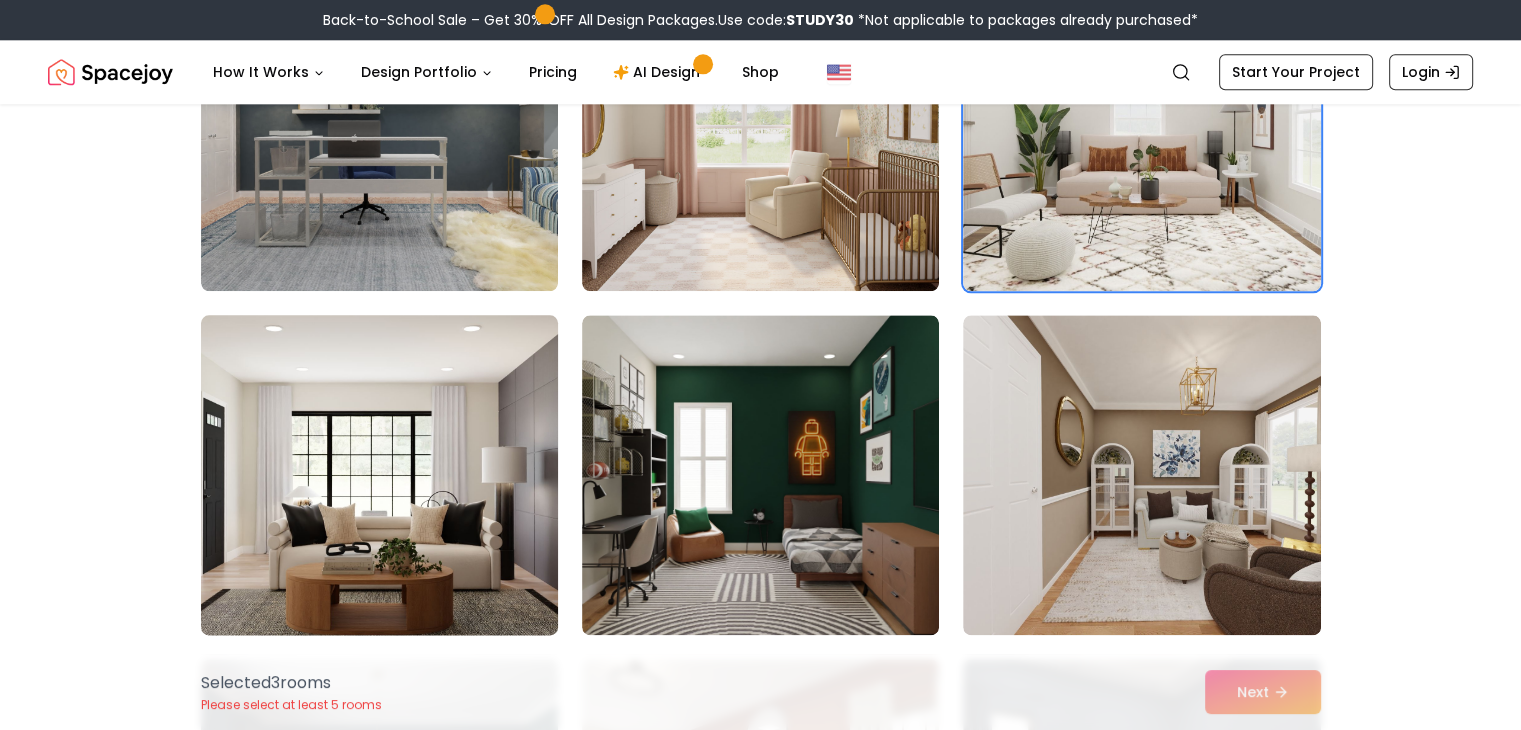 scroll, scrollTop: 2400, scrollLeft: 0, axis: vertical 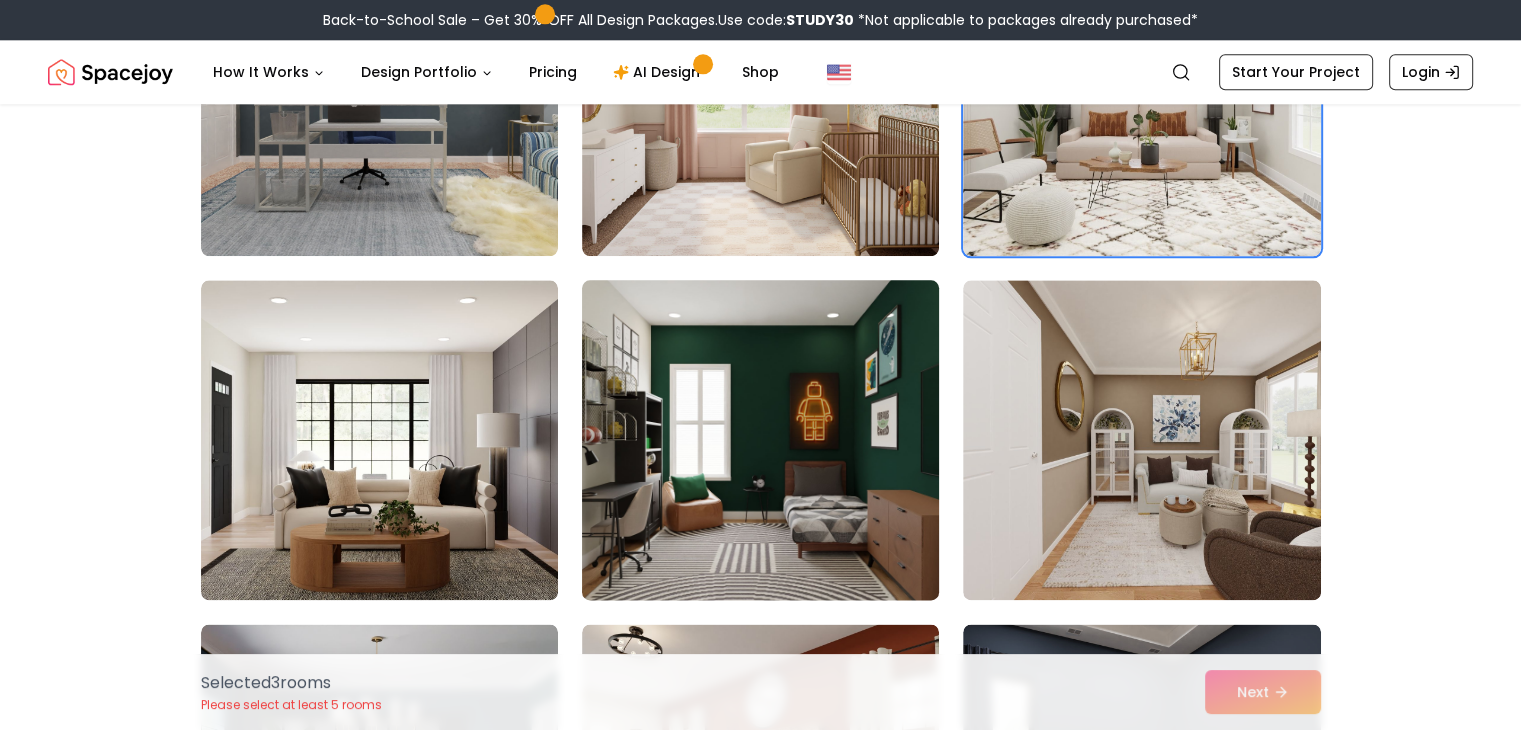 click at bounding box center [760, 440] 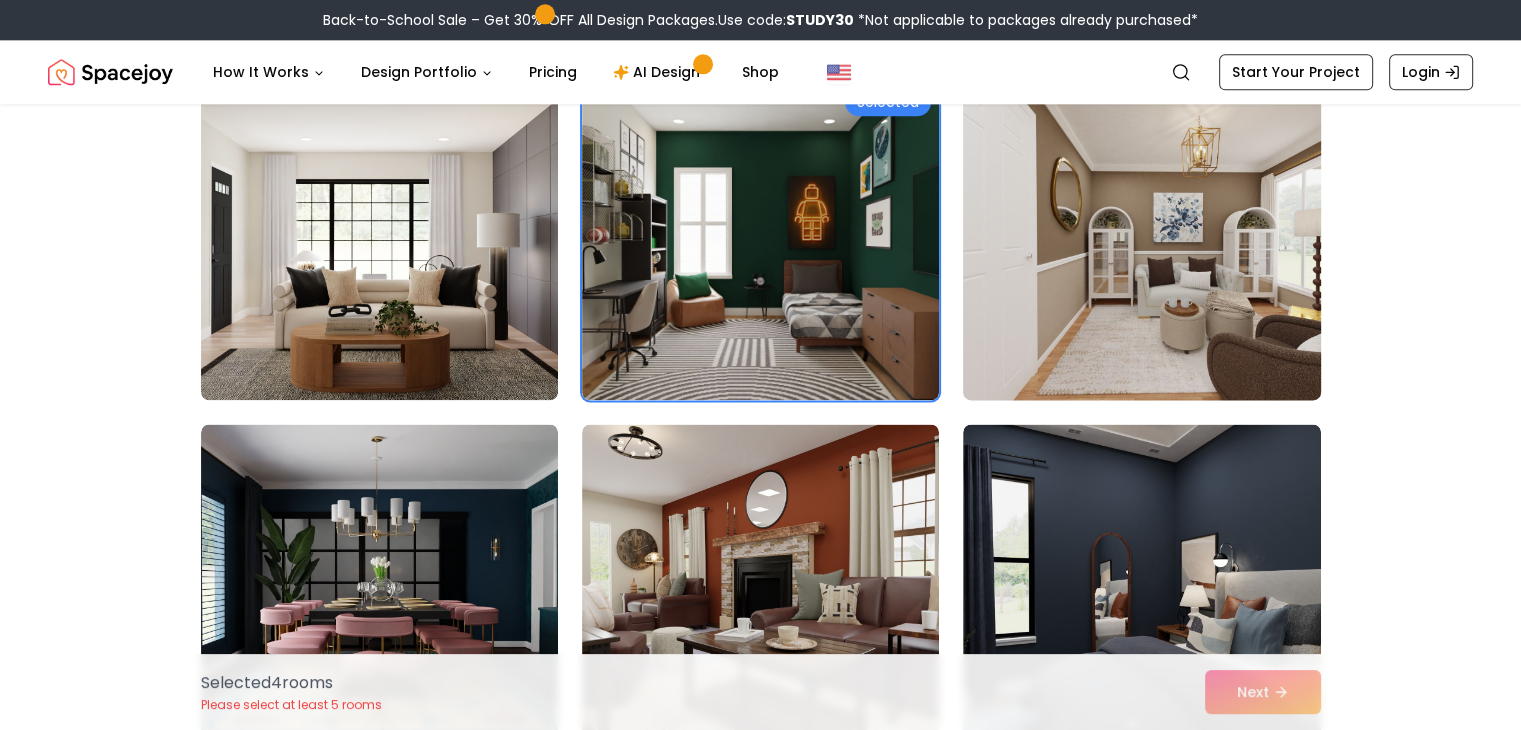 scroll, scrollTop: 2700, scrollLeft: 0, axis: vertical 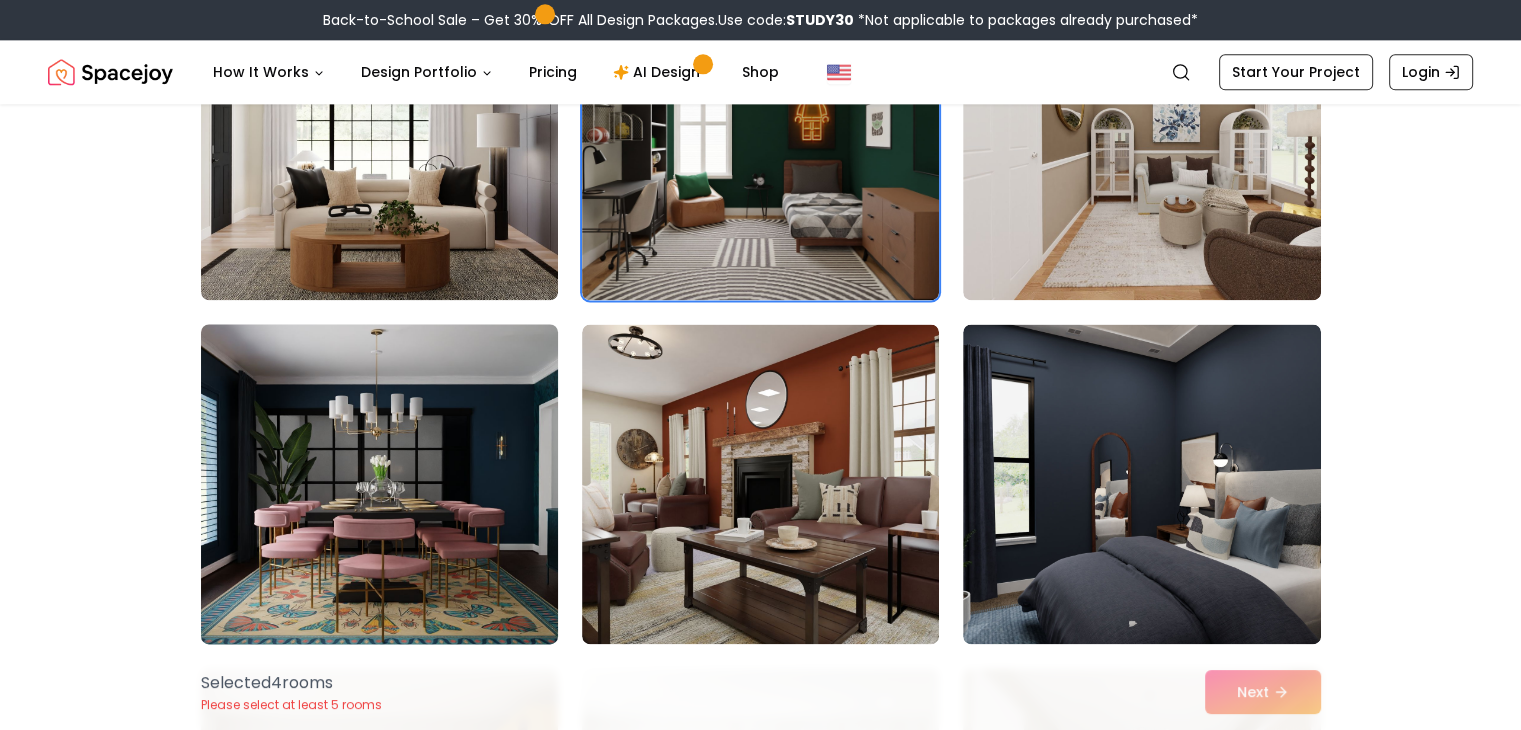 click at bounding box center [379, 484] 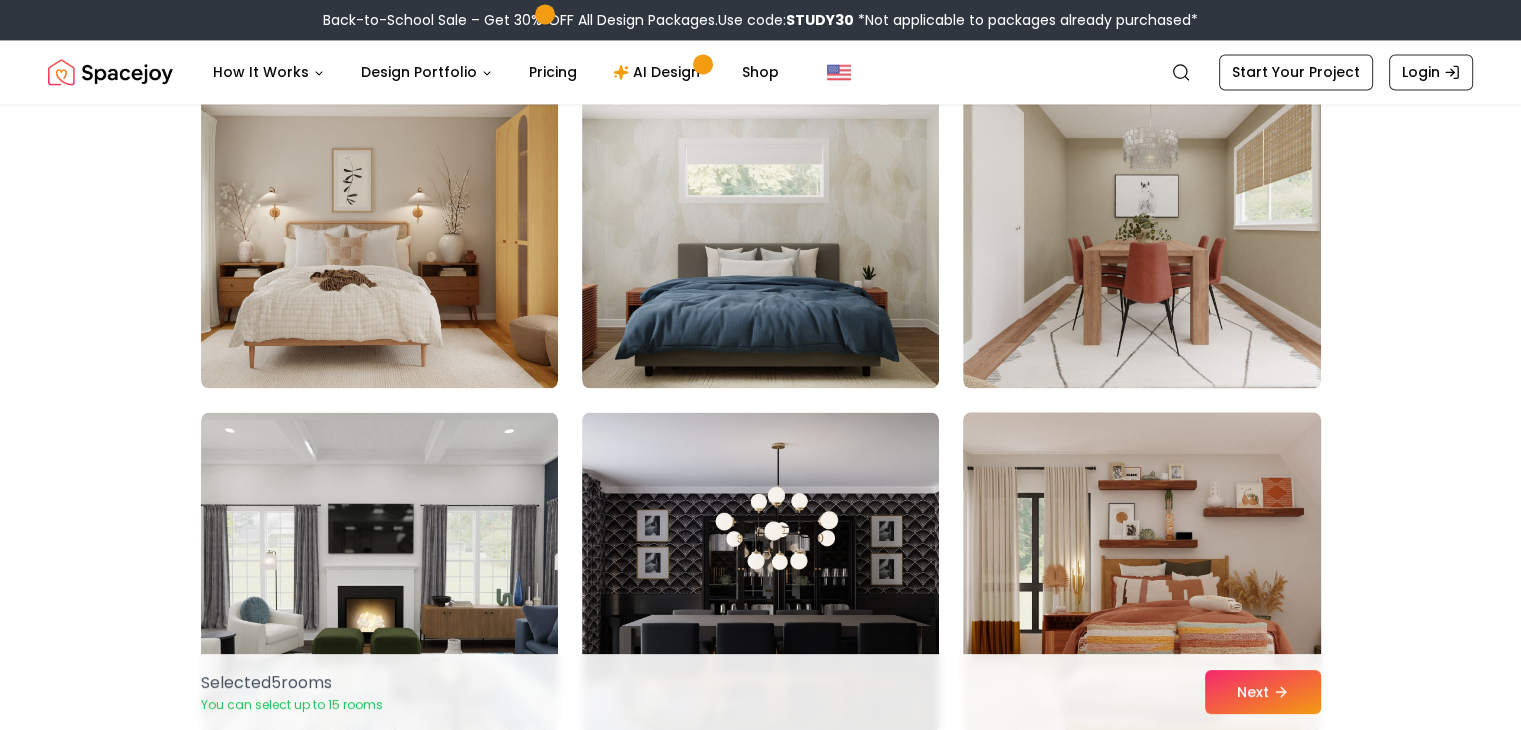 scroll, scrollTop: 3400, scrollLeft: 0, axis: vertical 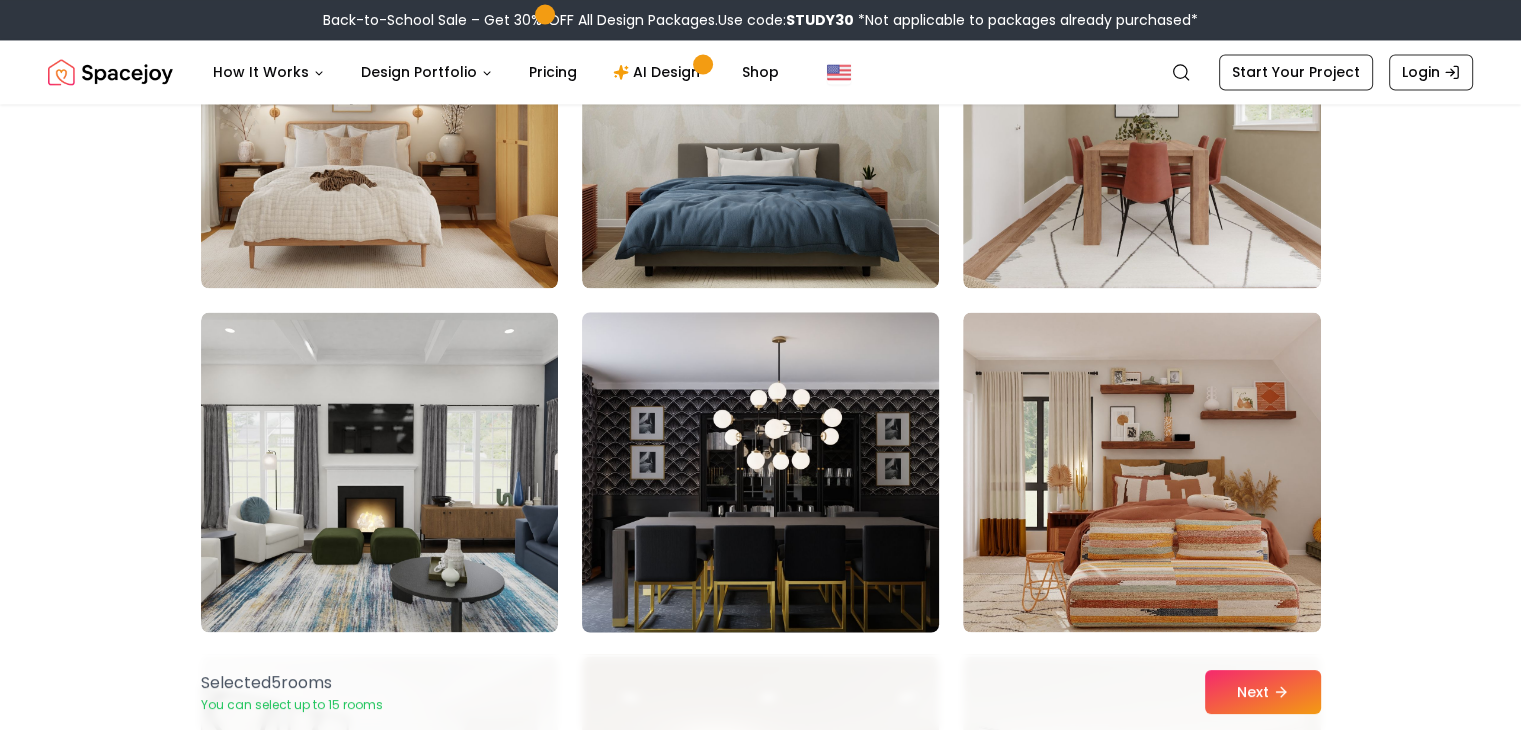 click at bounding box center (760, 472) 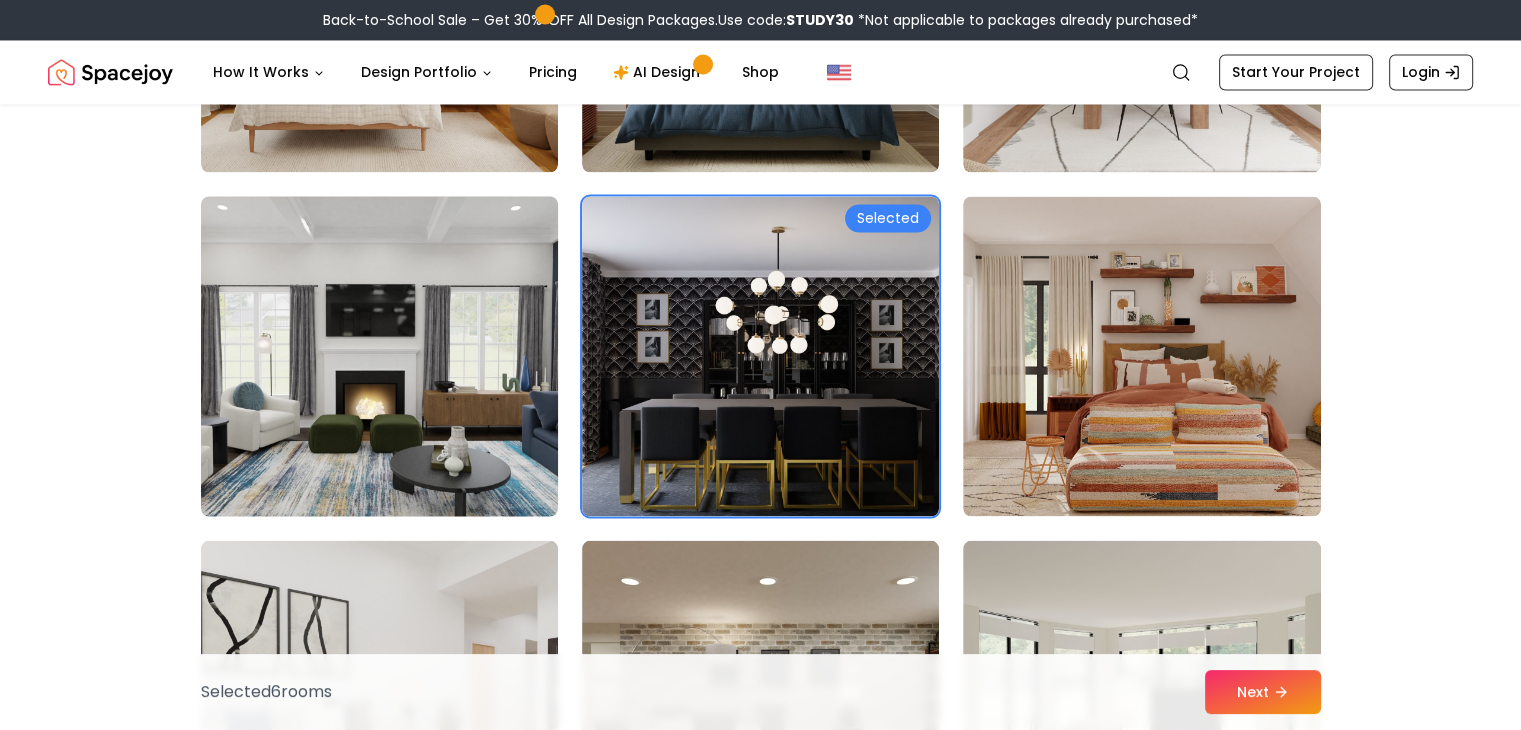 scroll, scrollTop: 3800, scrollLeft: 0, axis: vertical 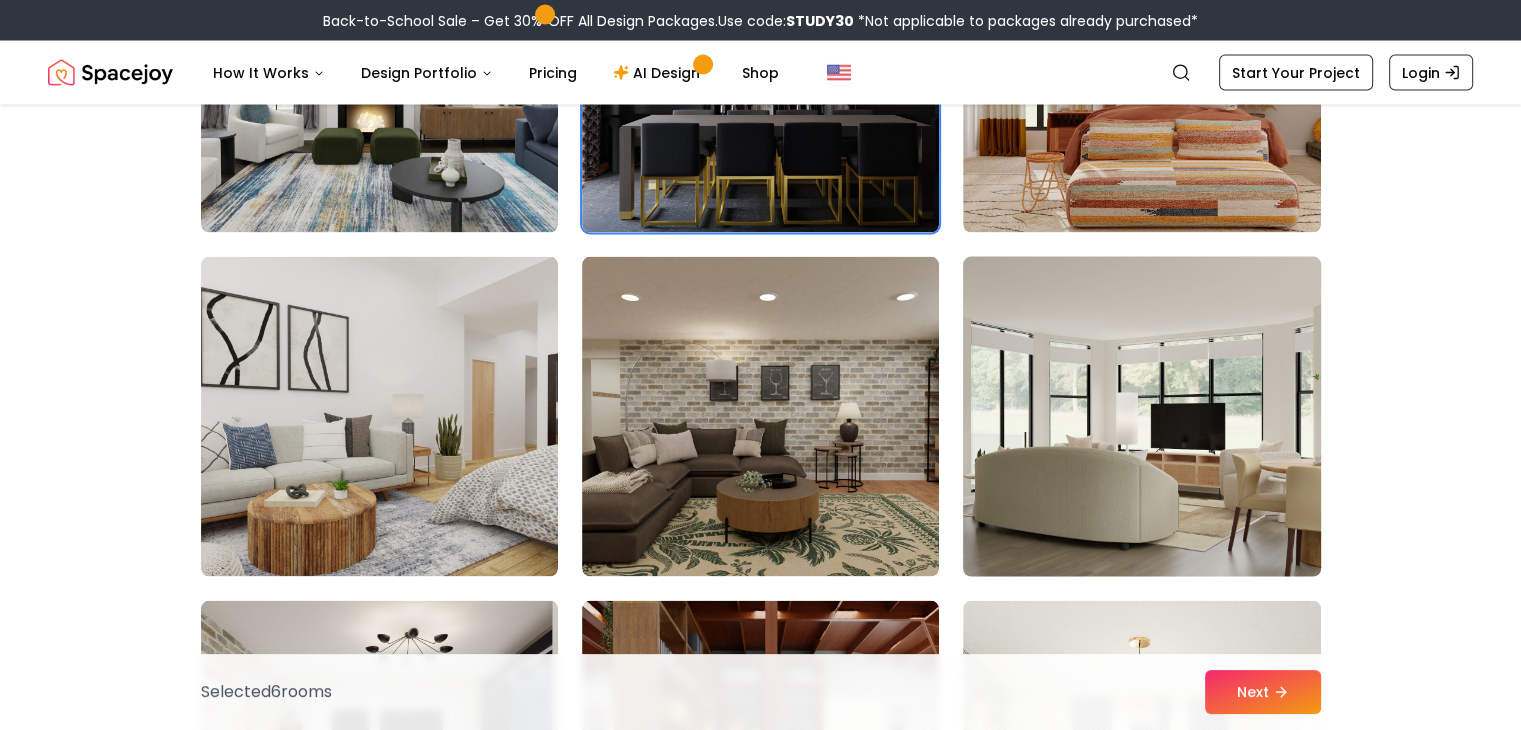 click at bounding box center (1141, 416) 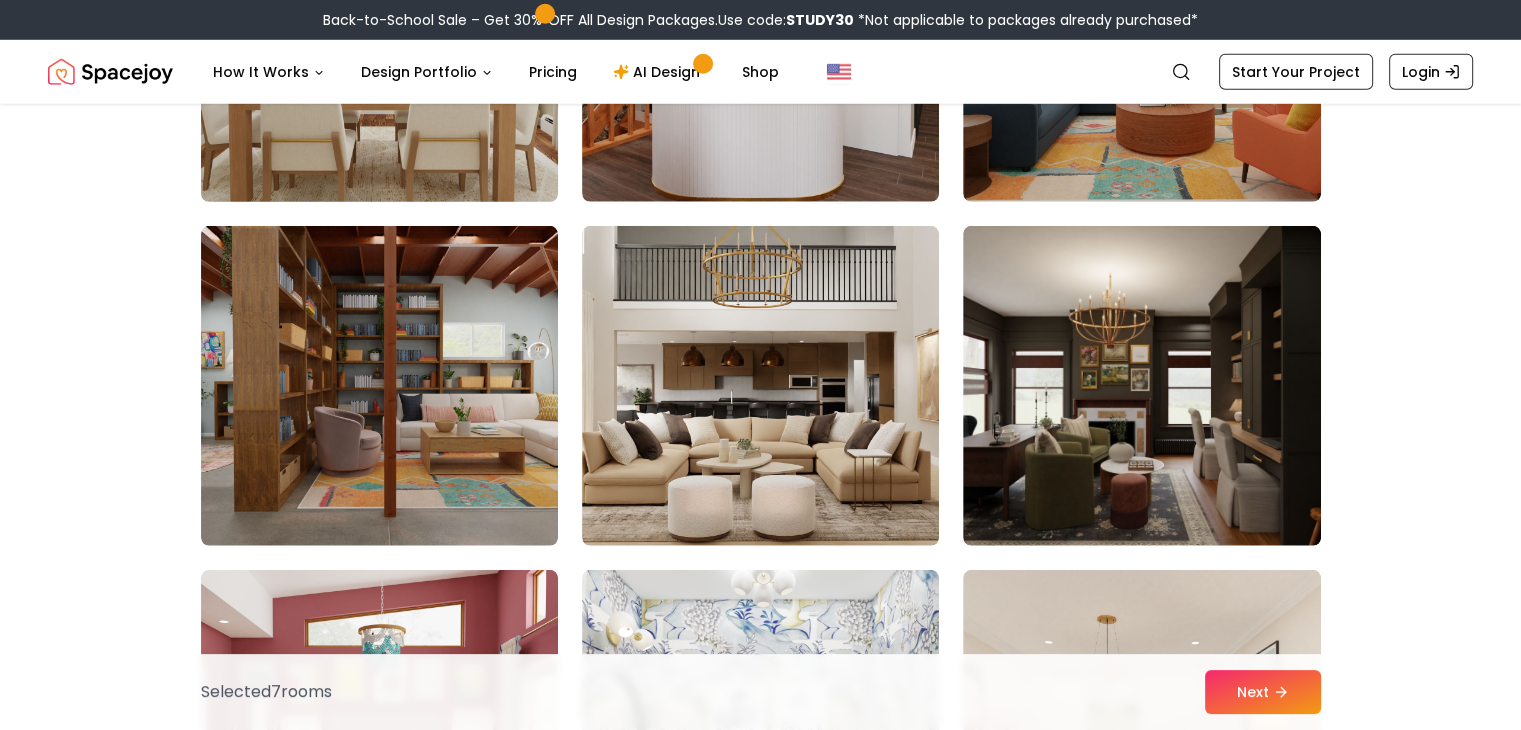 scroll, scrollTop: 5900, scrollLeft: 0, axis: vertical 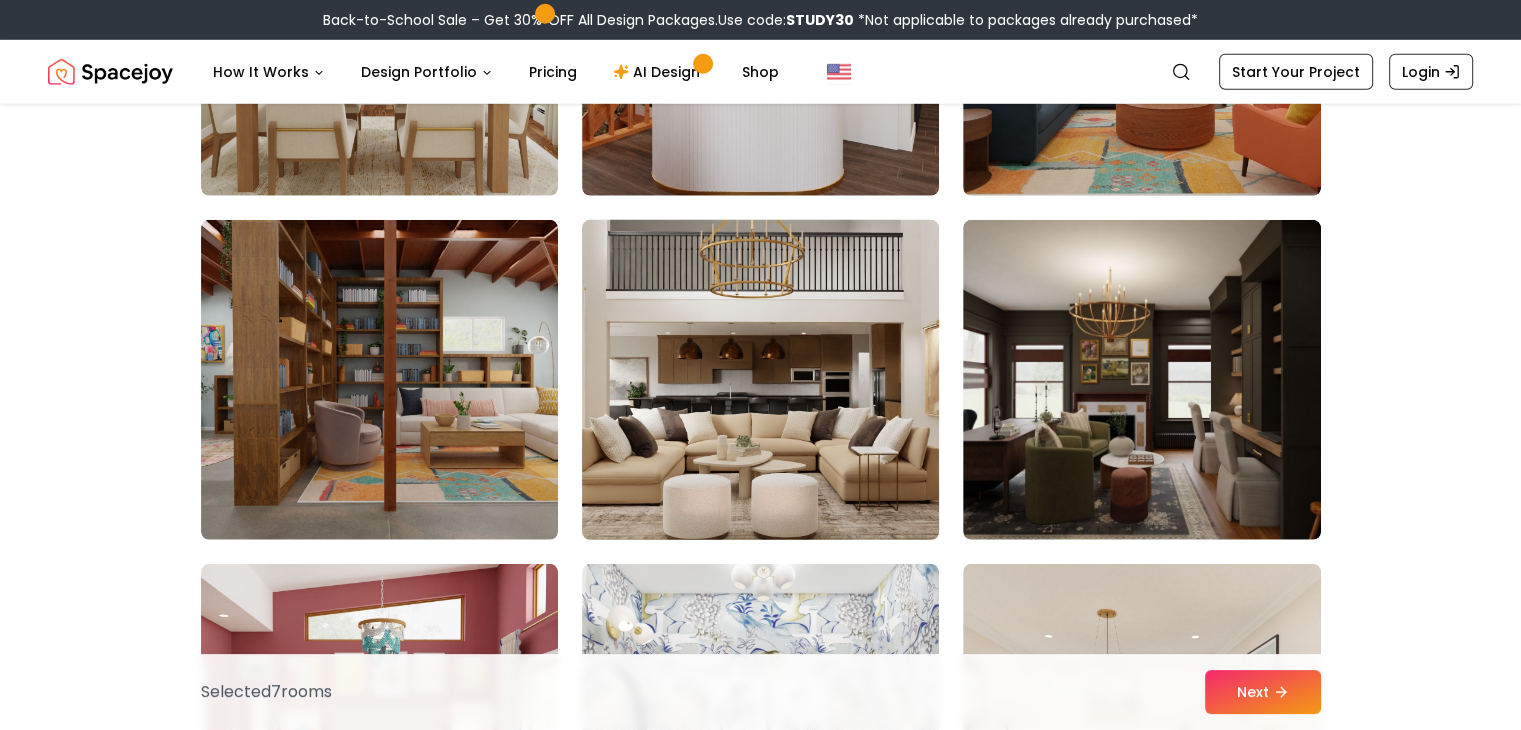 click at bounding box center (760, 380) 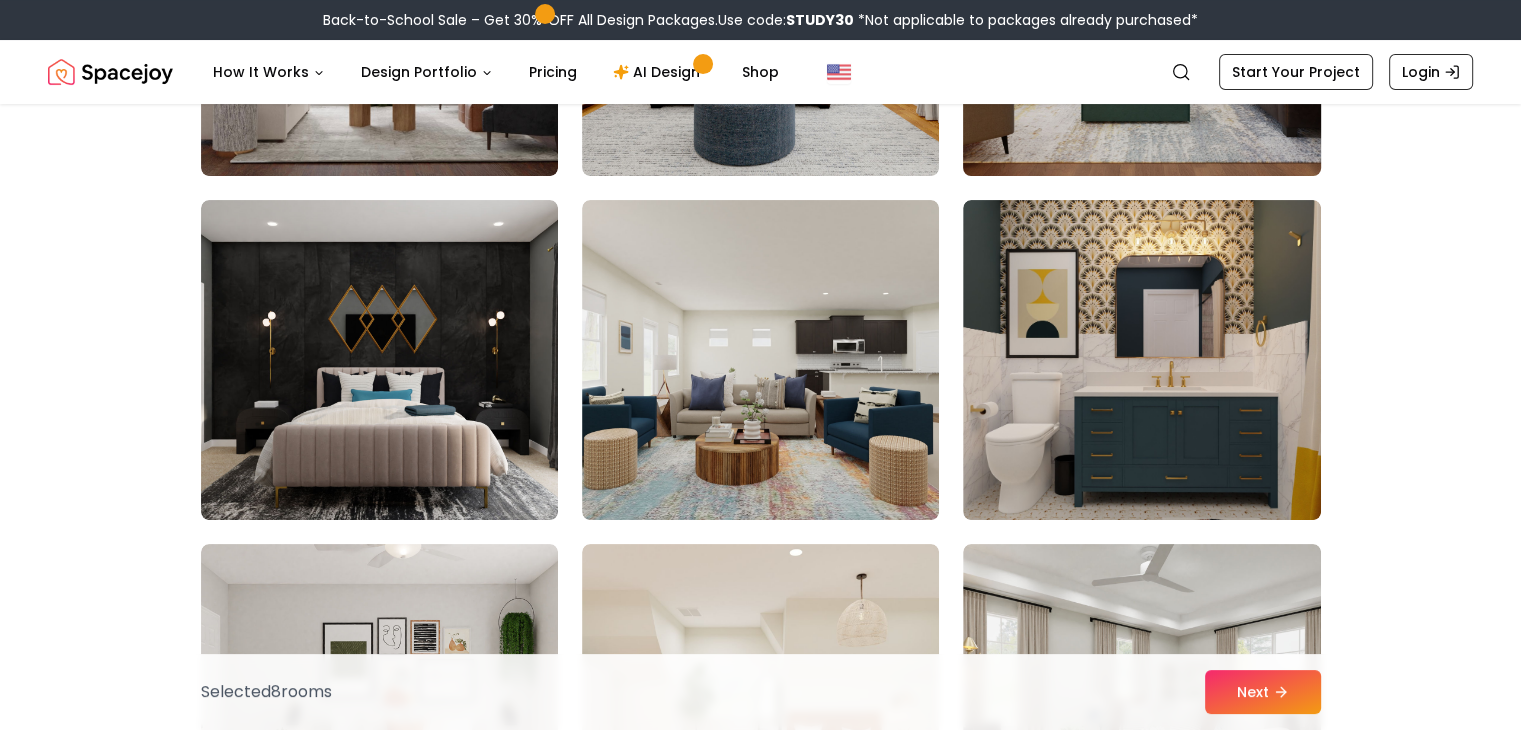 scroll, scrollTop: 8000, scrollLeft: 0, axis: vertical 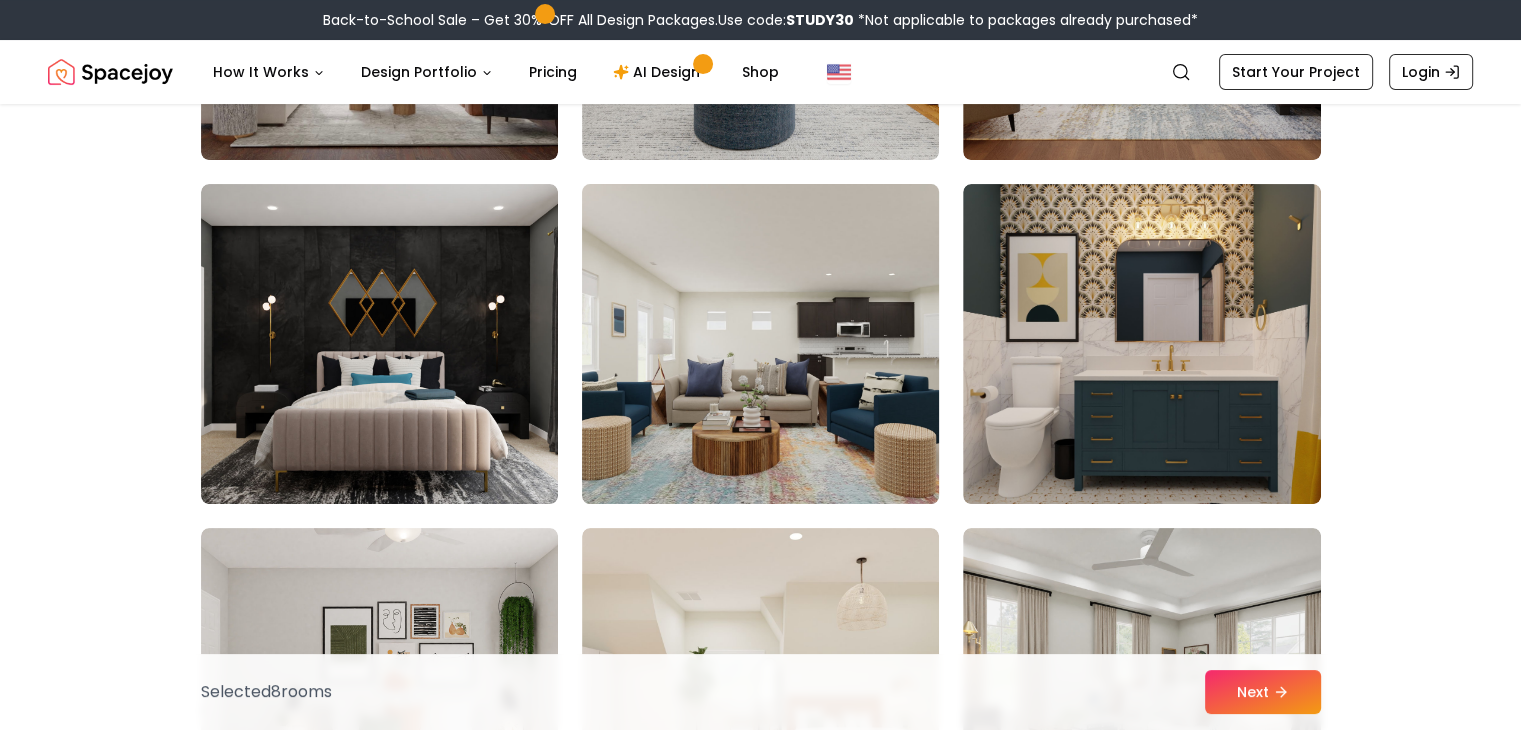 click at bounding box center [760, 344] 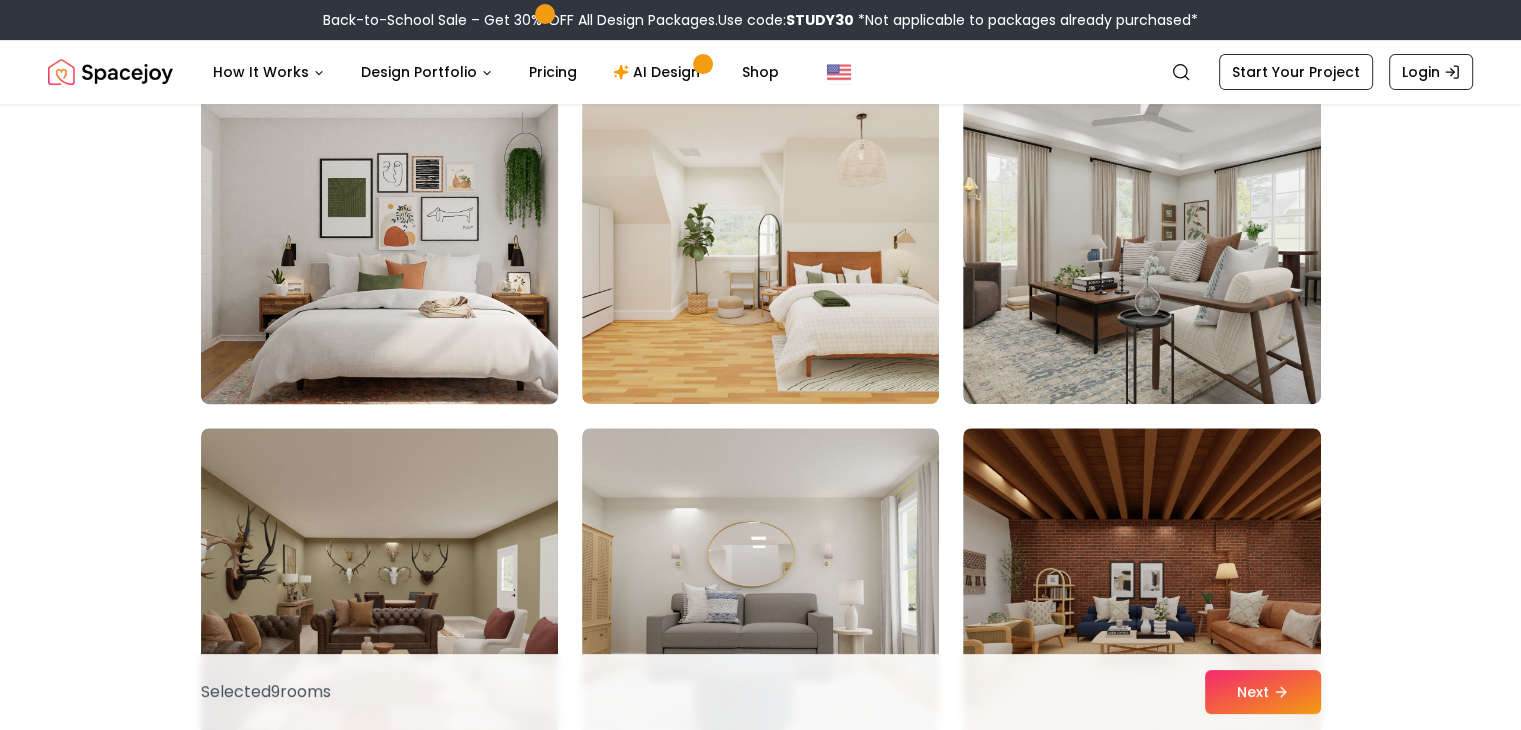 scroll, scrollTop: 8400, scrollLeft: 0, axis: vertical 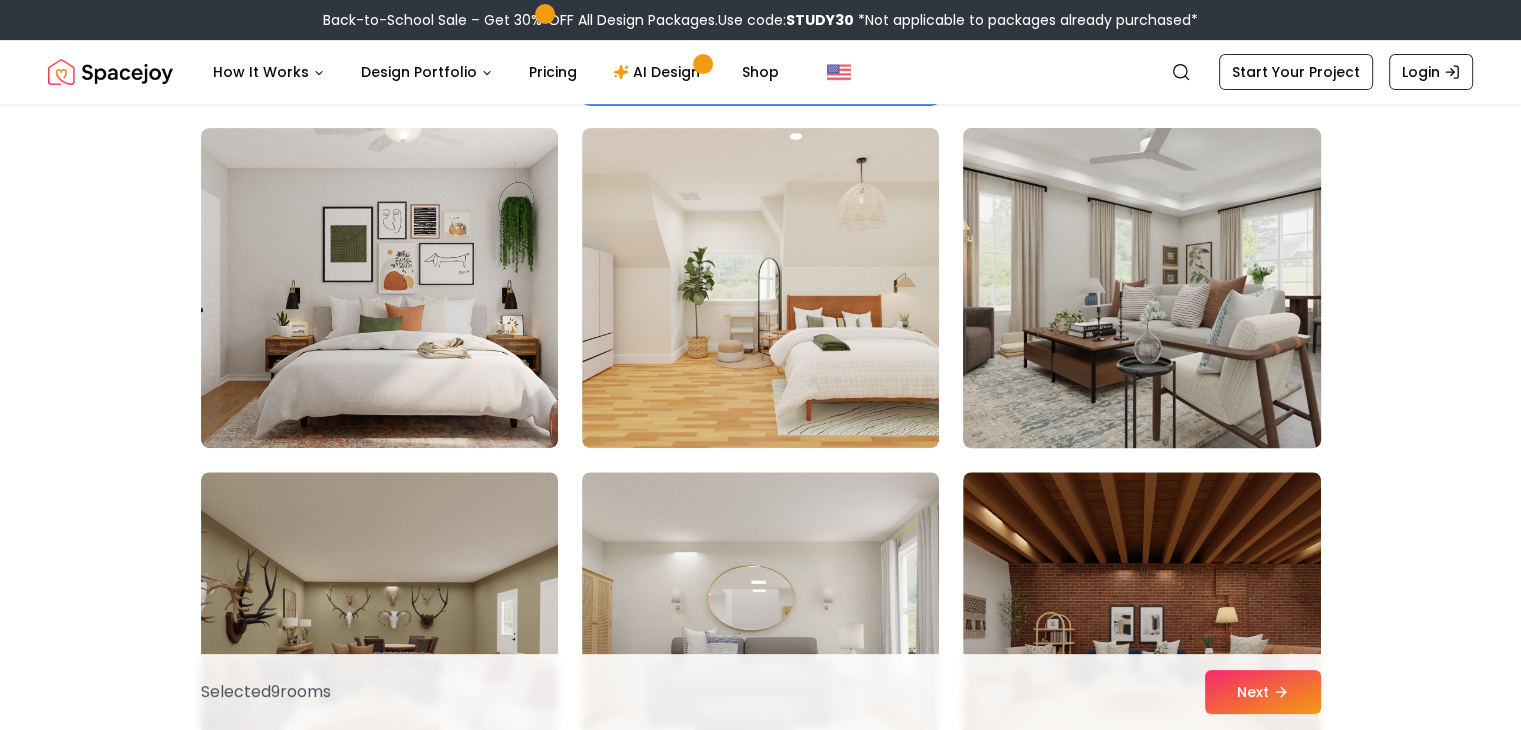 click at bounding box center [1141, 288] 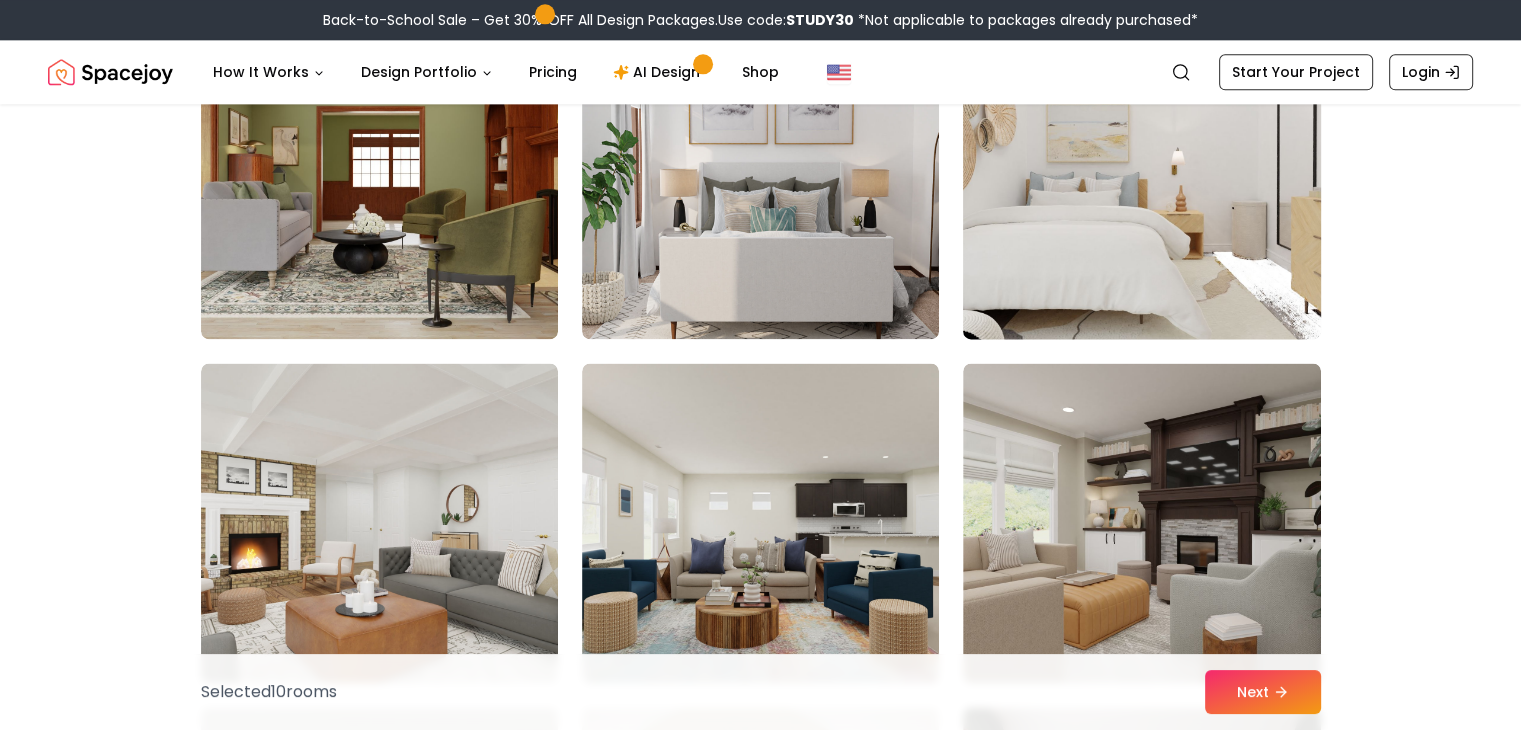 scroll, scrollTop: 10500, scrollLeft: 0, axis: vertical 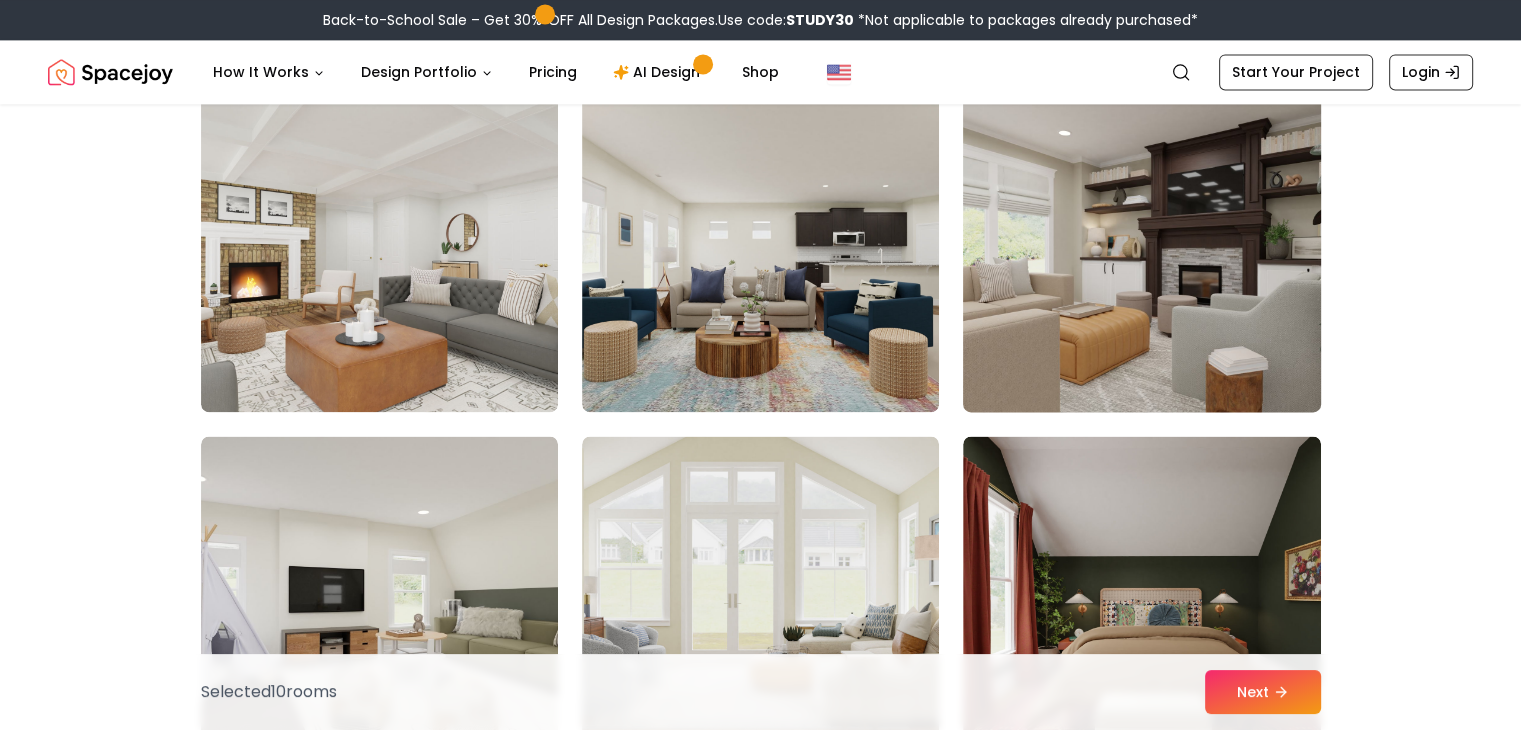 click at bounding box center [1141, 252] 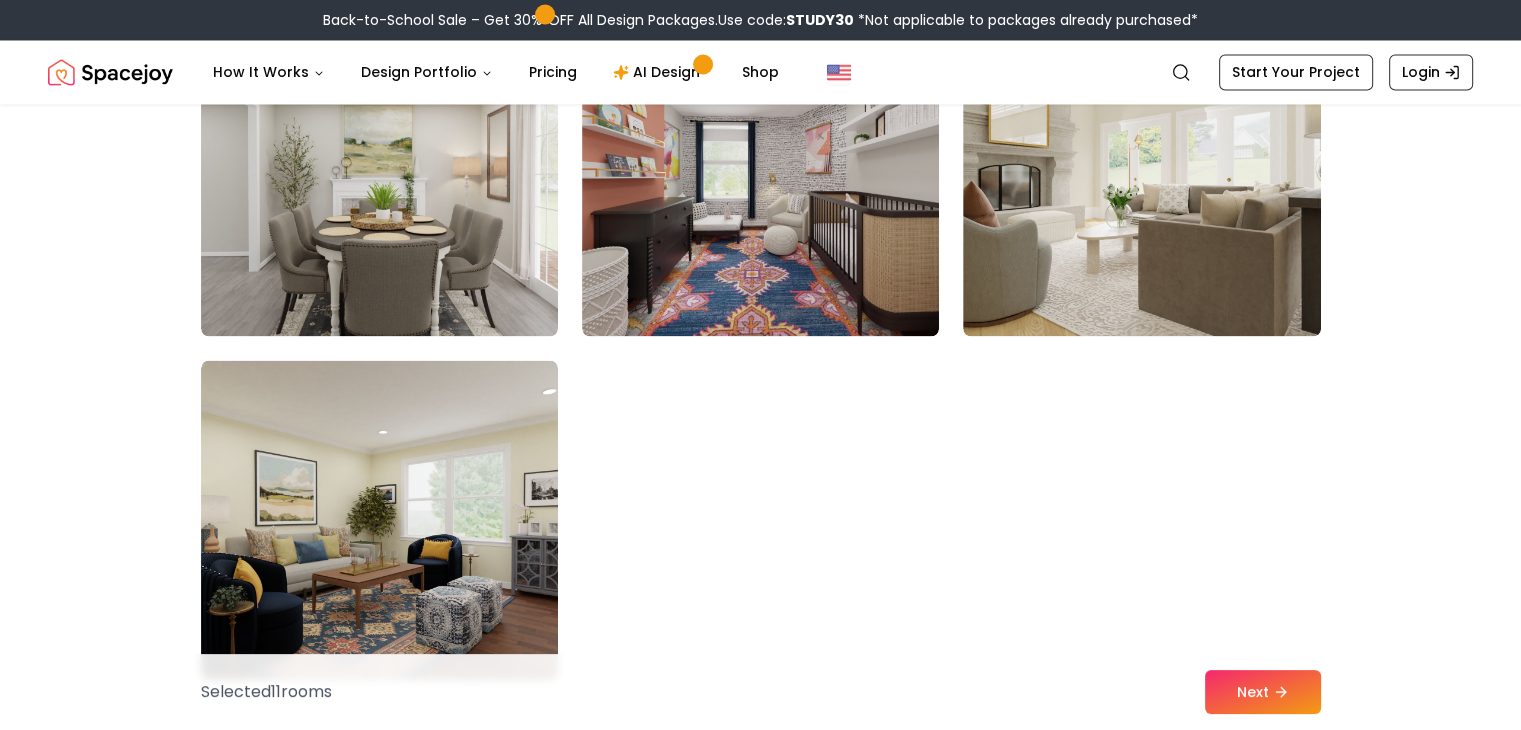 scroll, scrollTop: 11300, scrollLeft: 0, axis: vertical 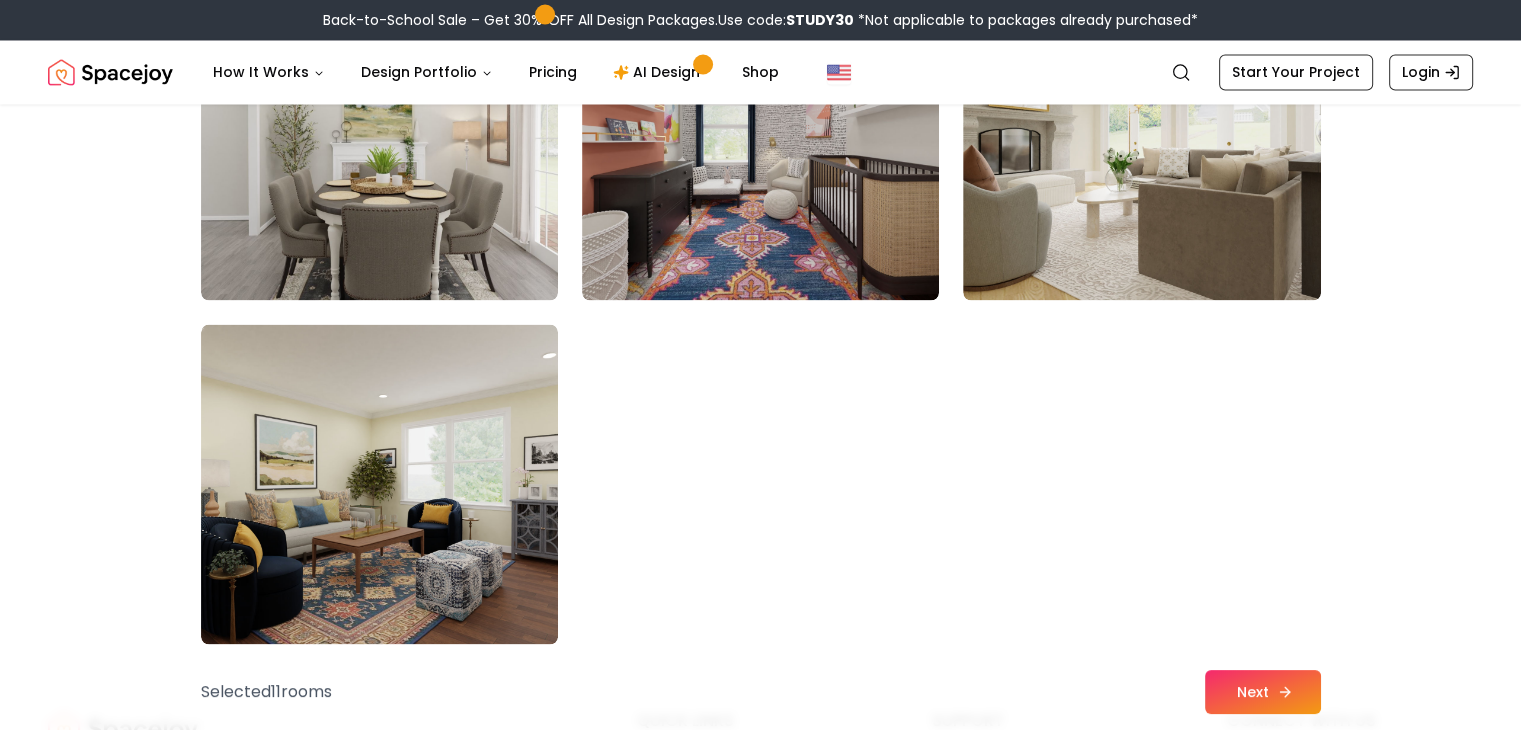 click 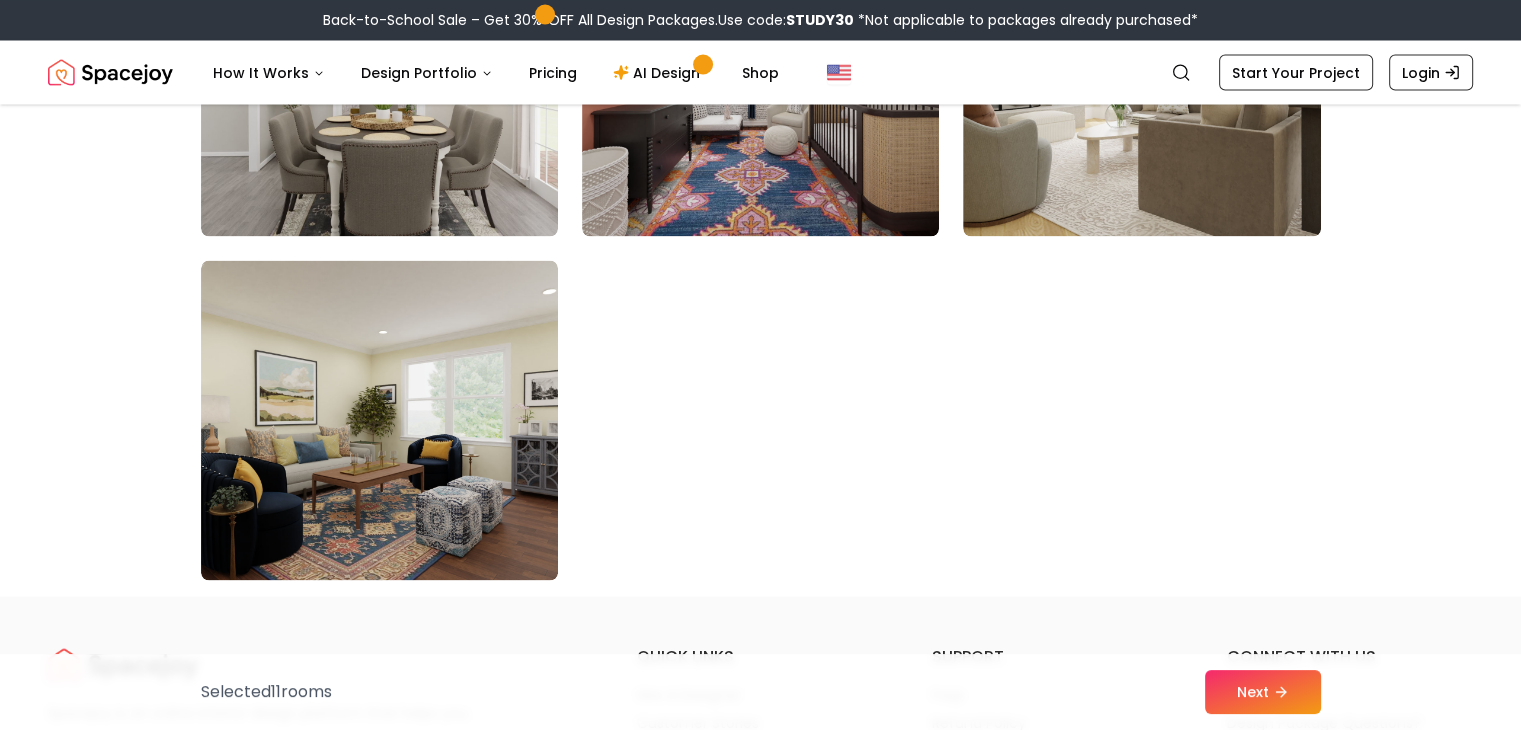 scroll, scrollTop: 11300, scrollLeft: 0, axis: vertical 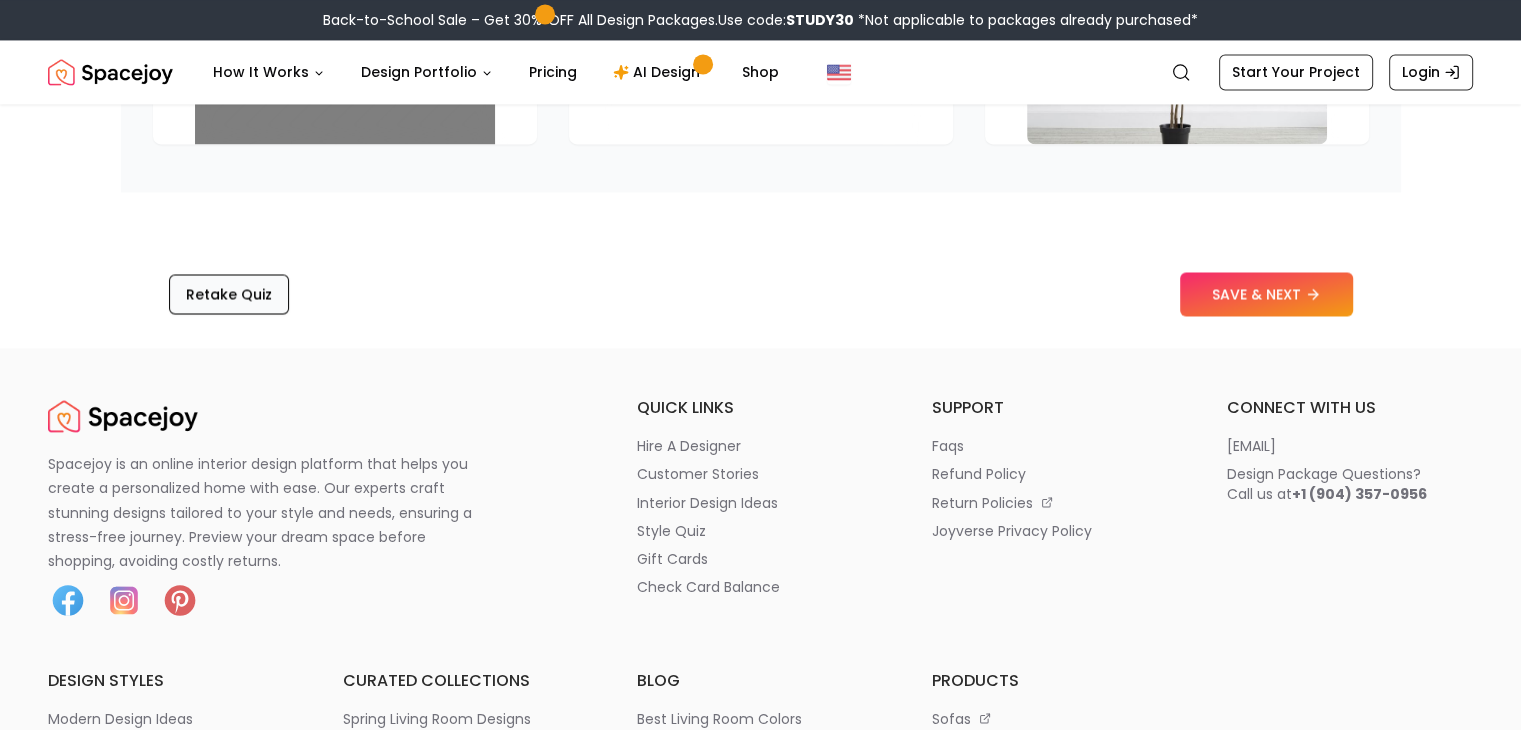 click on "Retake Quiz" at bounding box center [229, 294] 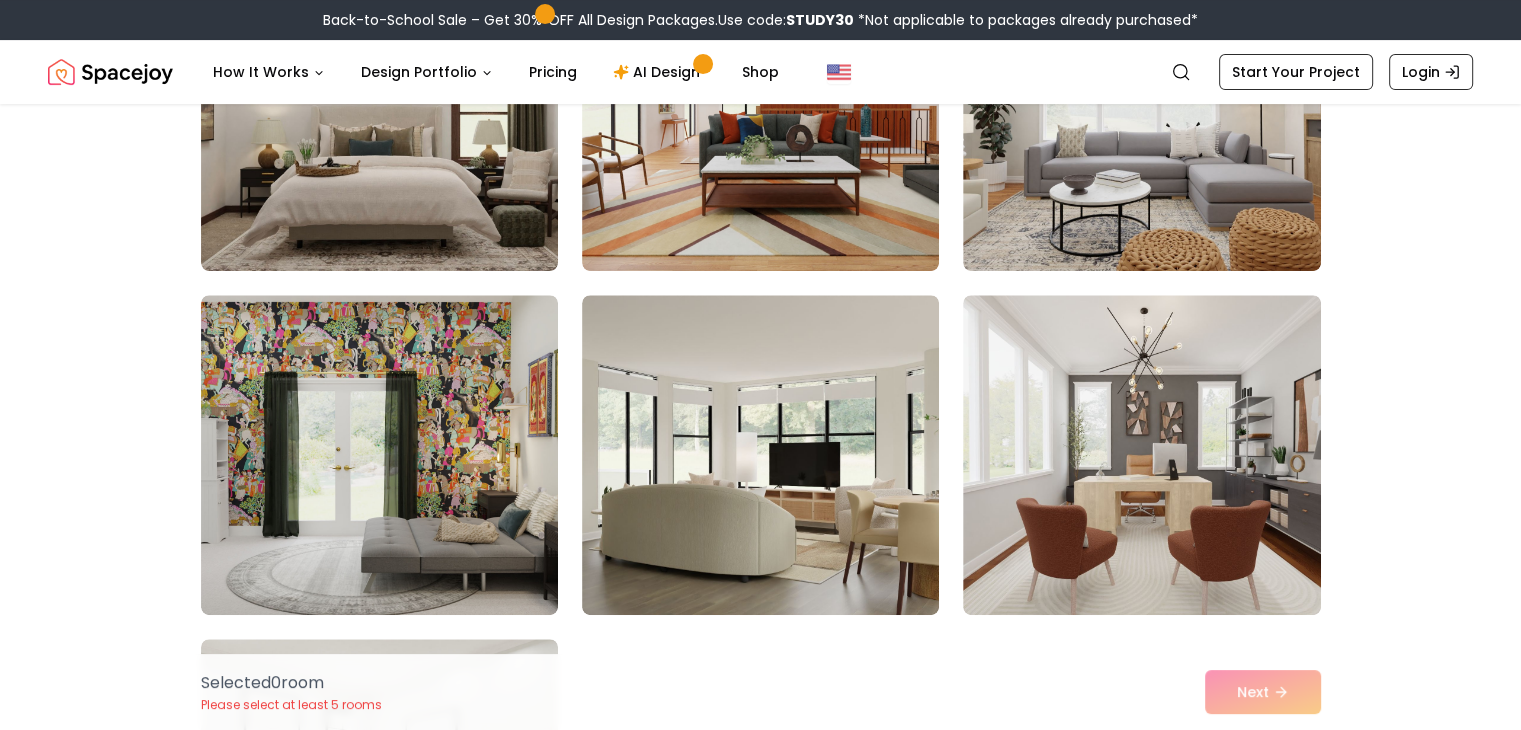 scroll, scrollTop: 700, scrollLeft: 0, axis: vertical 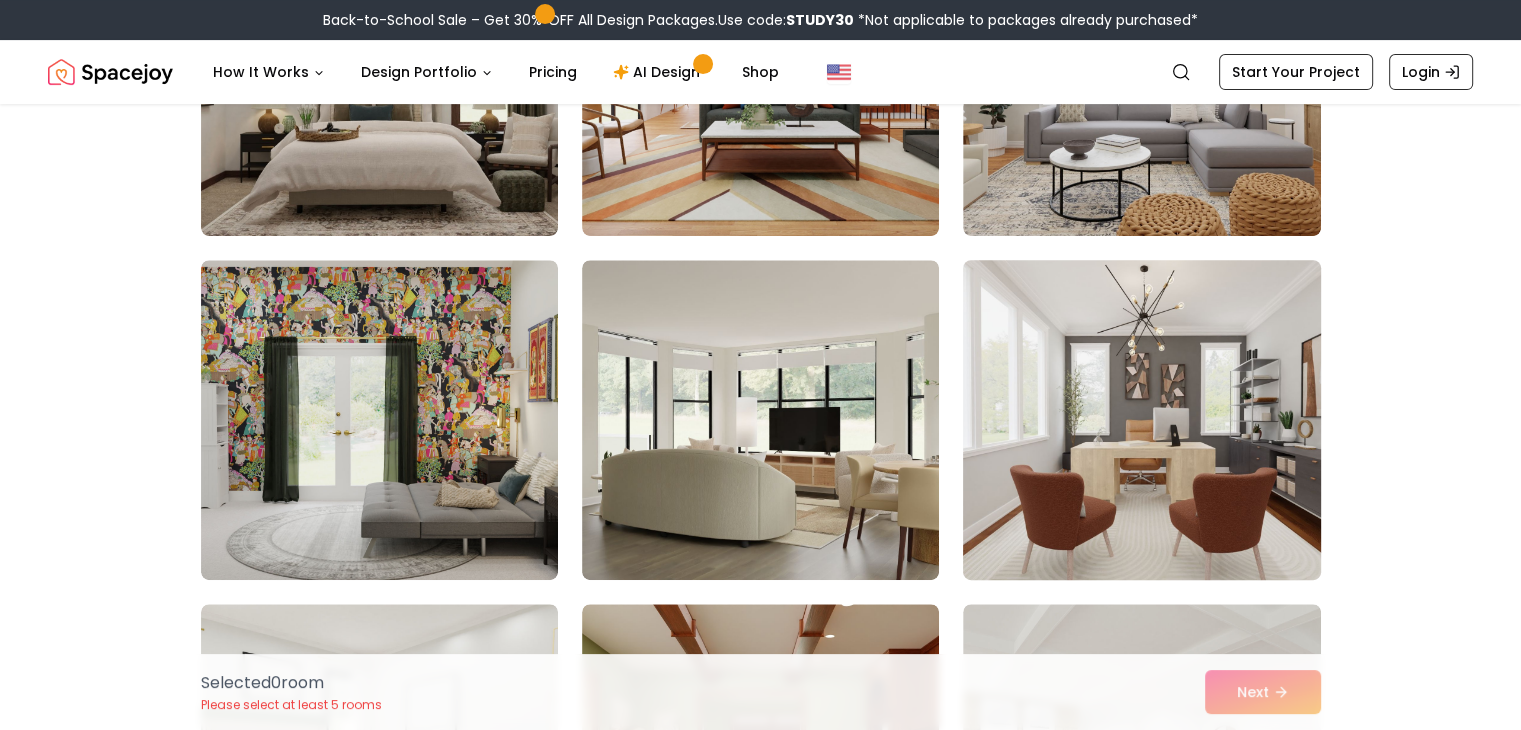click at bounding box center [1141, 420] 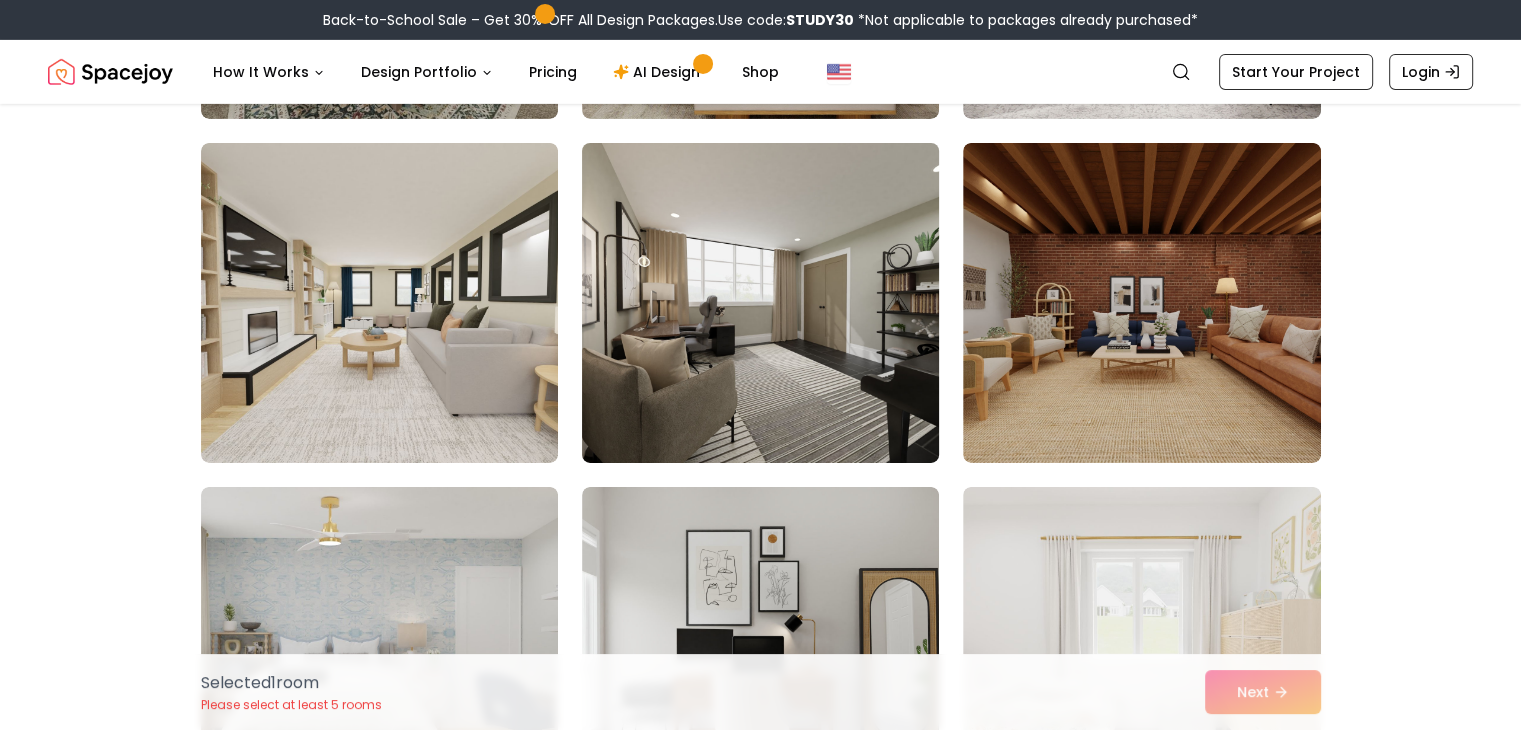scroll, scrollTop: 6700, scrollLeft: 0, axis: vertical 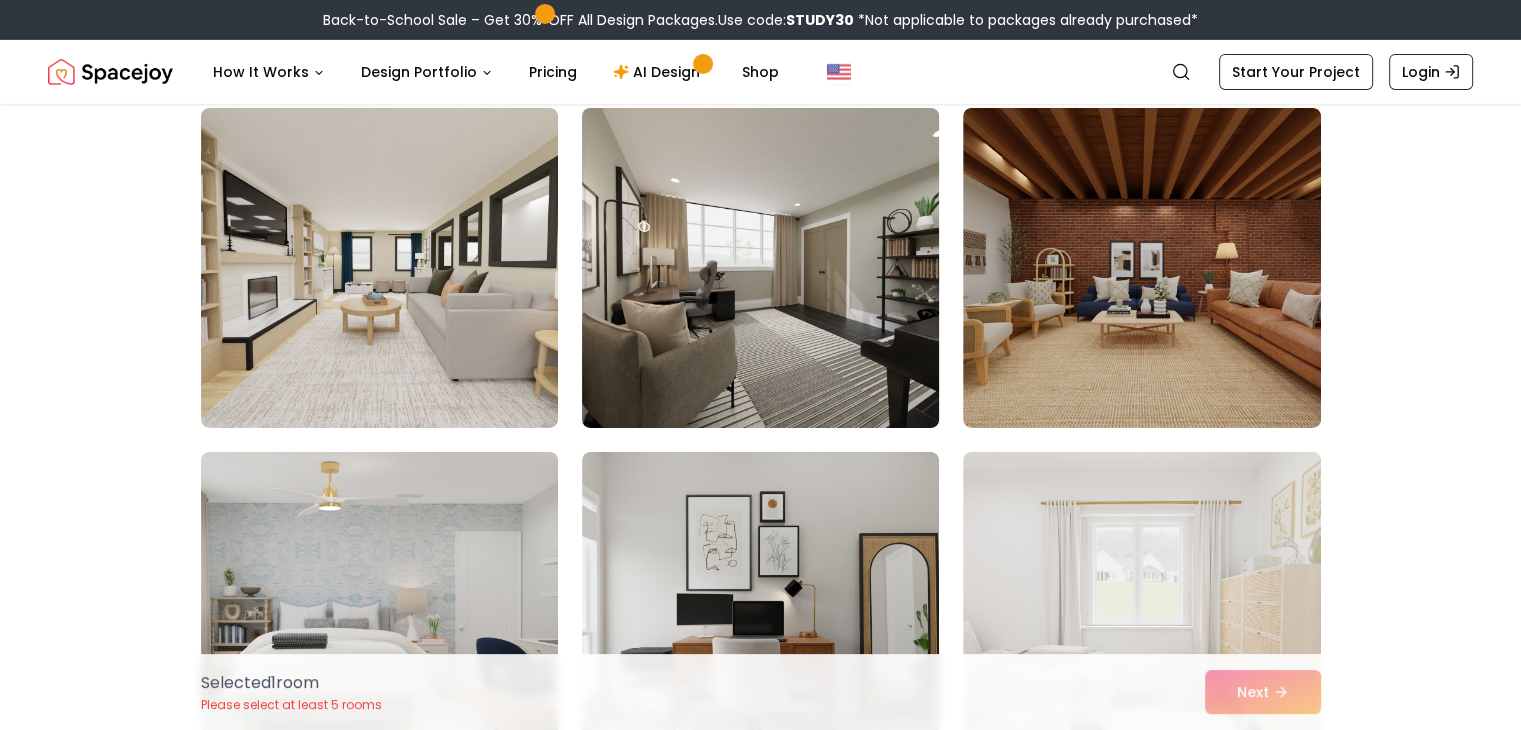 click at bounding box center (760, 268) 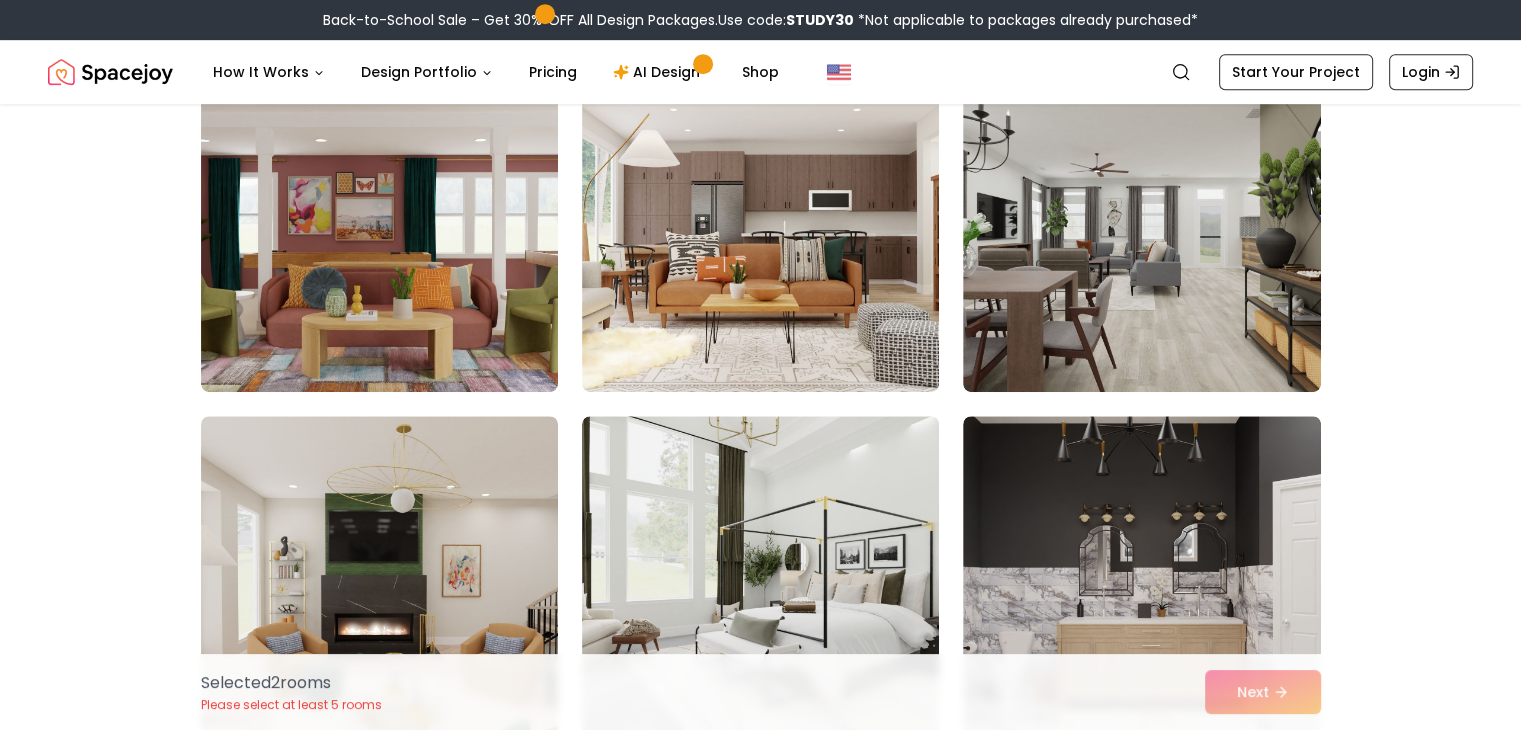 scroll, scrollTop: 9100, scrollLeft: 0, axis: vertical 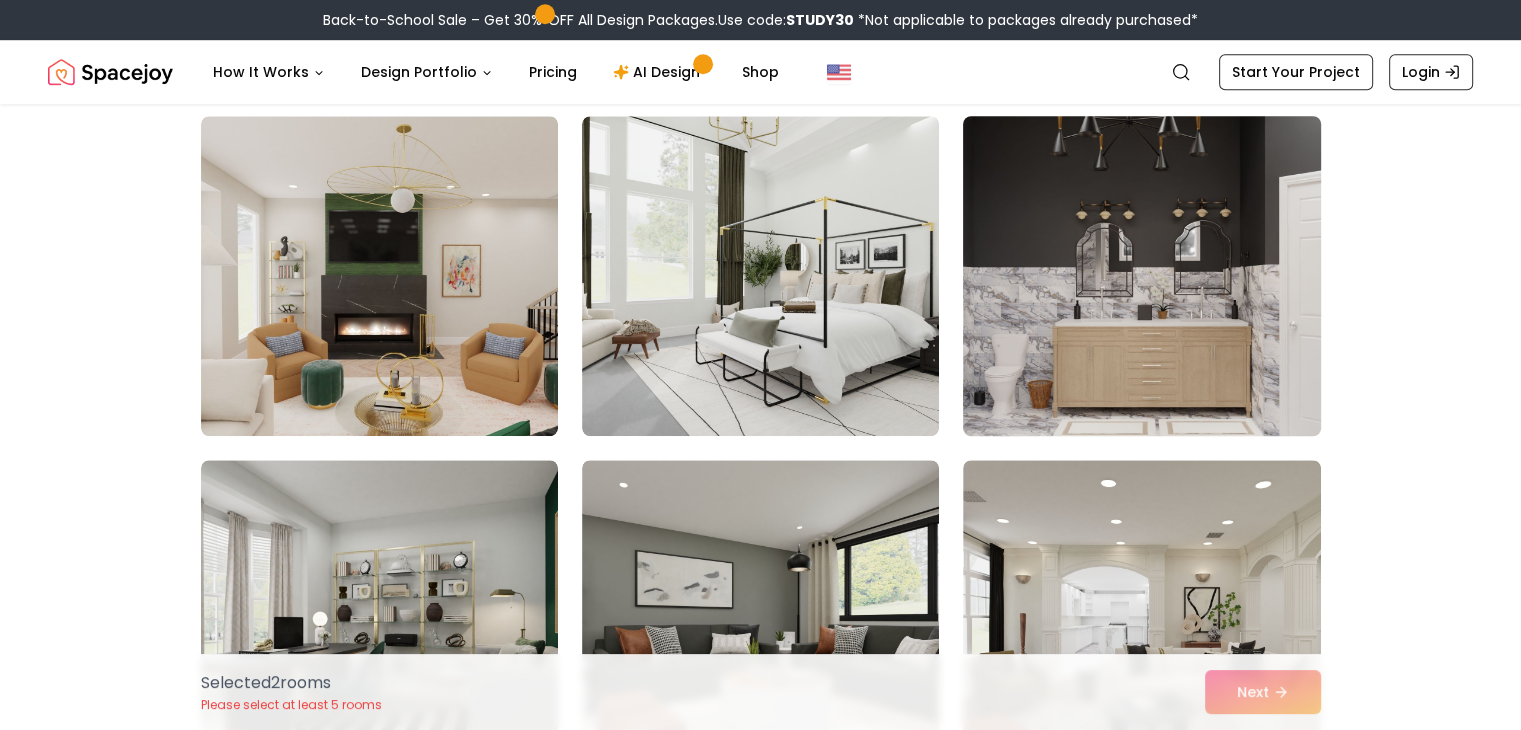 click at bounding box center (1141, 276) 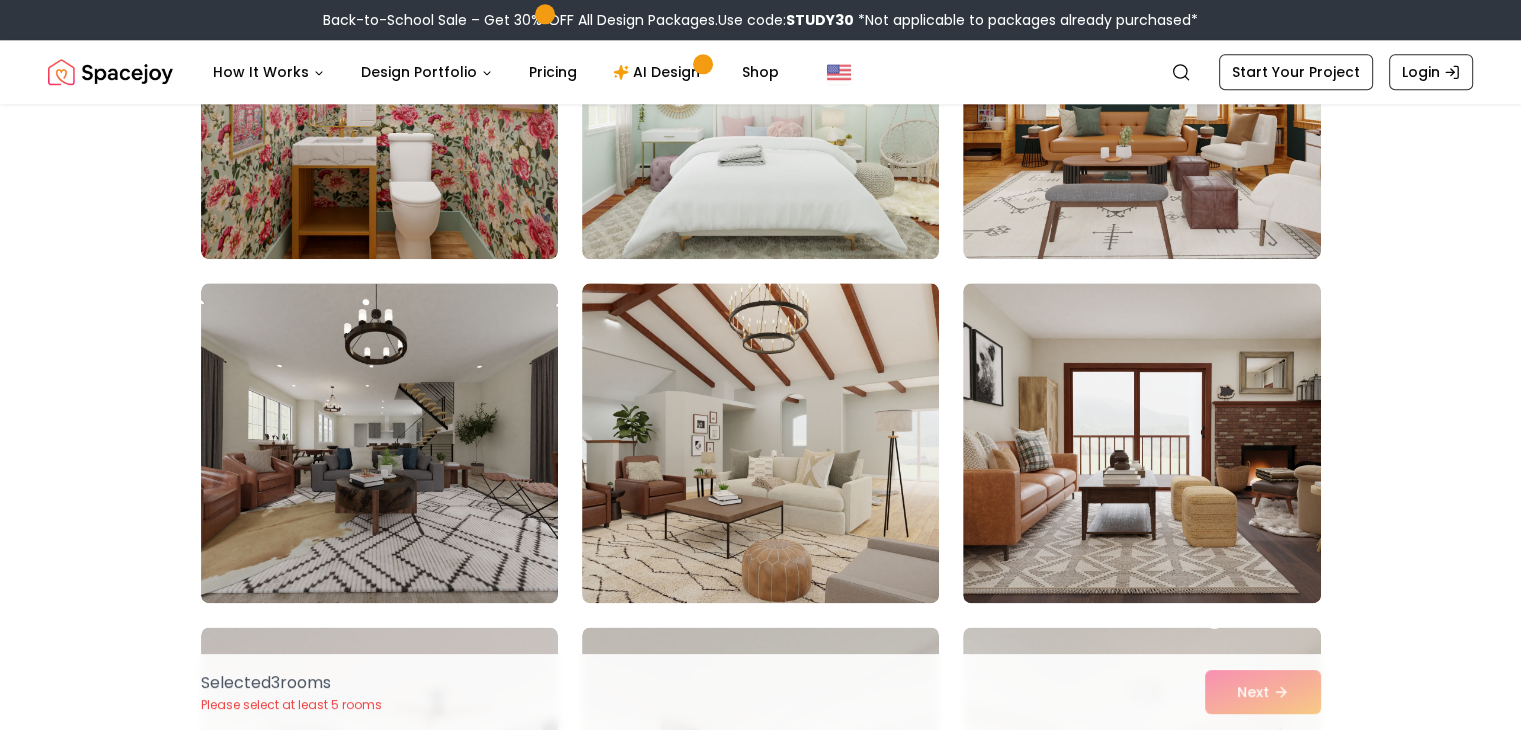scroll, scrollTop: 10000, scrollLeft: 0, axis: vertical 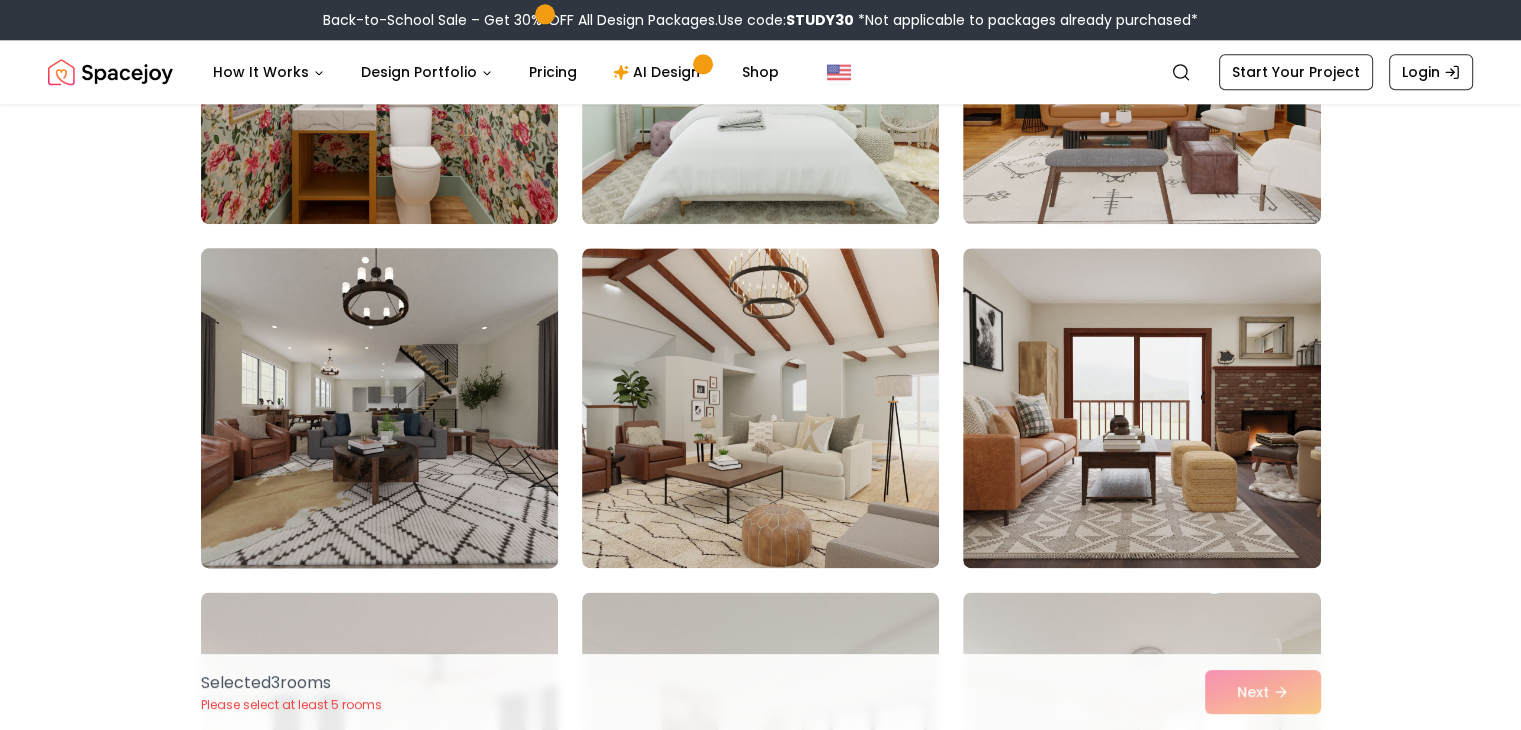click at bounding box center [379, 408] 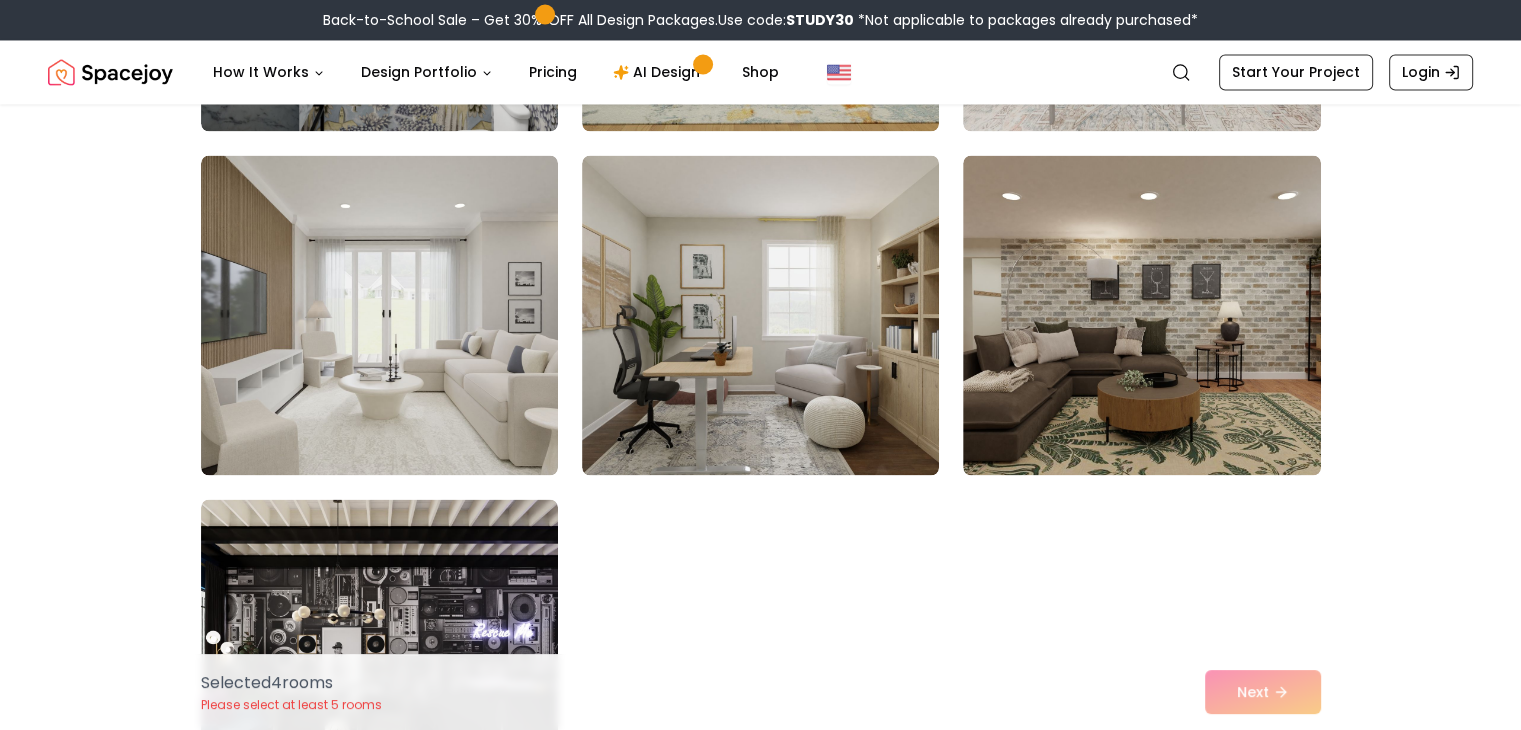 scroll, scrollTop: 11200, scrollLeft: 0, axis: vertical 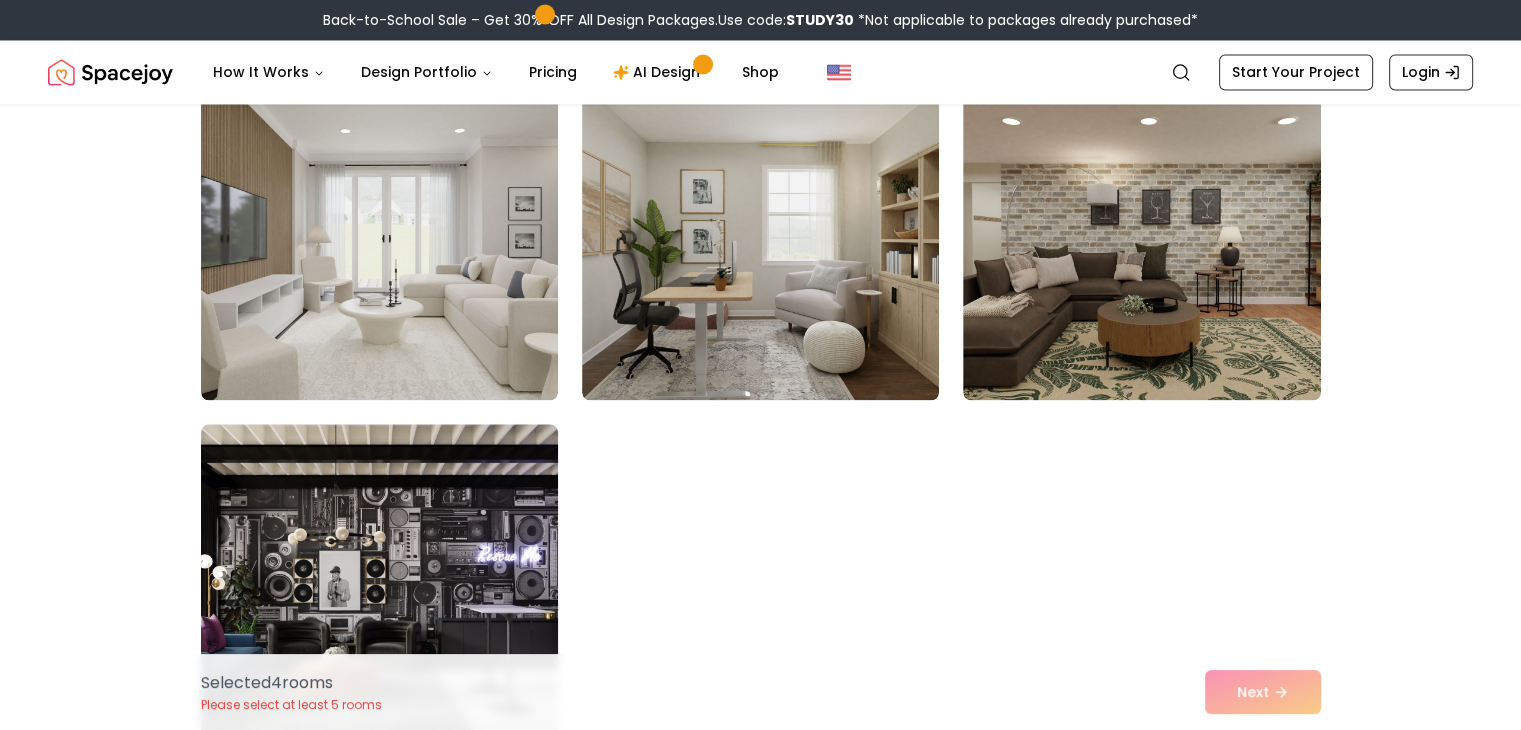 click at bounding box center (379, 584) 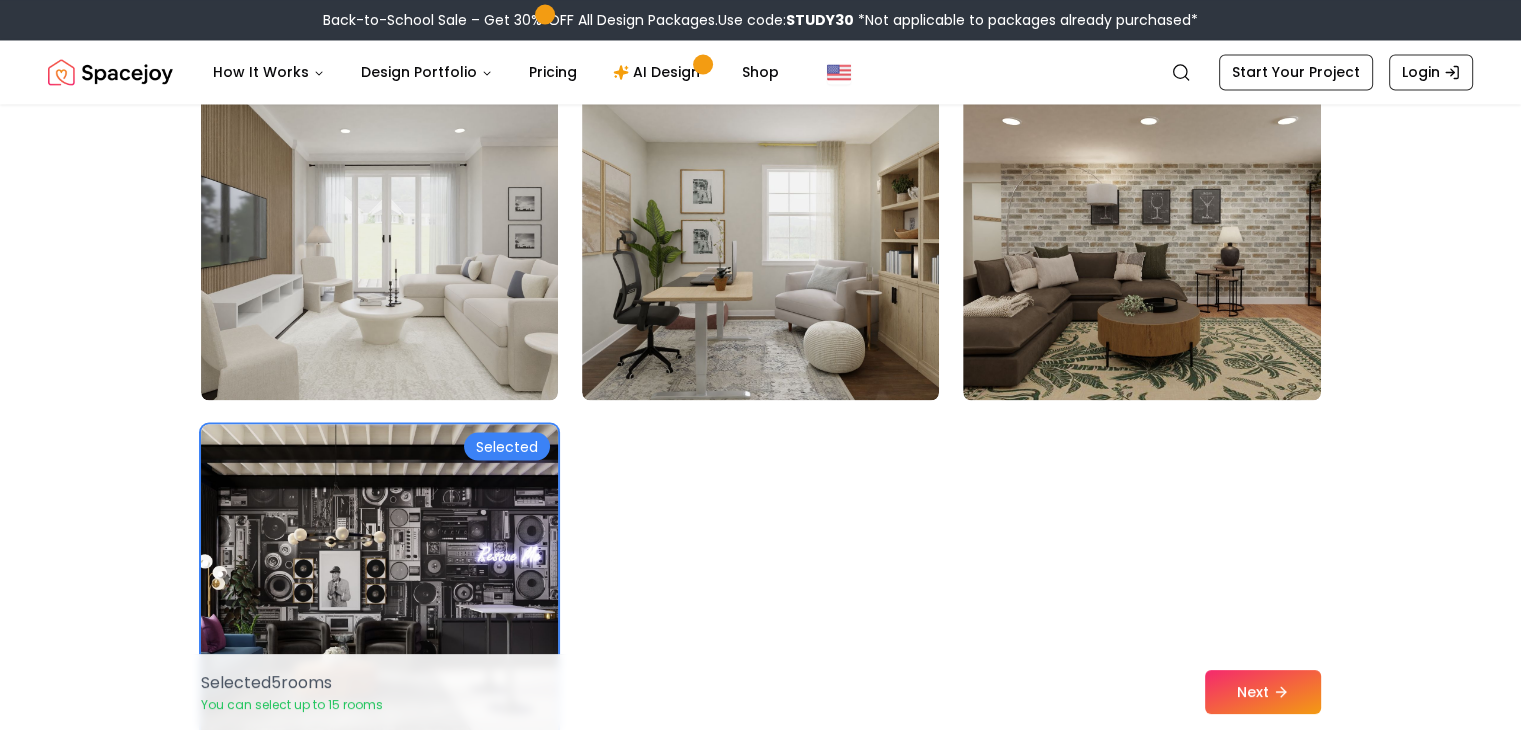 click at bounding box center [379, 584] 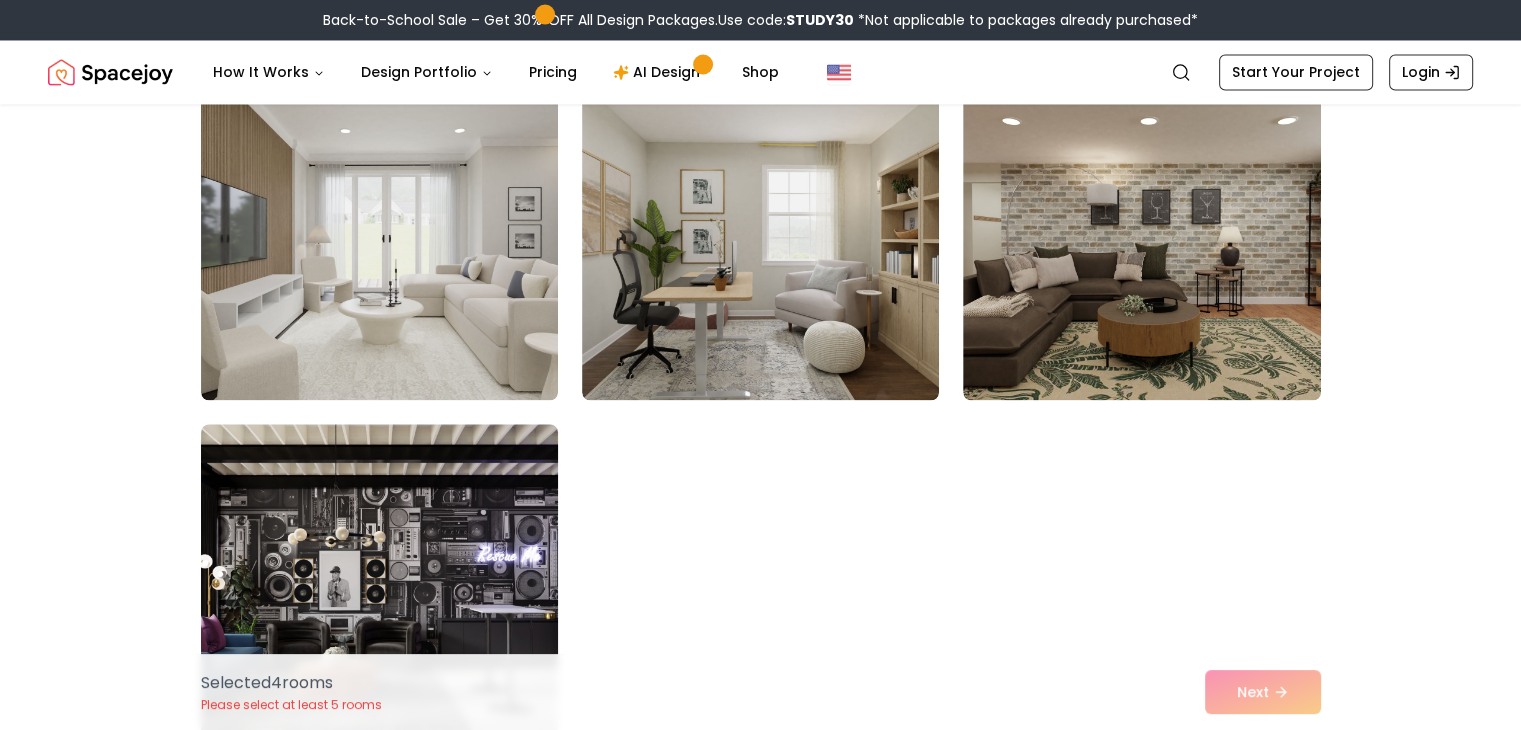 click at bounding box center [379, 584] 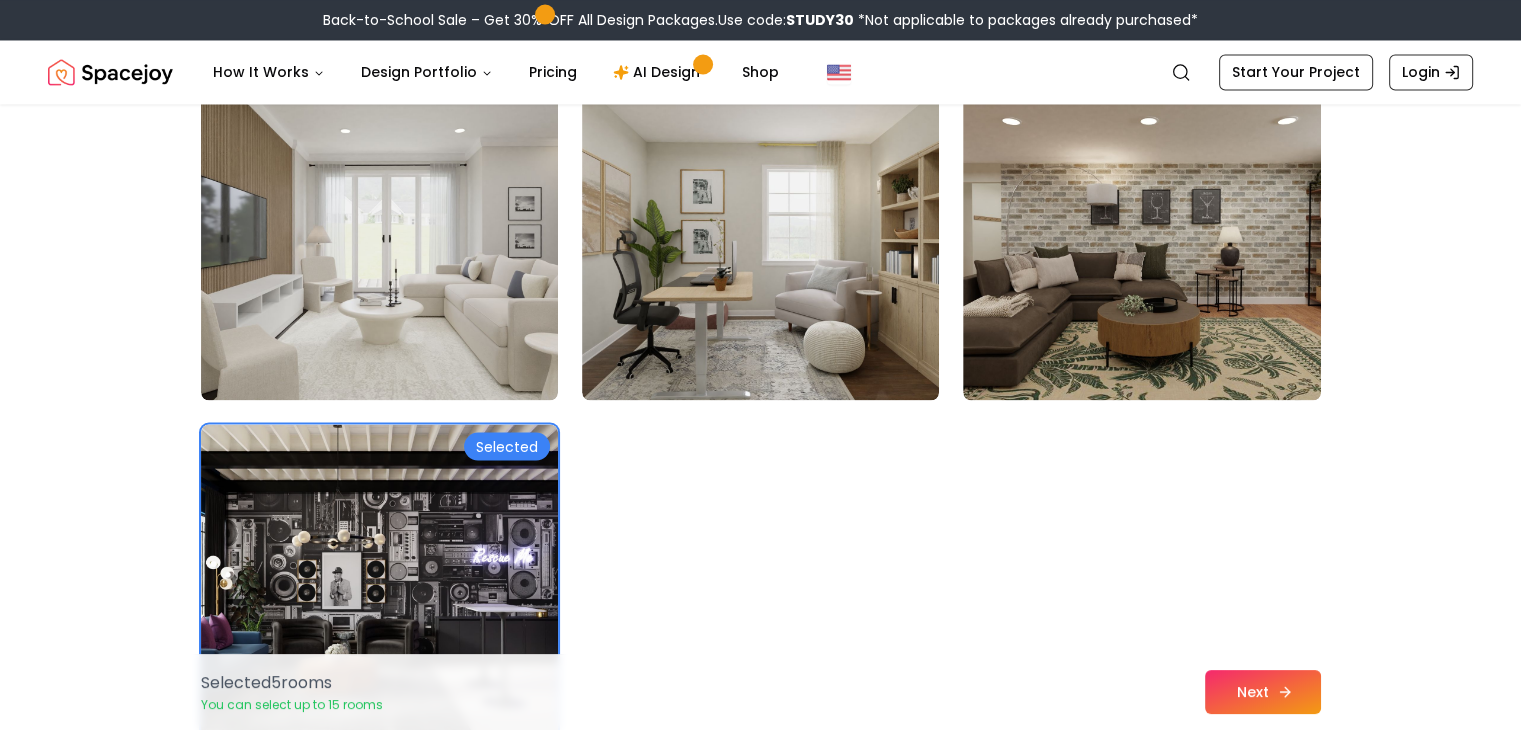 click 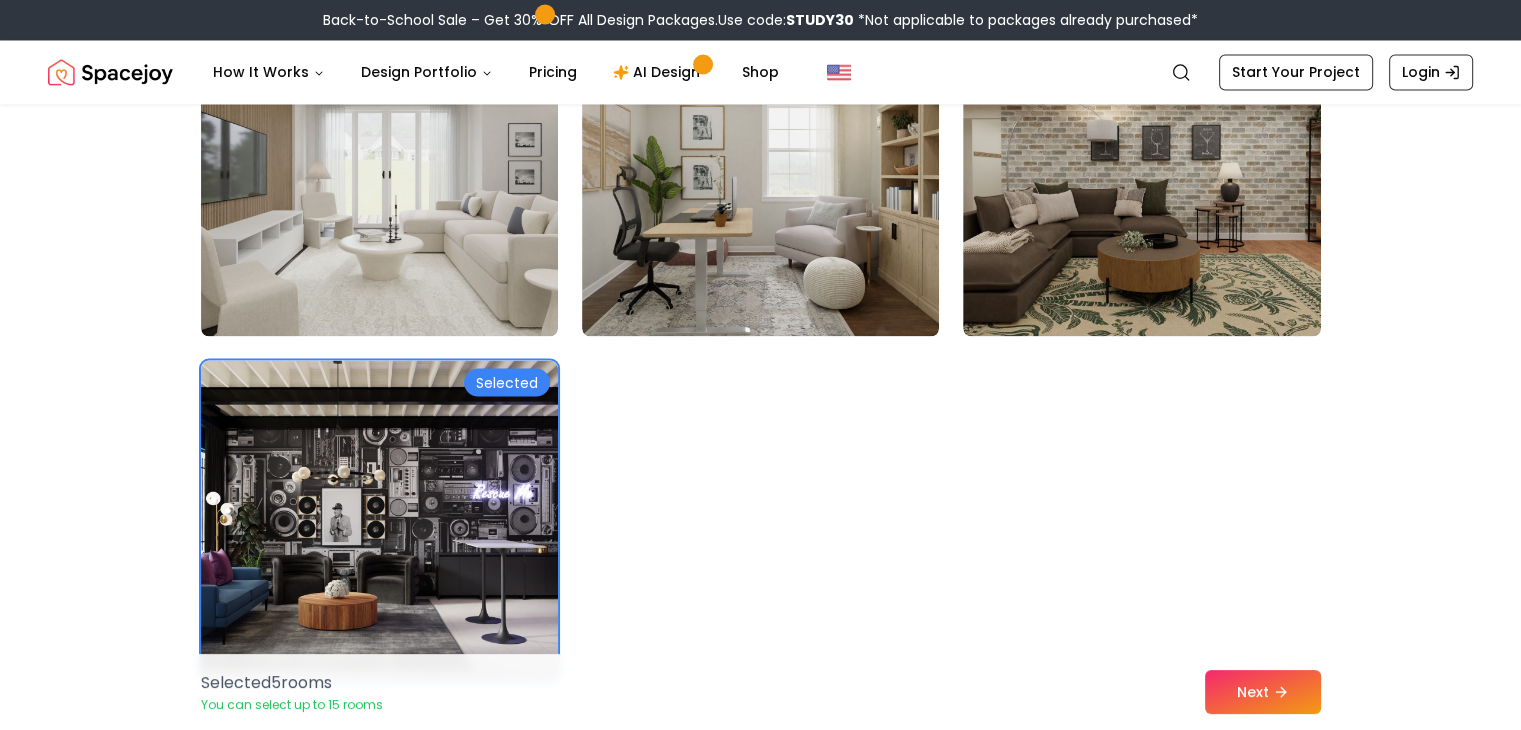 scroll, scrollTop: 11200, scrollLeft: 0, axis: vertical 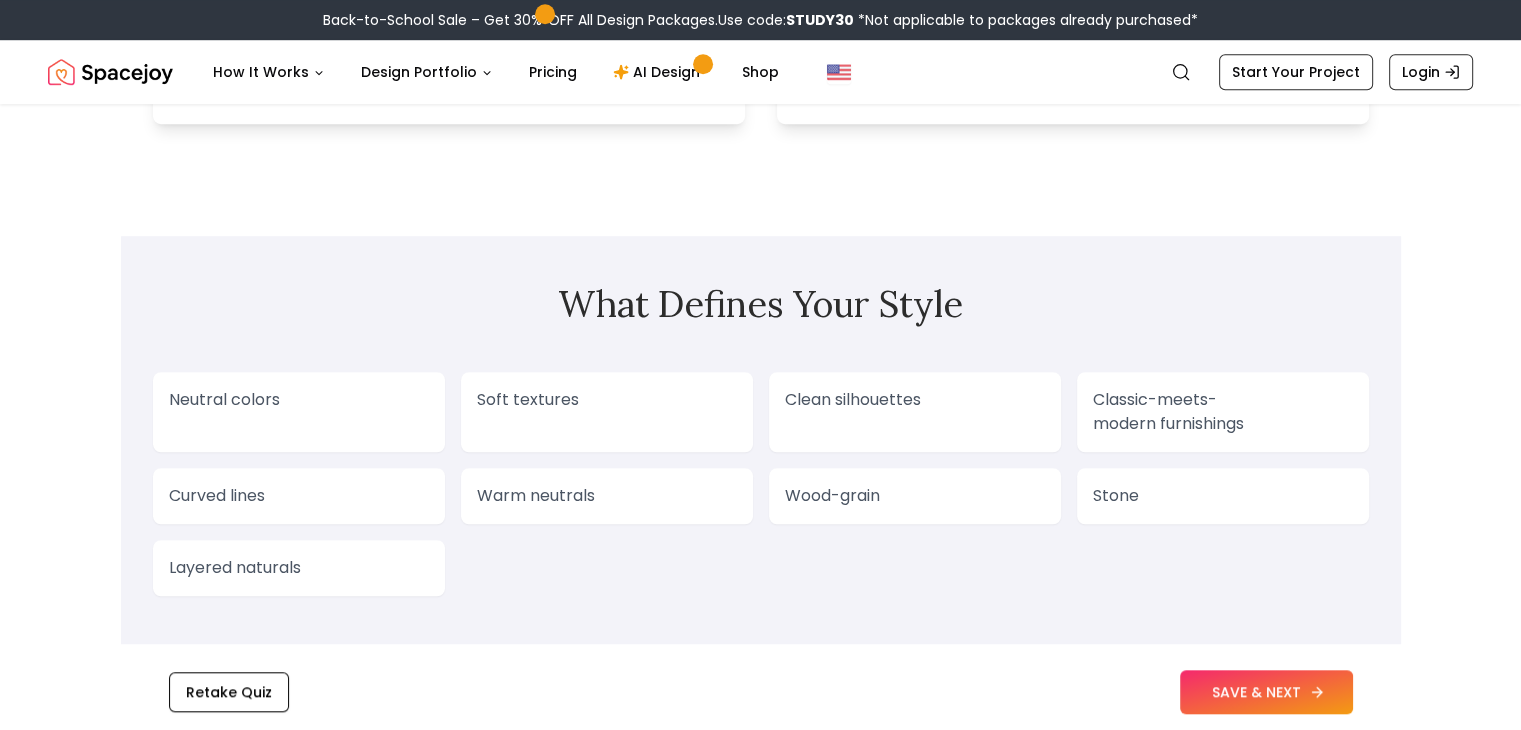 click on "SAVE & NEXT" at bounding box center (1266, 692) 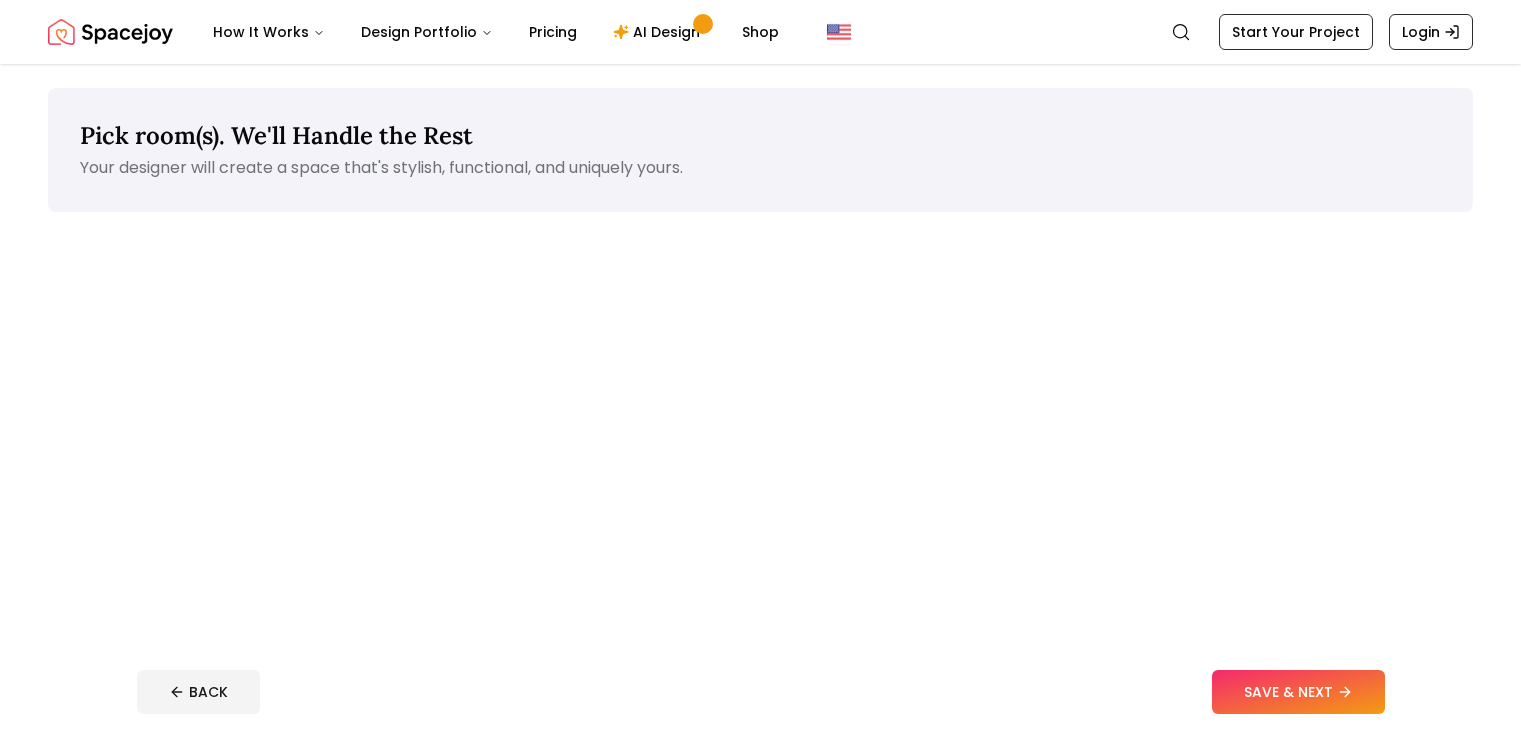 scroll, scrollTop: 0, scrollLeft: 0, axis: both 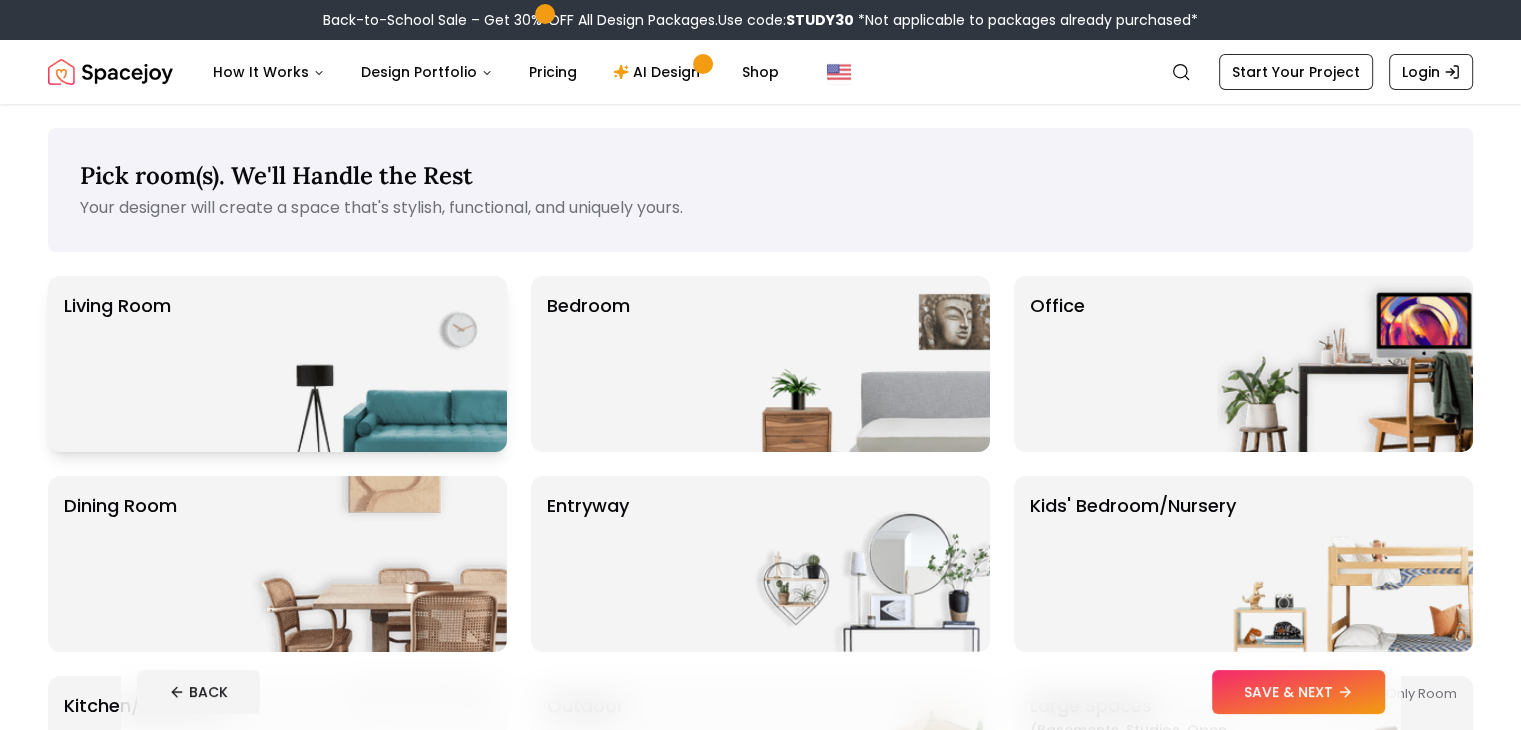 click on "Living Room" at bounding box center [277, 364] 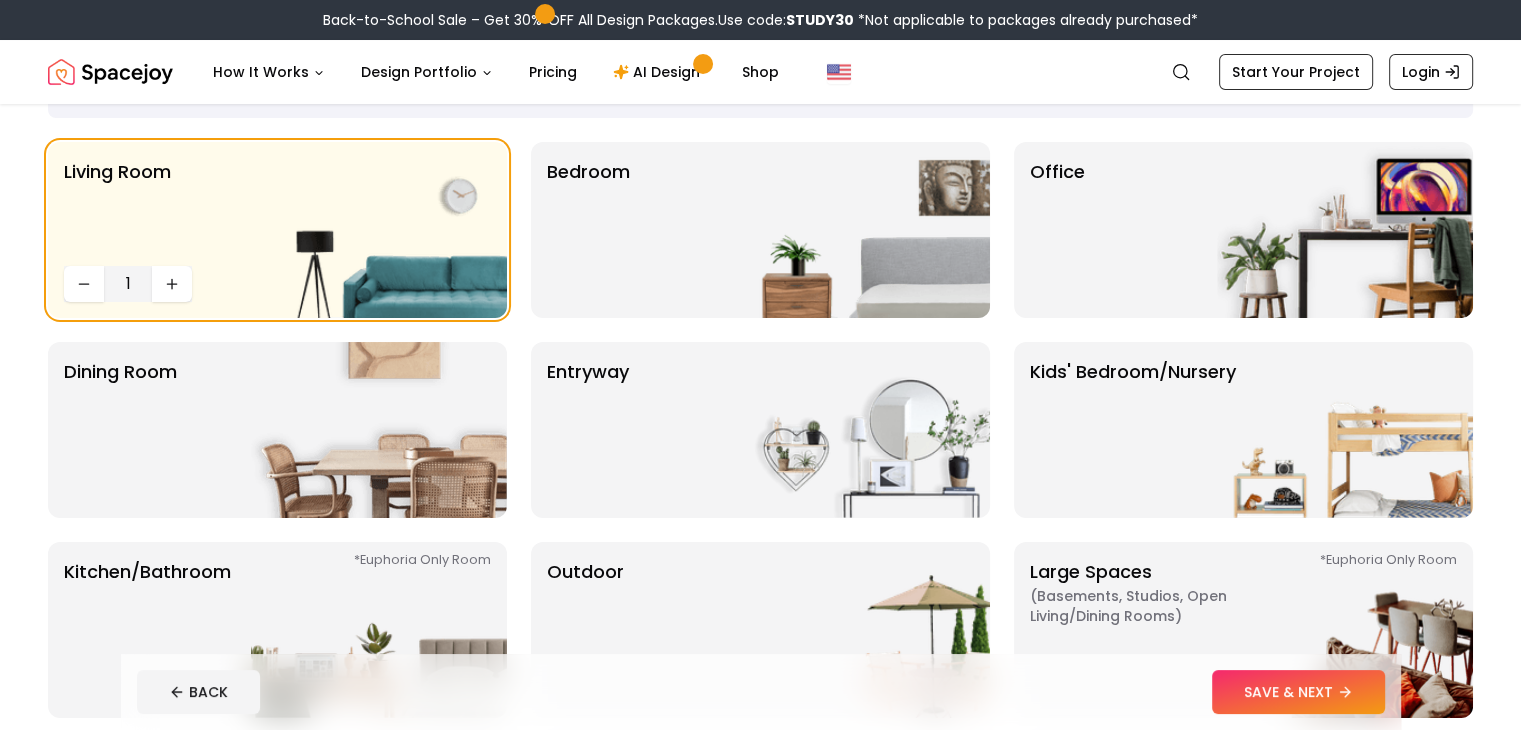 scroll, scrollTop: 300, scrollLeft: 0, axis: vertical 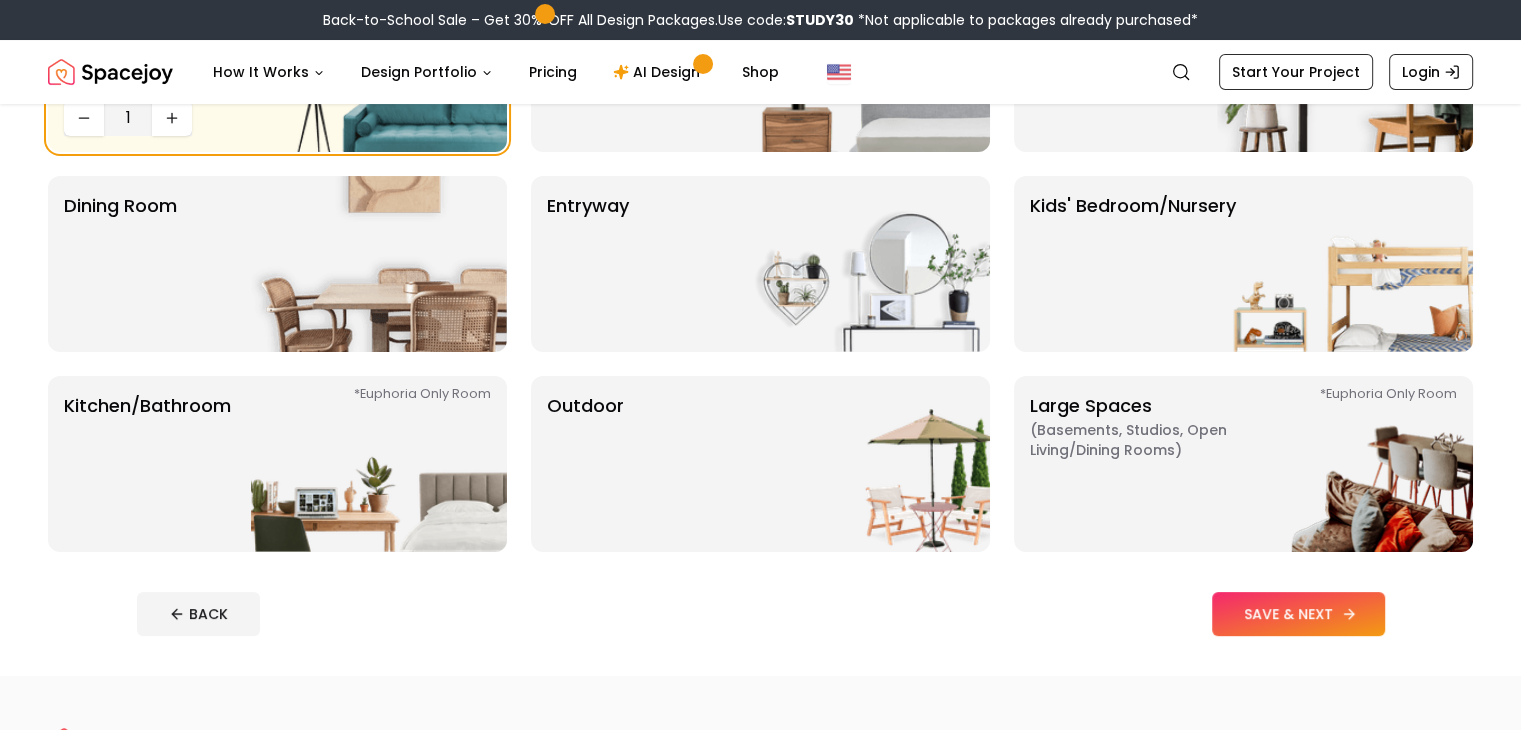 click on "SAVE & NEXT" at bounding box center (1298, 614) 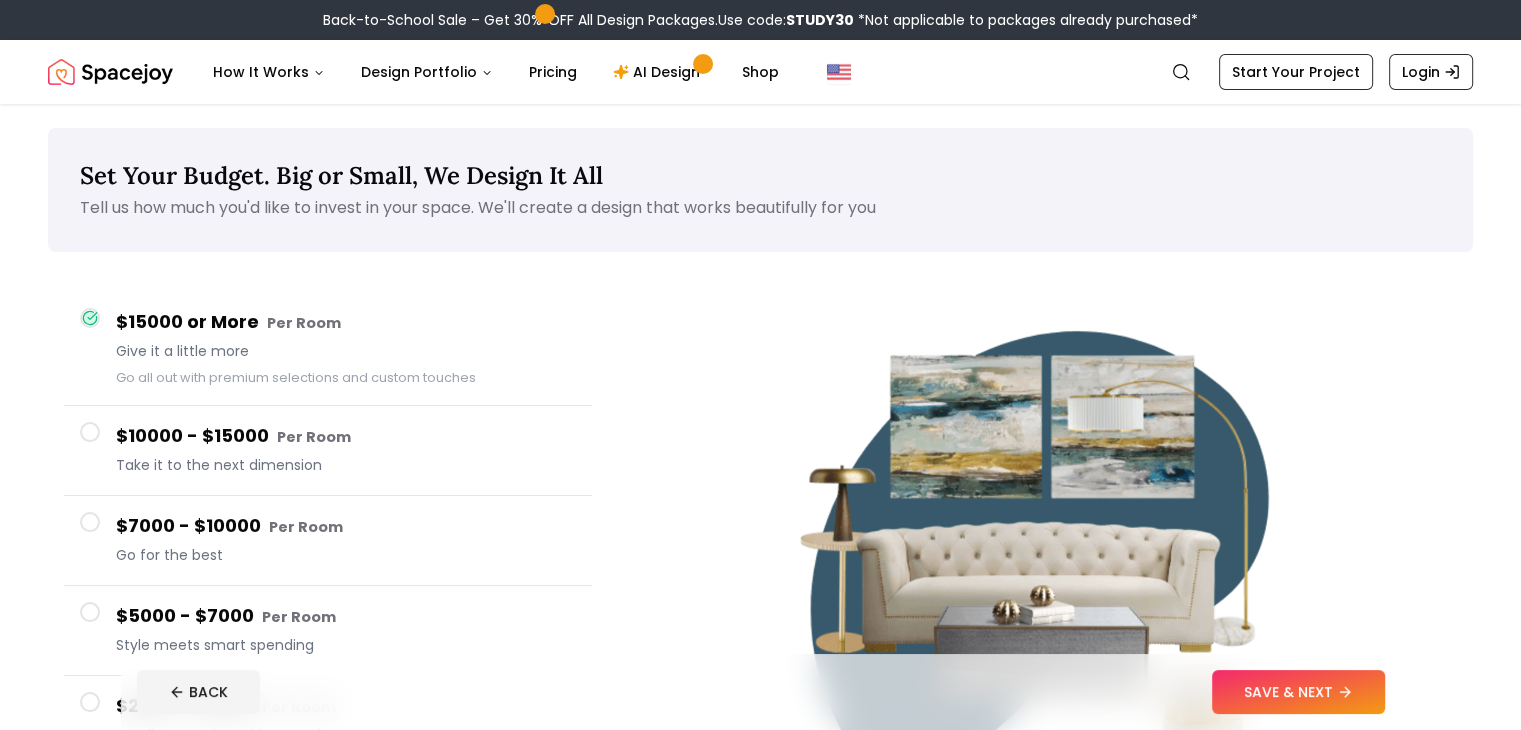 scroll, scrollTop: 100, scrollLeft: 0, axis: vertical 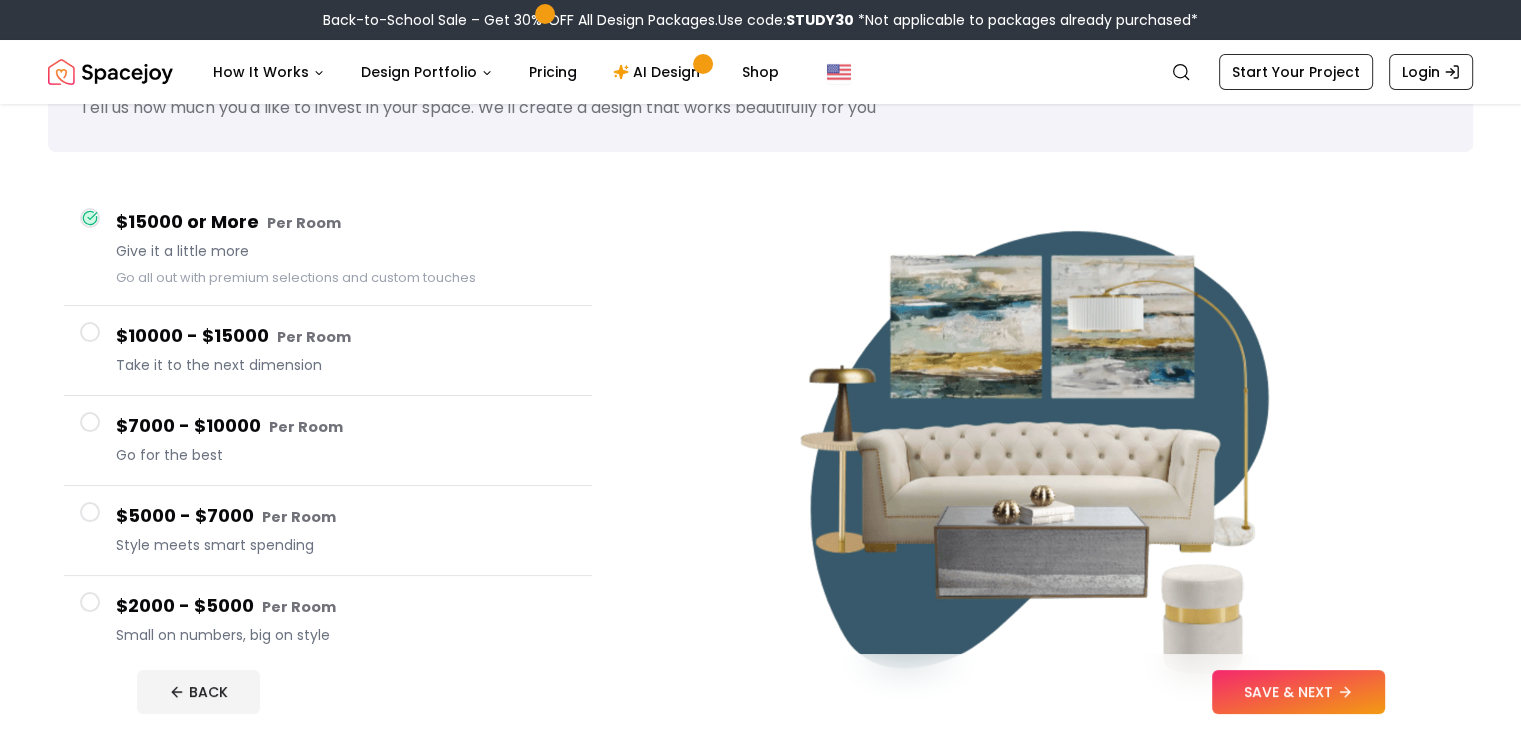 click at bounding box center [90, 512] 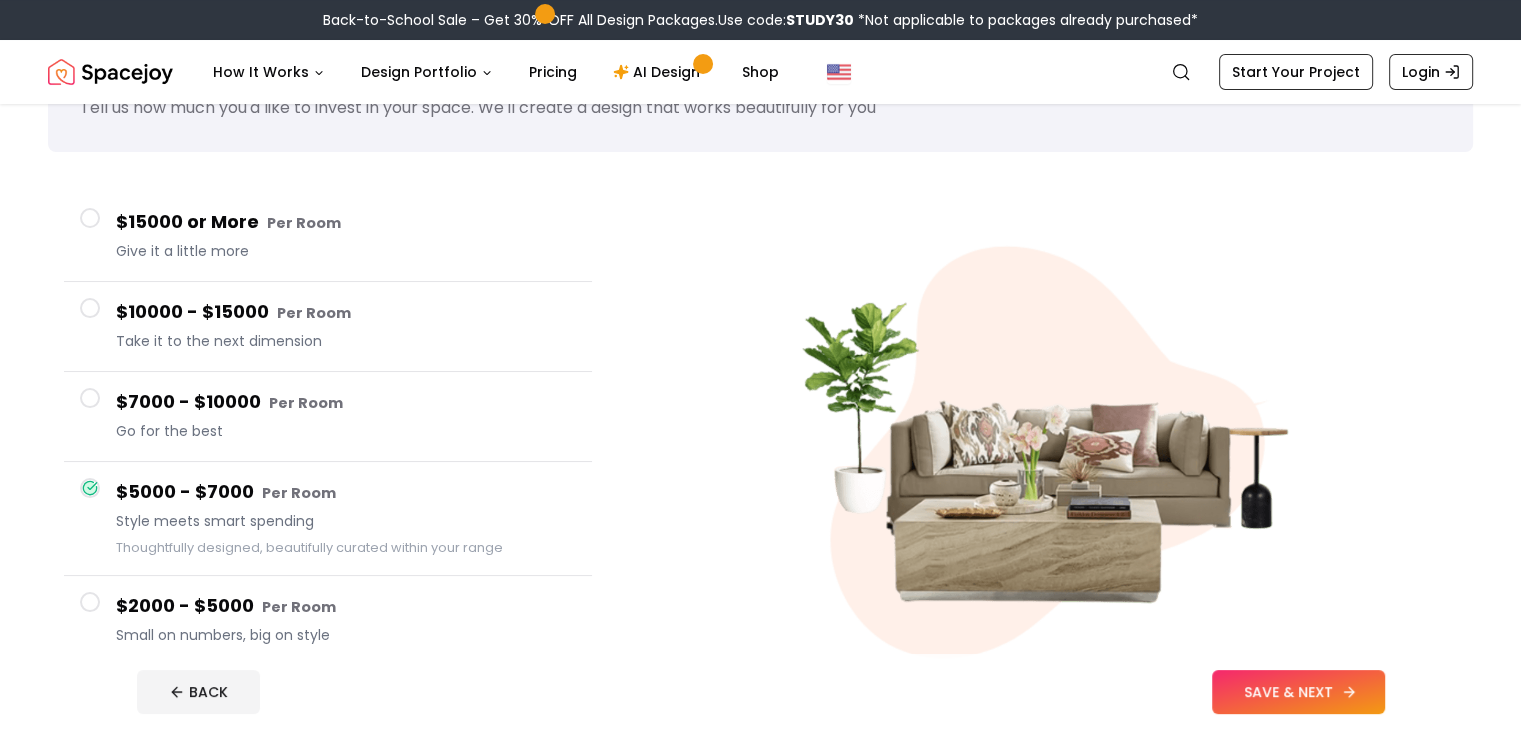 click on "SAVE & NEXT" at bounding box center (1298, 692) 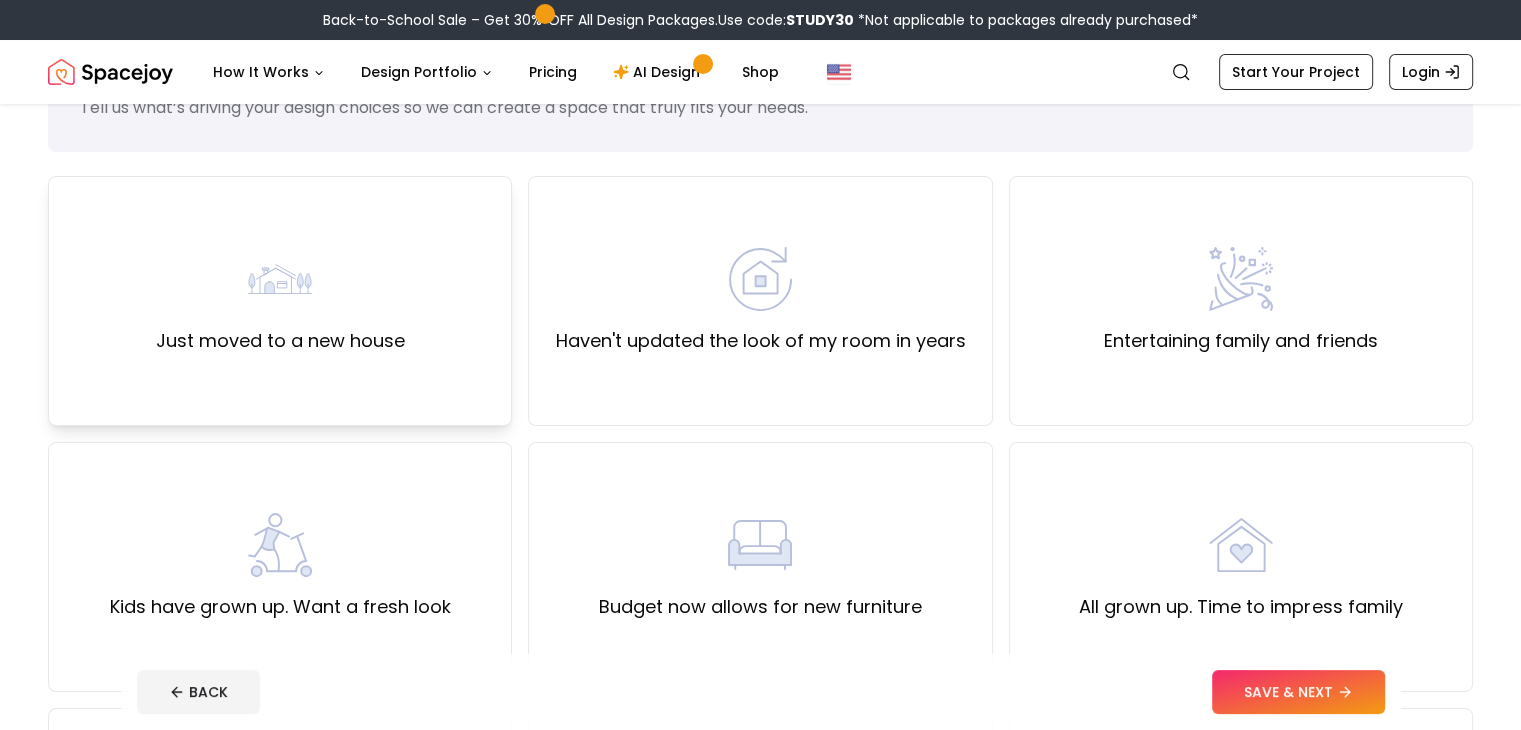 click on "Just moved to a new house" at bounding box center [280, 301] 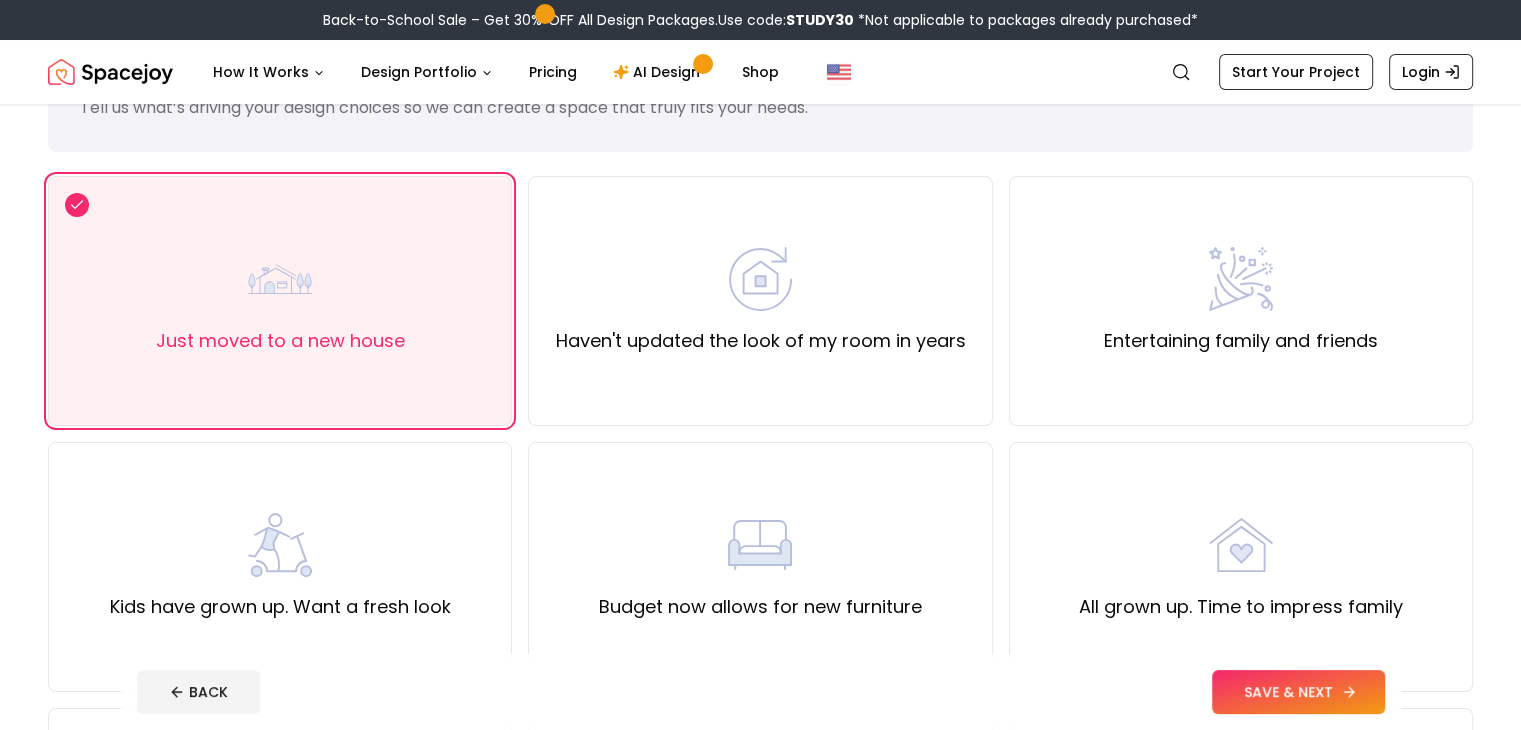 click on "SAVE & NEXT" at bounding box center [1298, 692] 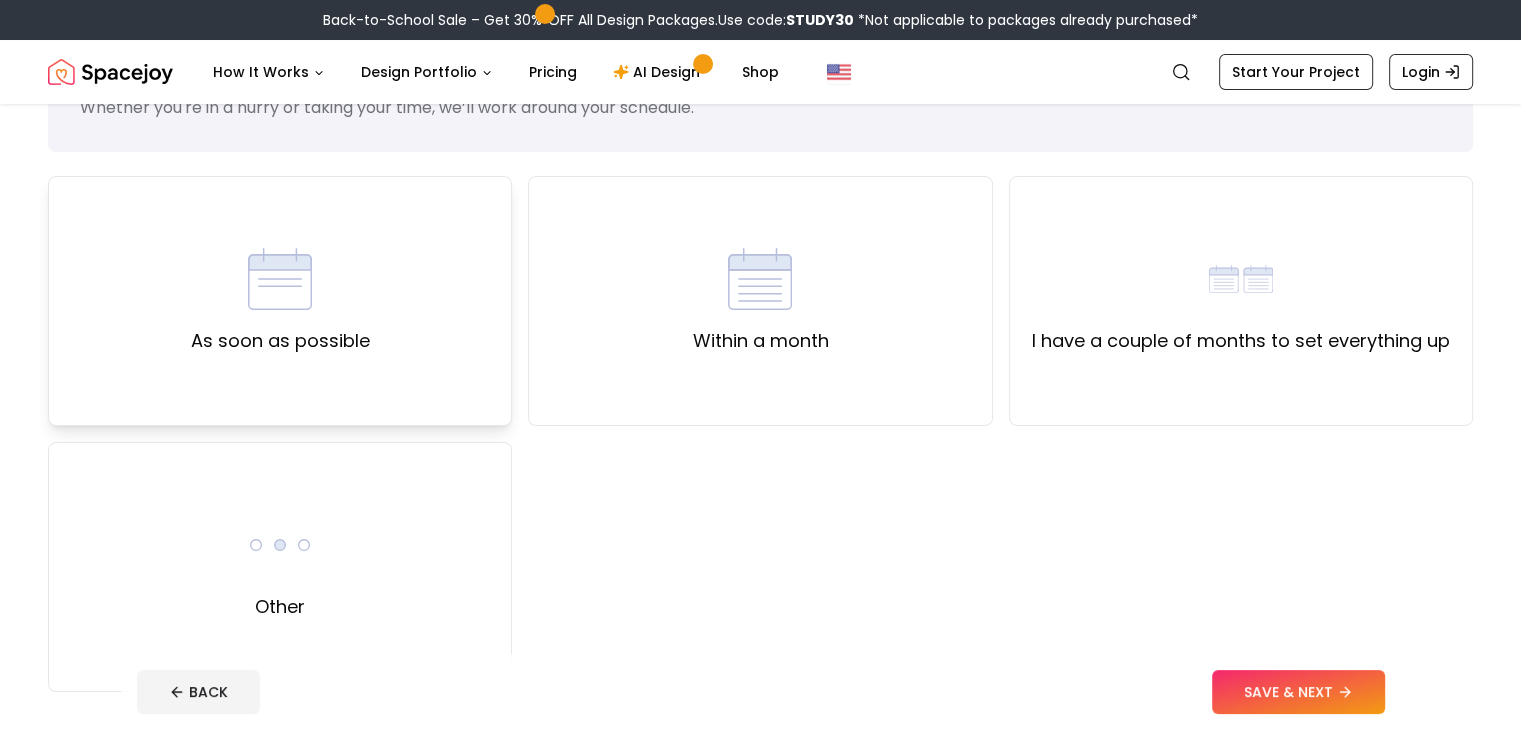 click on "As soon as possible" at bounding box center (280, 301) 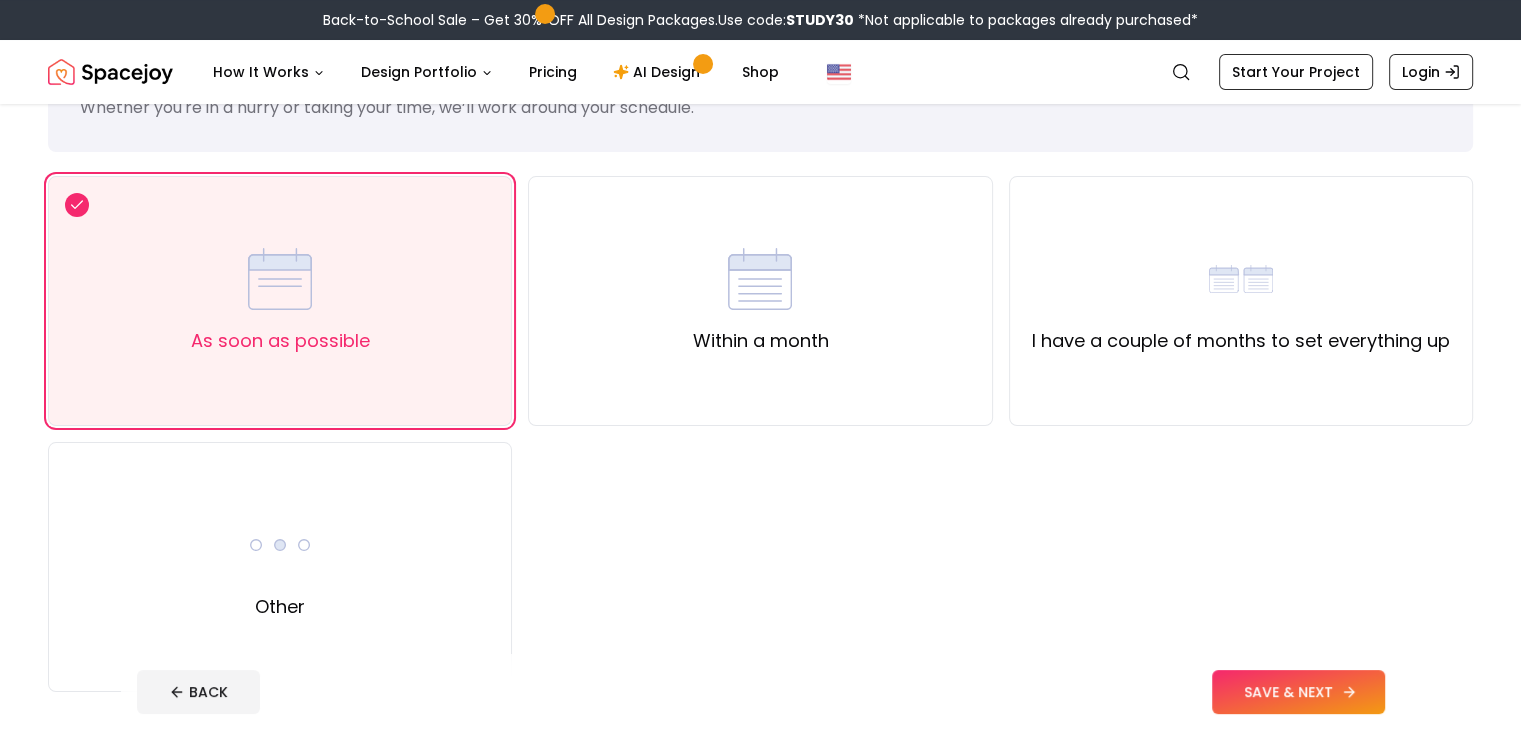 click on "SAVE & NEXT" at bounding box center (1298, 692) 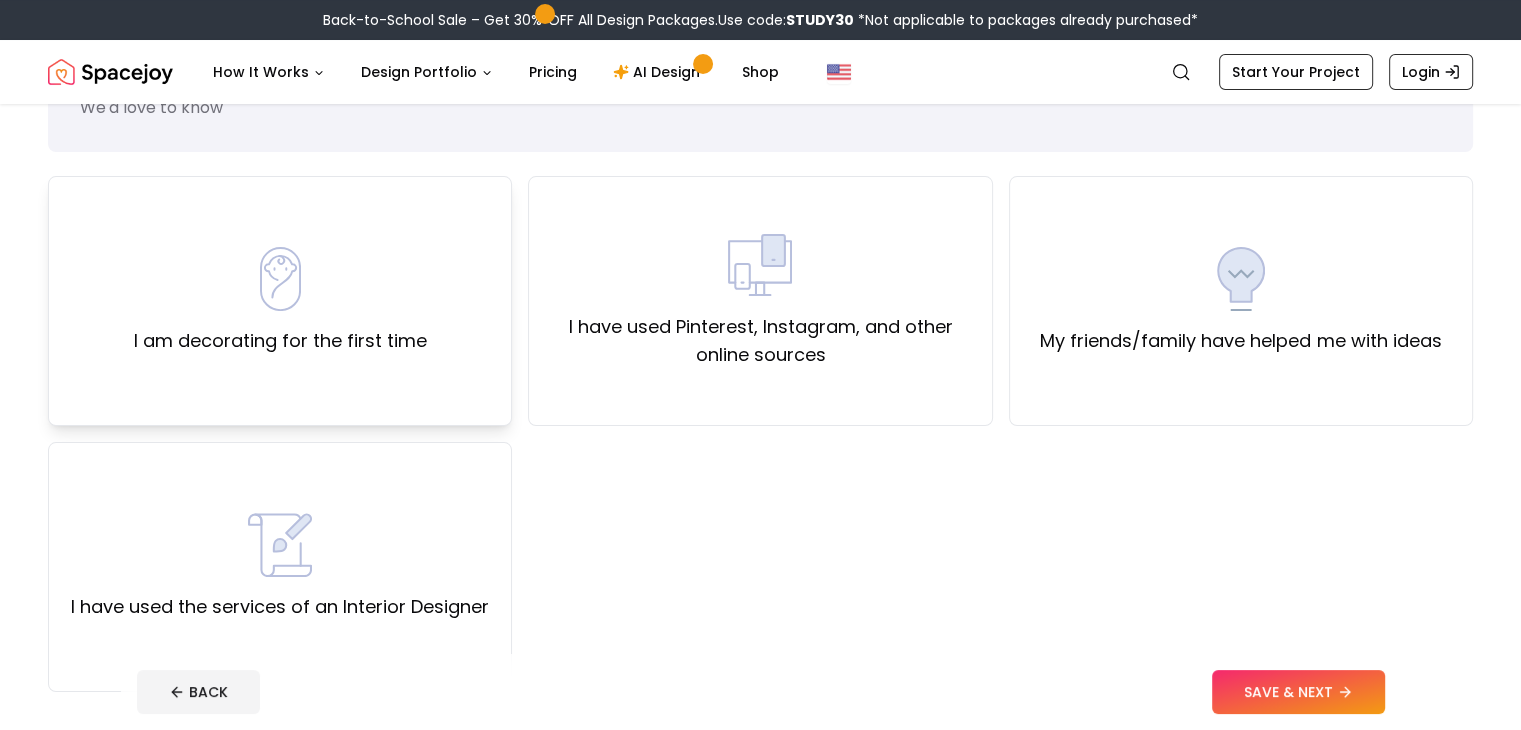 click on "I am decorating for the first time" at bounding box center [280, 301] 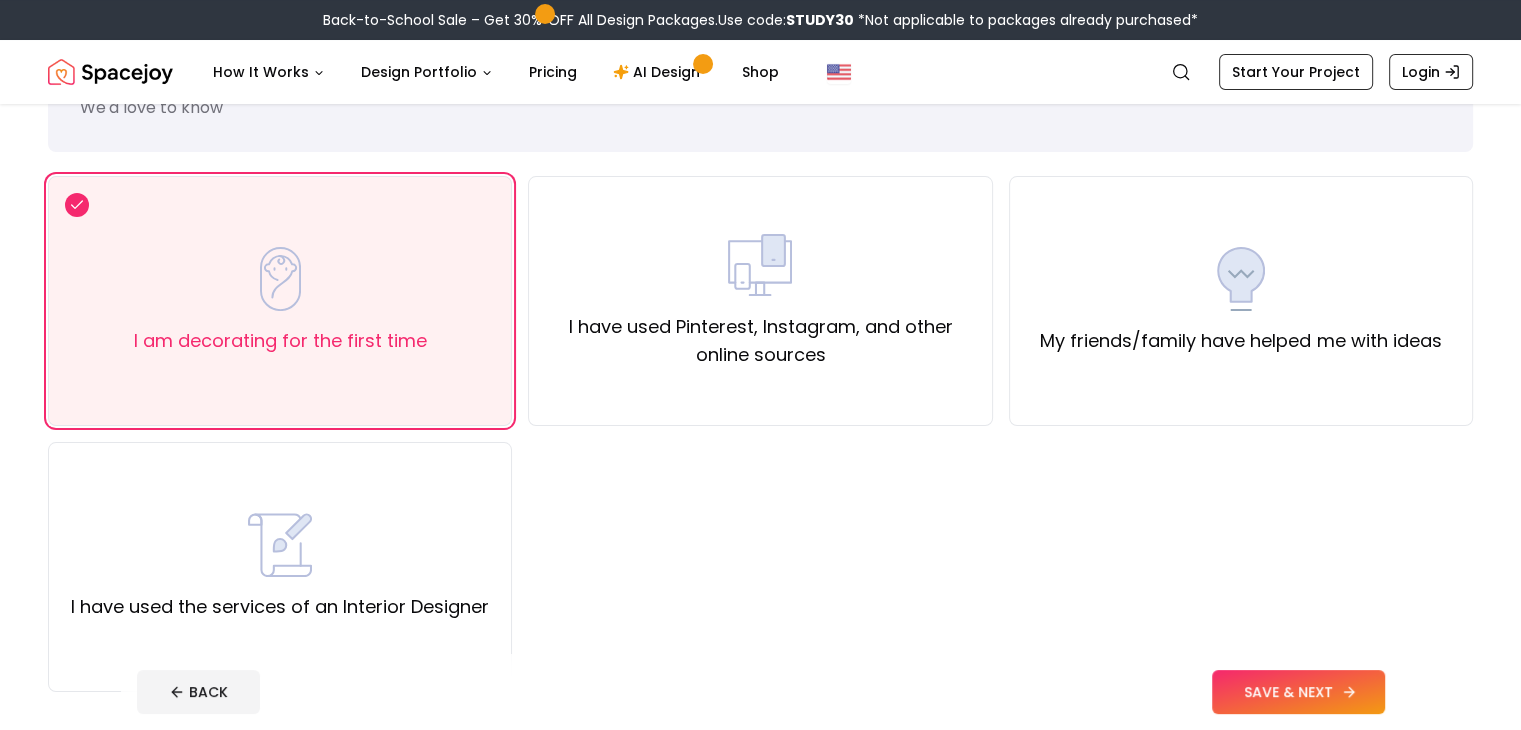 click on "SAVE & NEXT" at bounding box center [1298, 692] 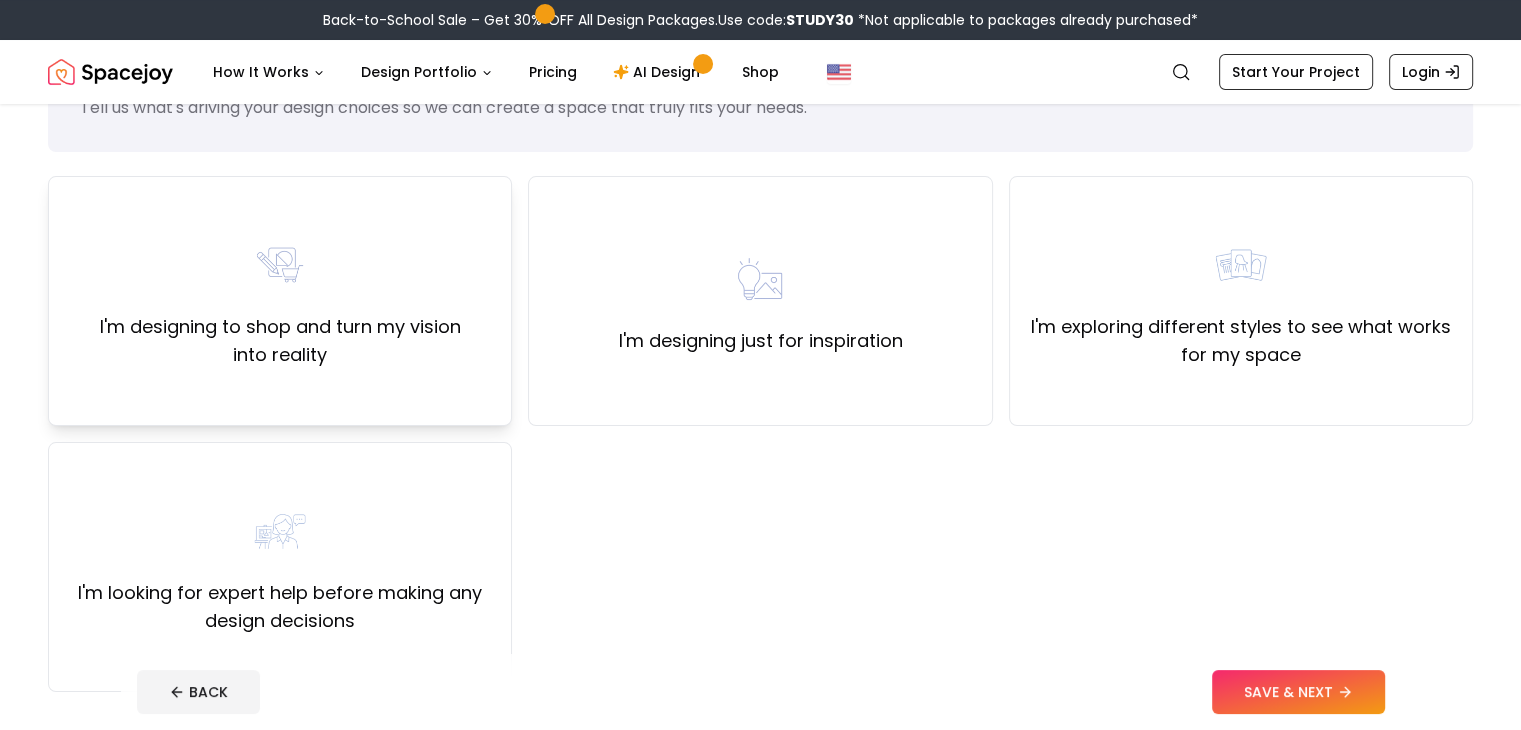 click on "I'm designing to shop and turn my vision into reality" at bounding box center (280, 301) 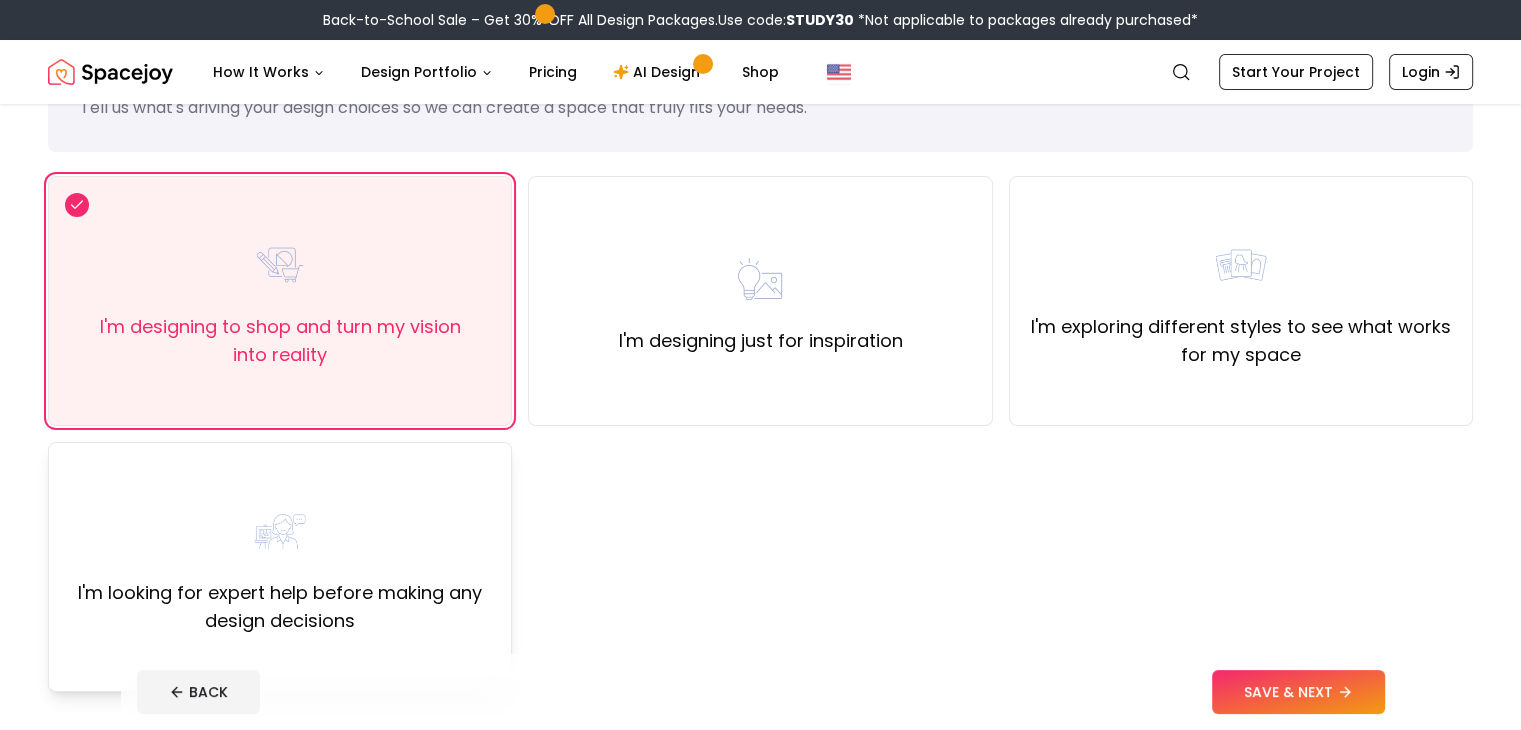 click on "I'm looking for expert help before making any design decisions" at bounding box center [280, 607] 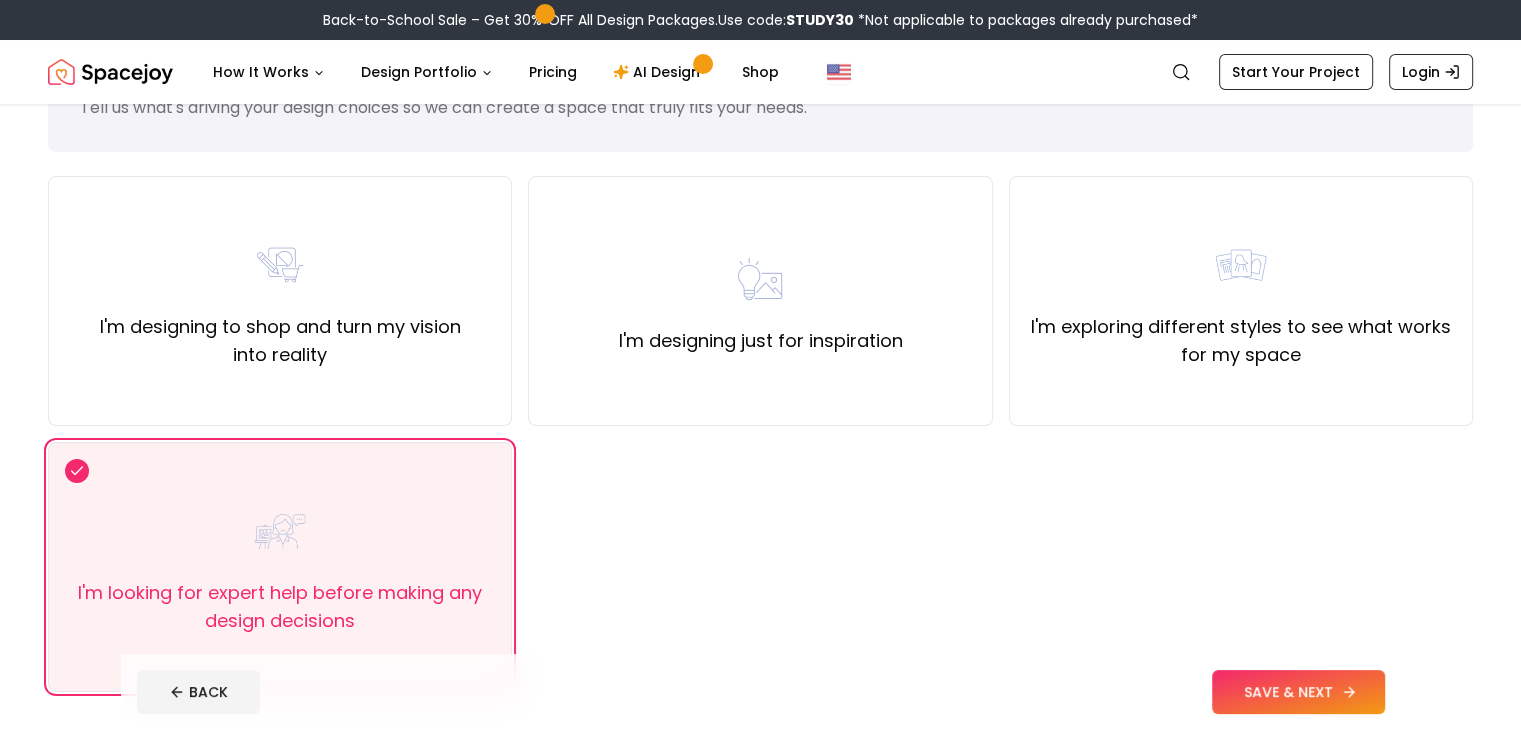 click on "SAVE & NEXT" at bounding box center (1298, 692) 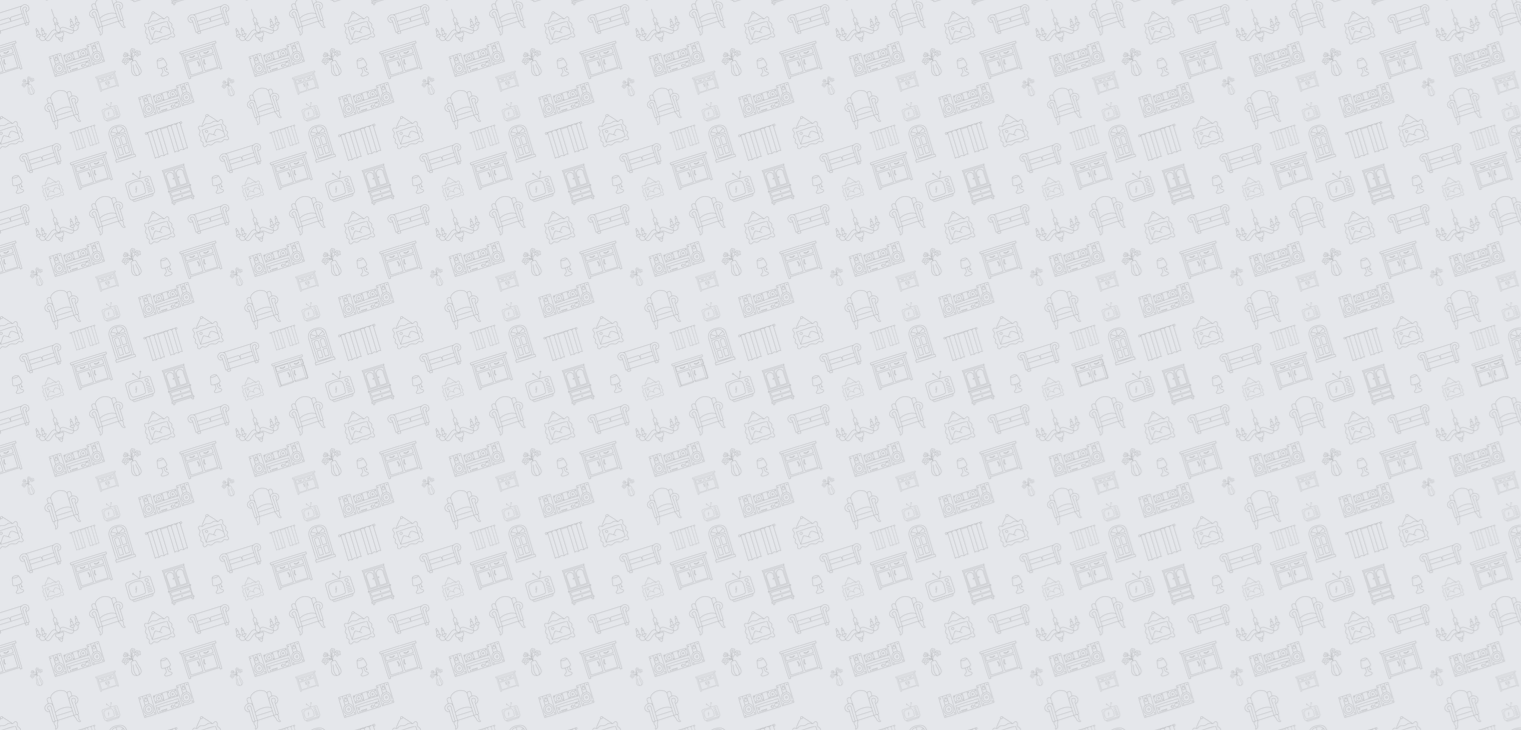 scroll, scrollTop: 0, scrollLeft: 0, axis: both 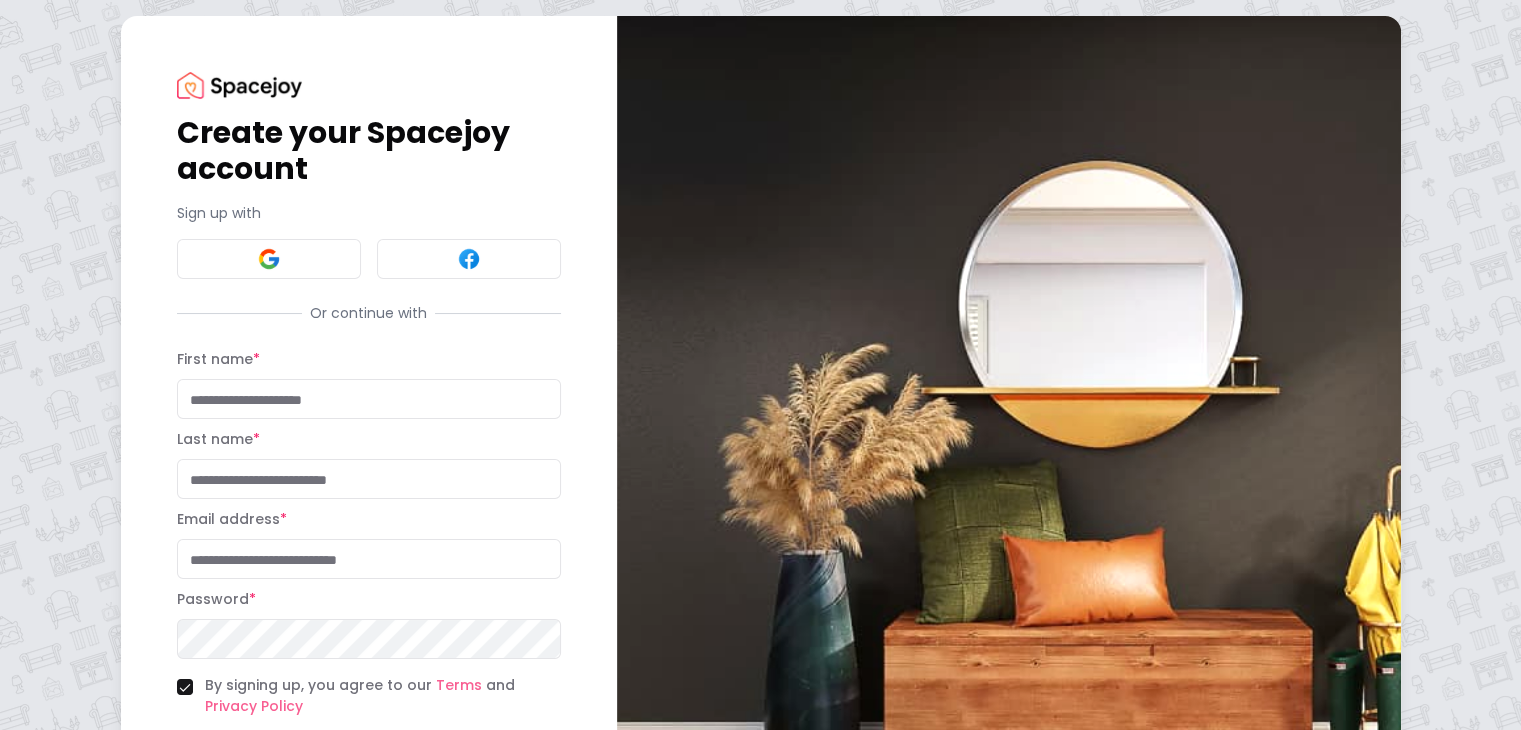 click on "First name  *" at bounding box center [369, 399] 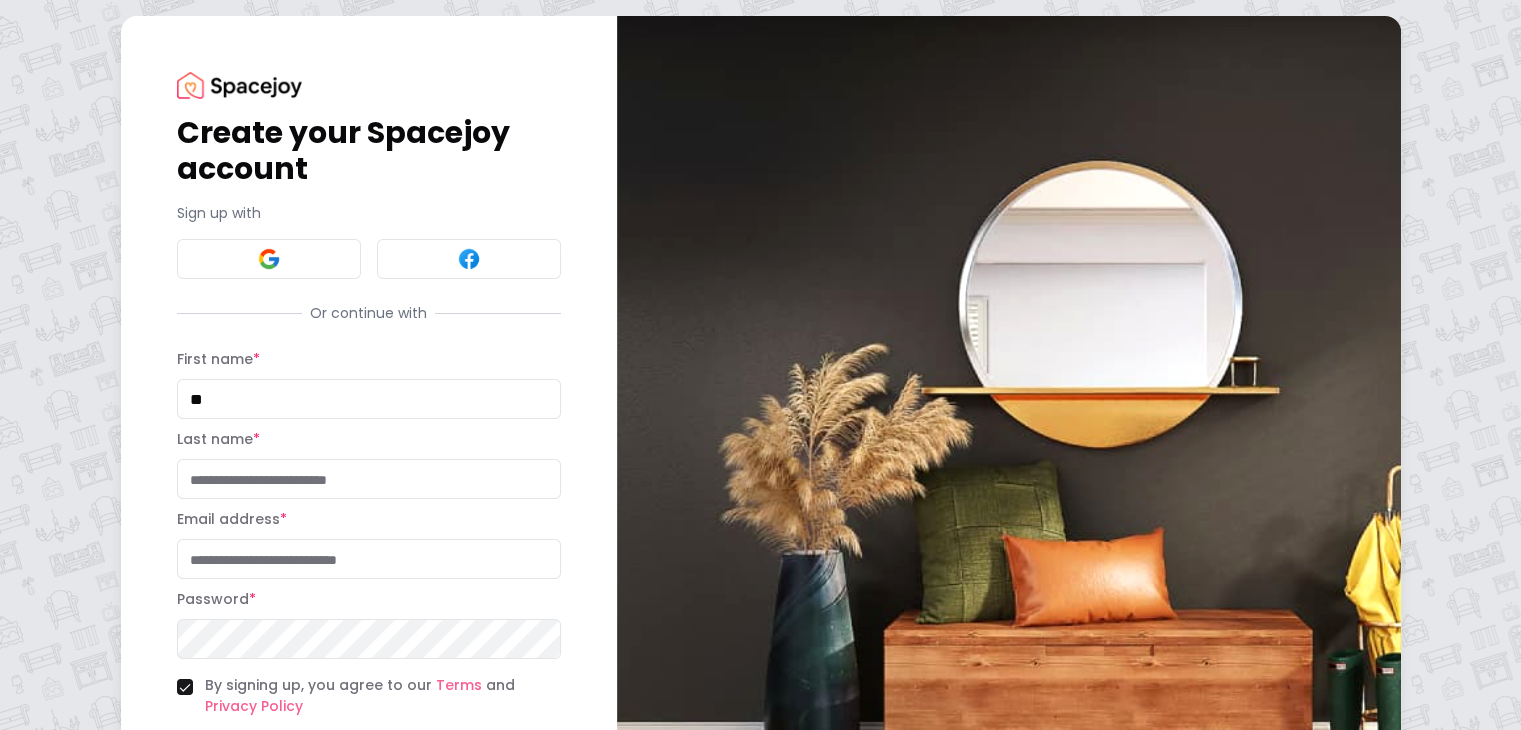 type on "*" 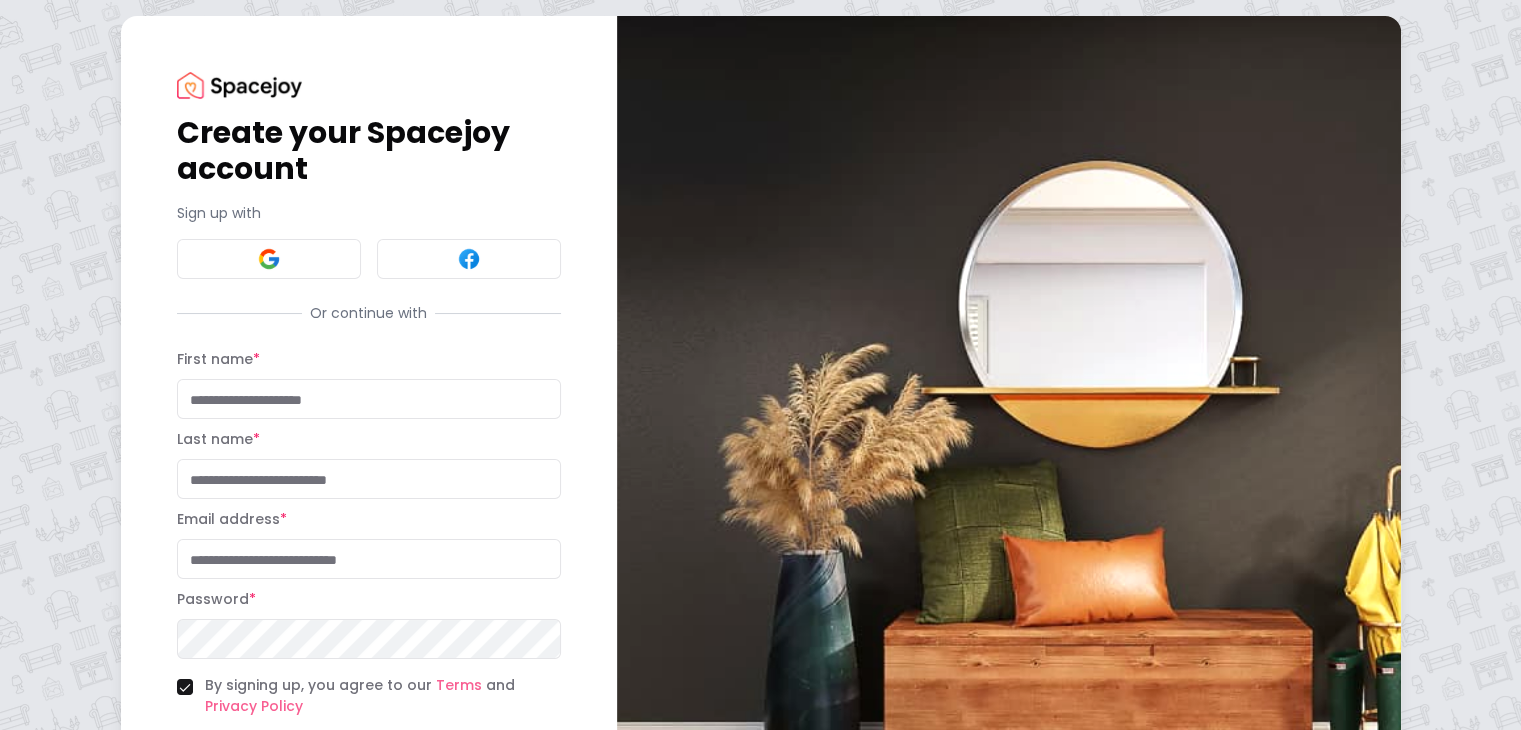 type on "*" 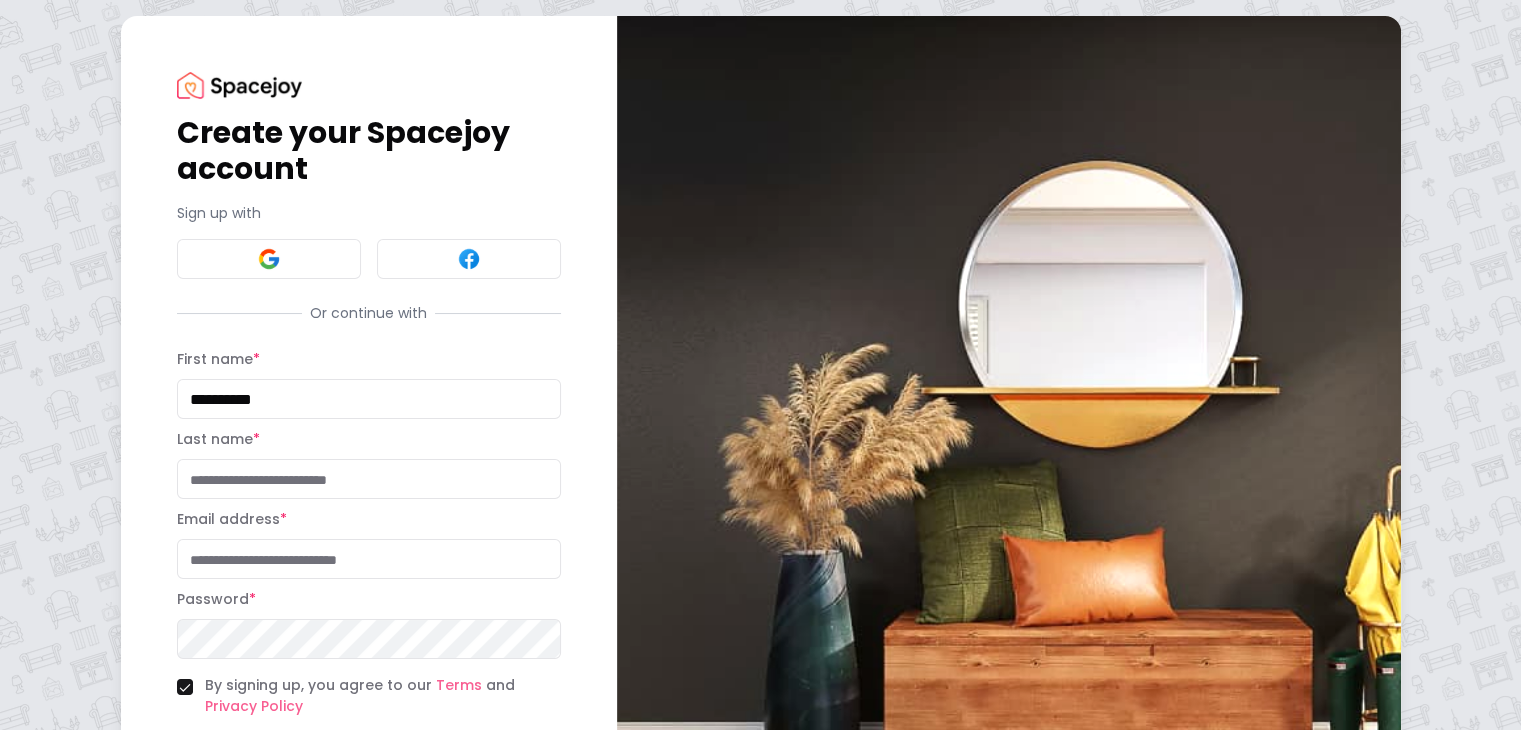 type on "**********" 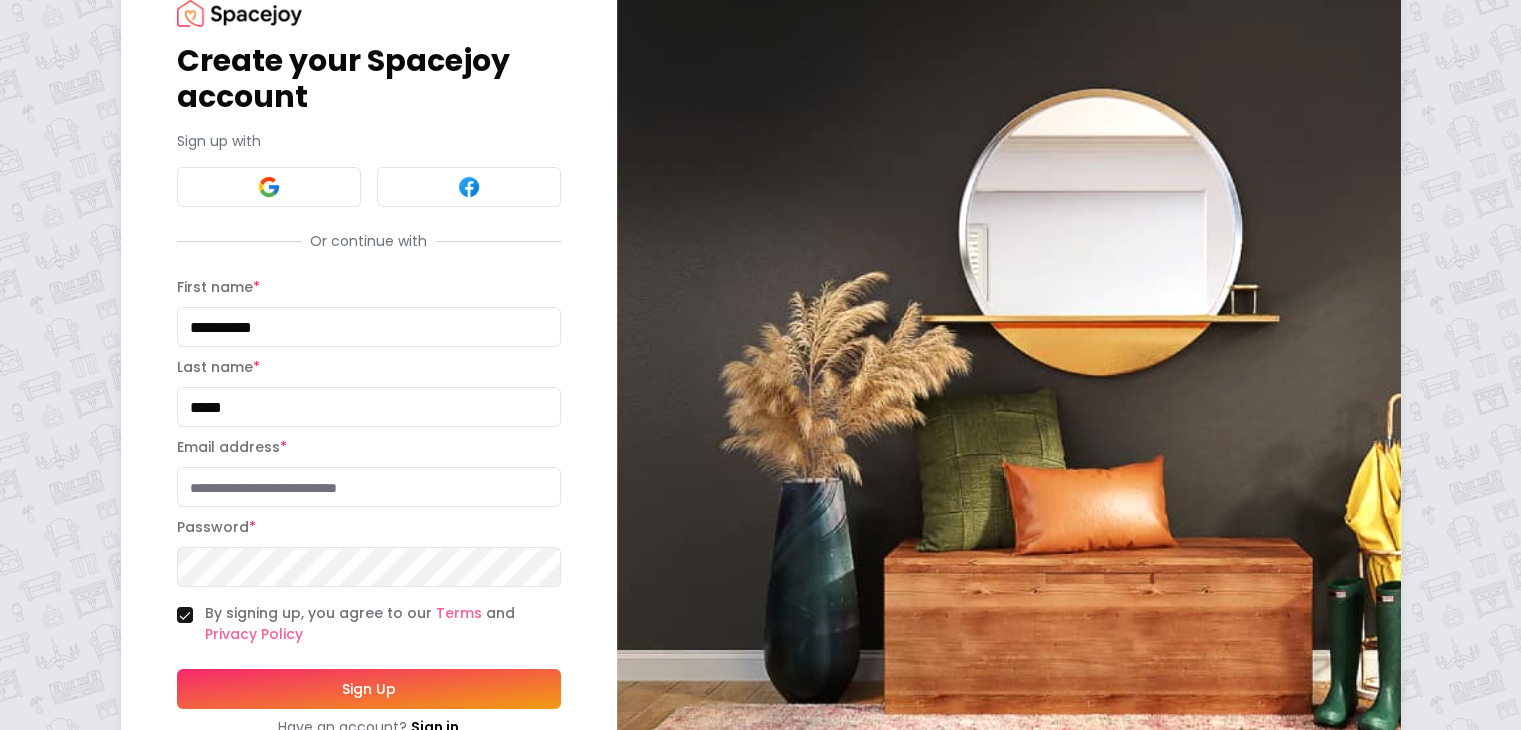 scroll, scrollTop: 167, scrollLeft: 0, axis: vertical 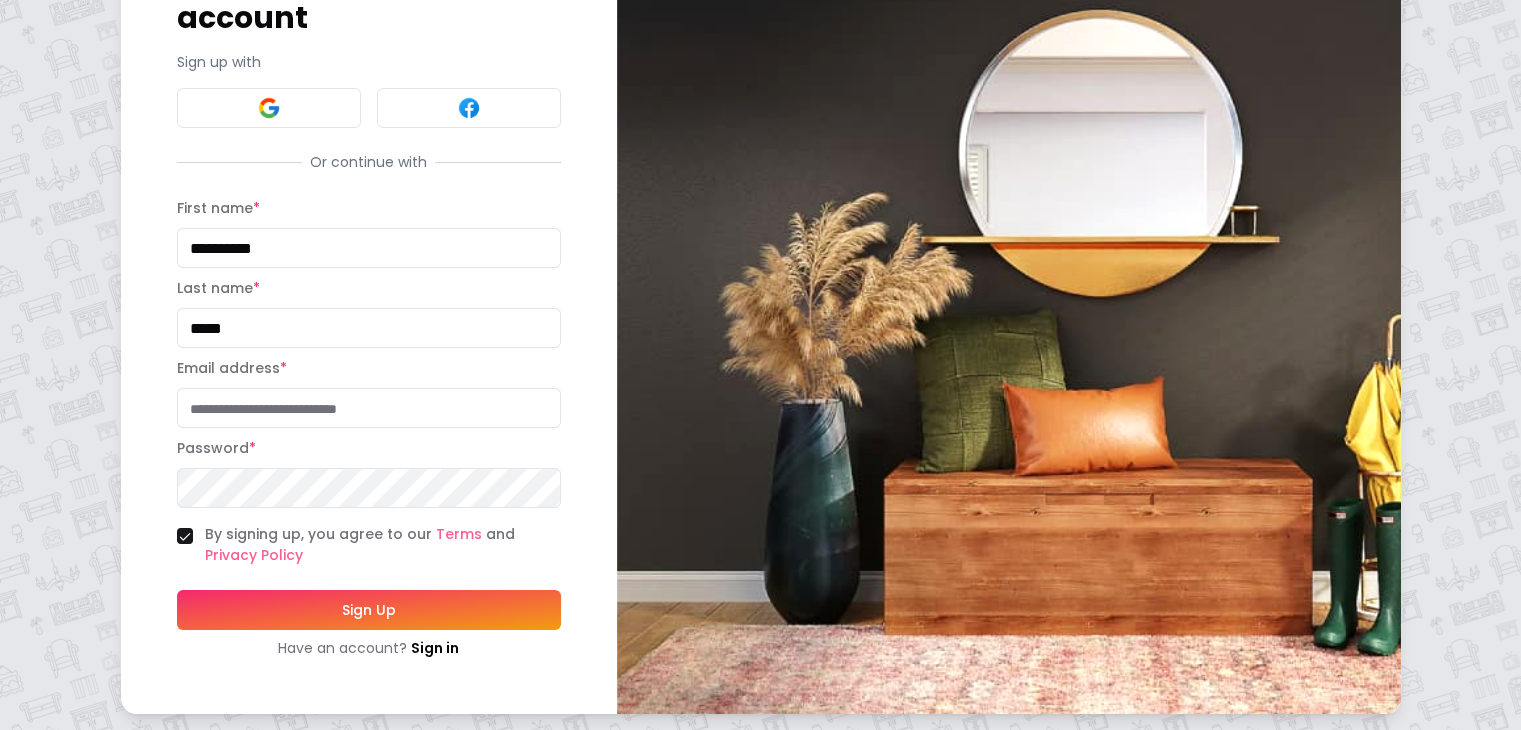 type on "*****" 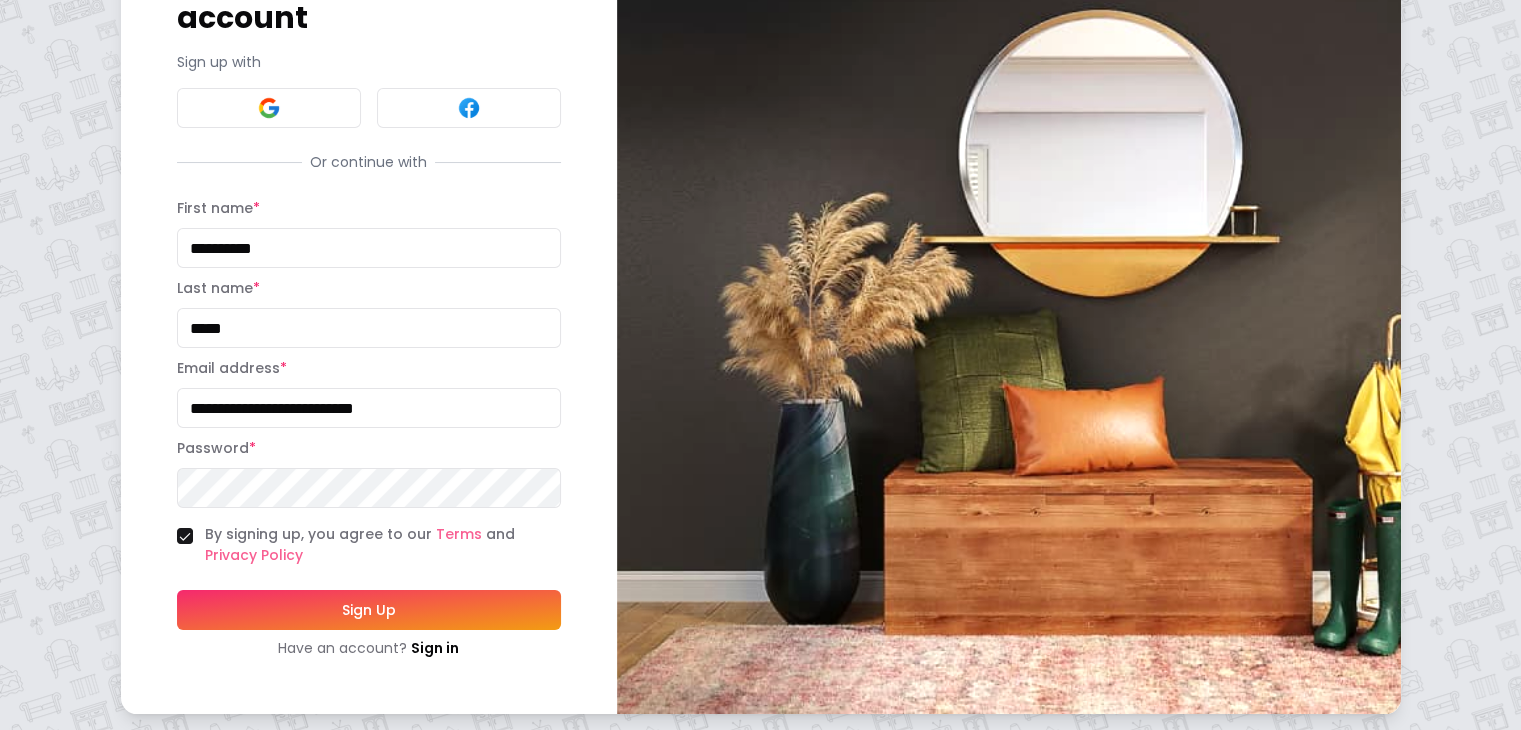 type on "**********" 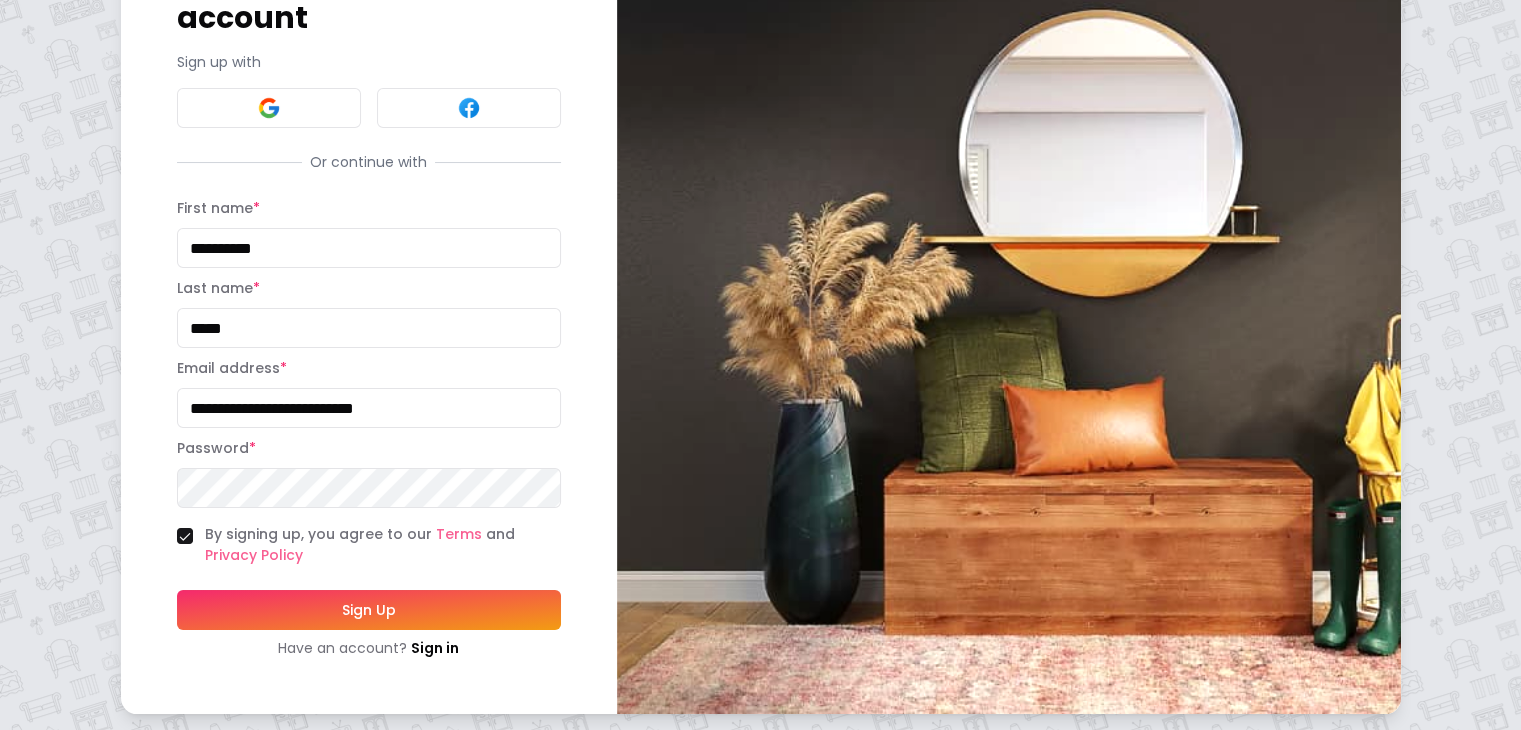 click on "Sign Up" at bounding box center [369, 610] 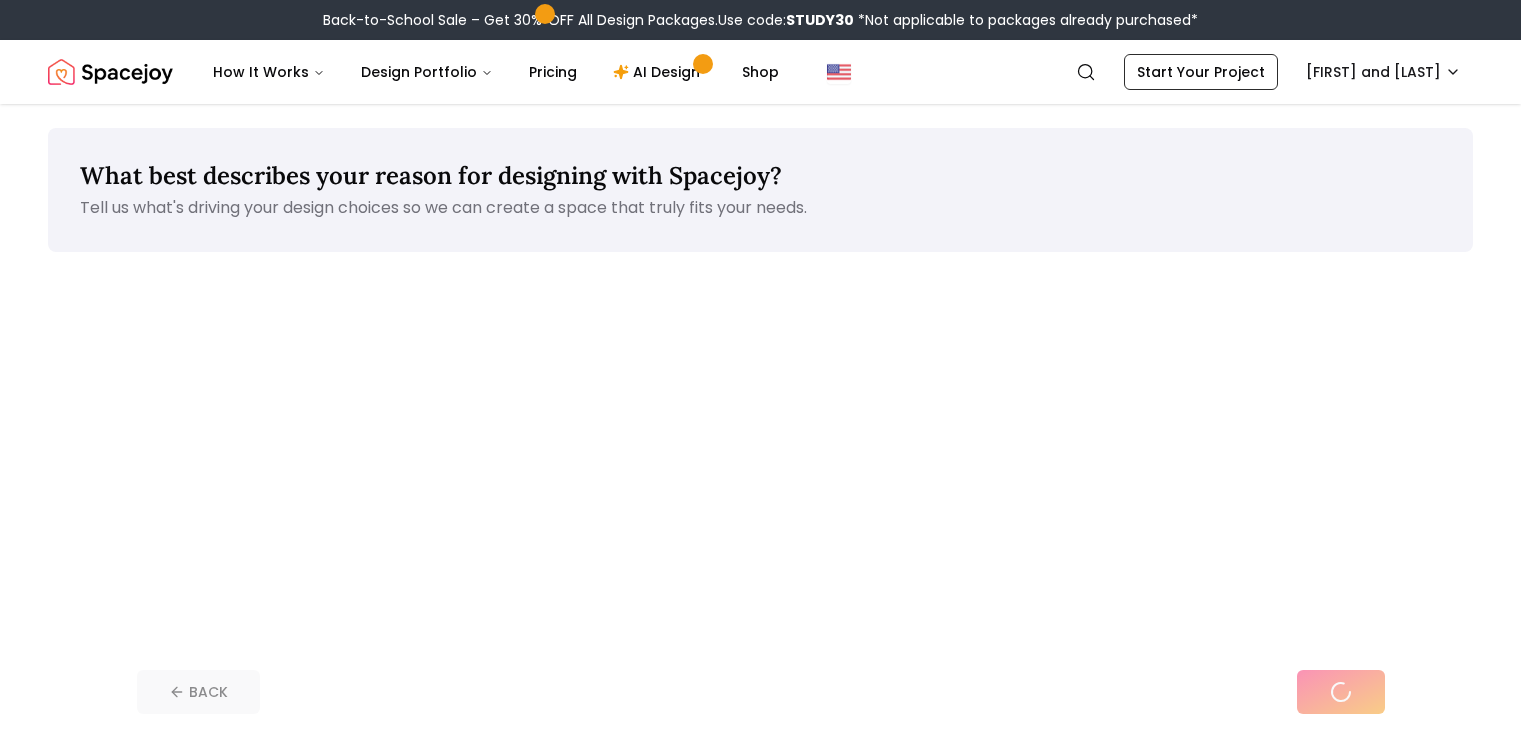 scroll, scrollTop: 0, scrollLeft: 0, axis: both 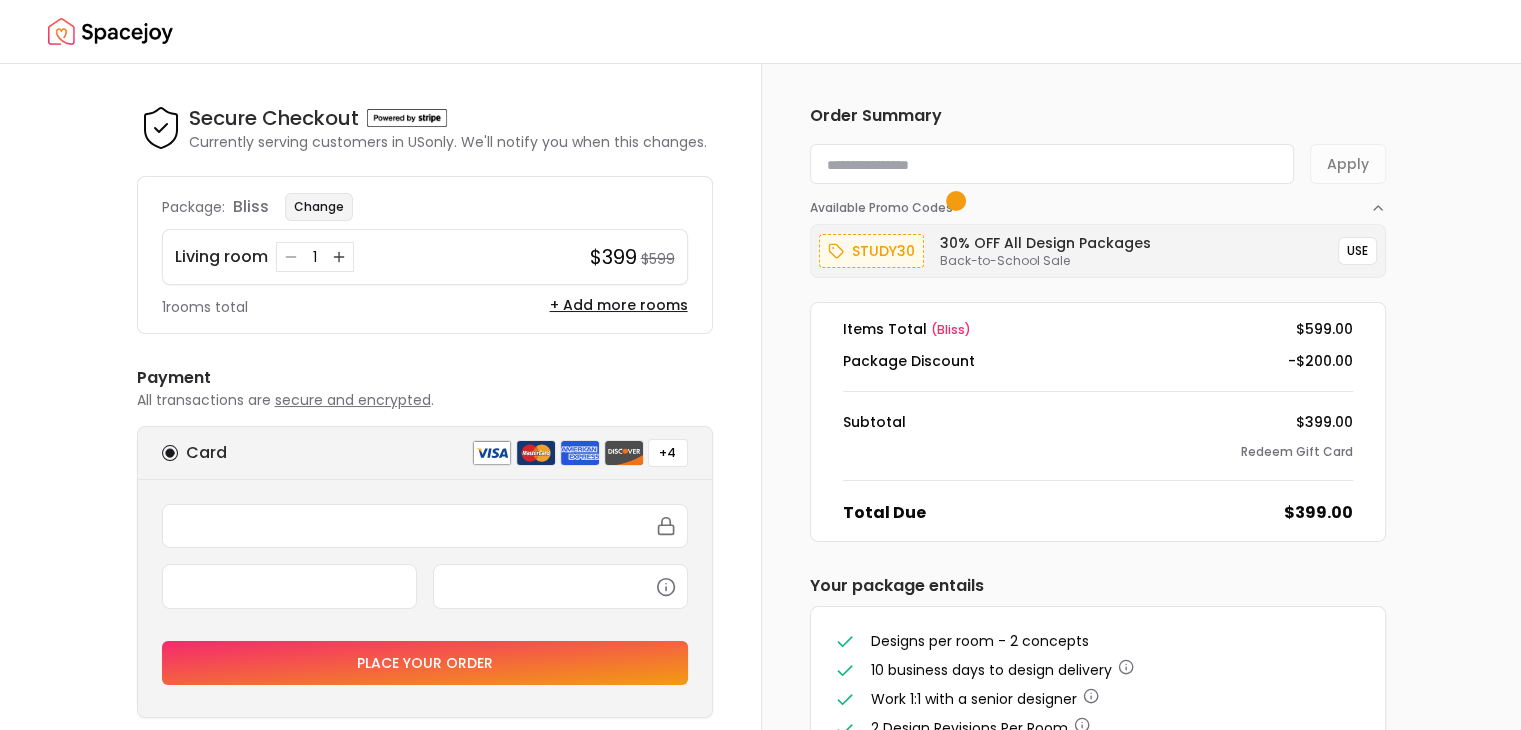 click on "Change" at bounding box center [319, 207] 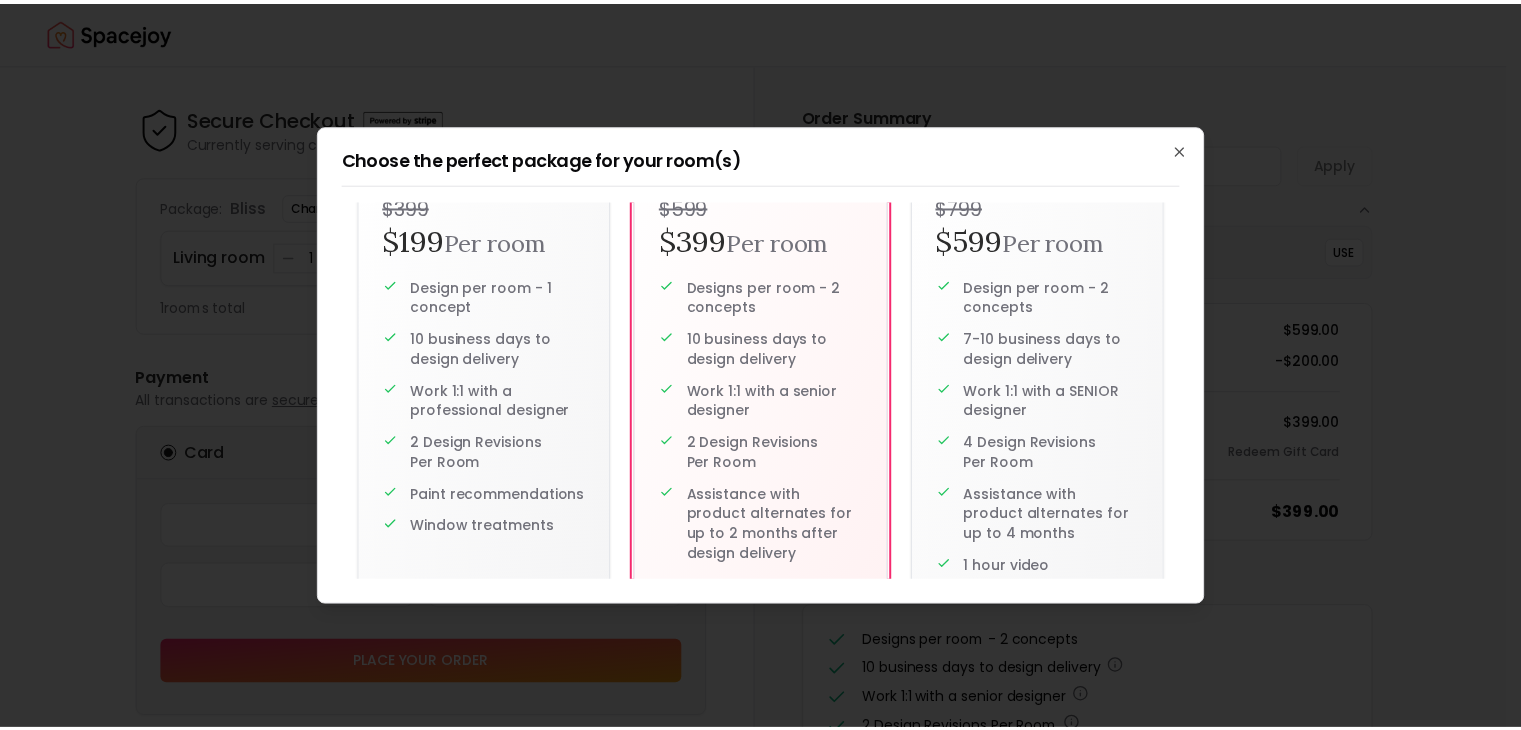 scroll, scrollTop: 0, scrollLeft: 0, axis: both 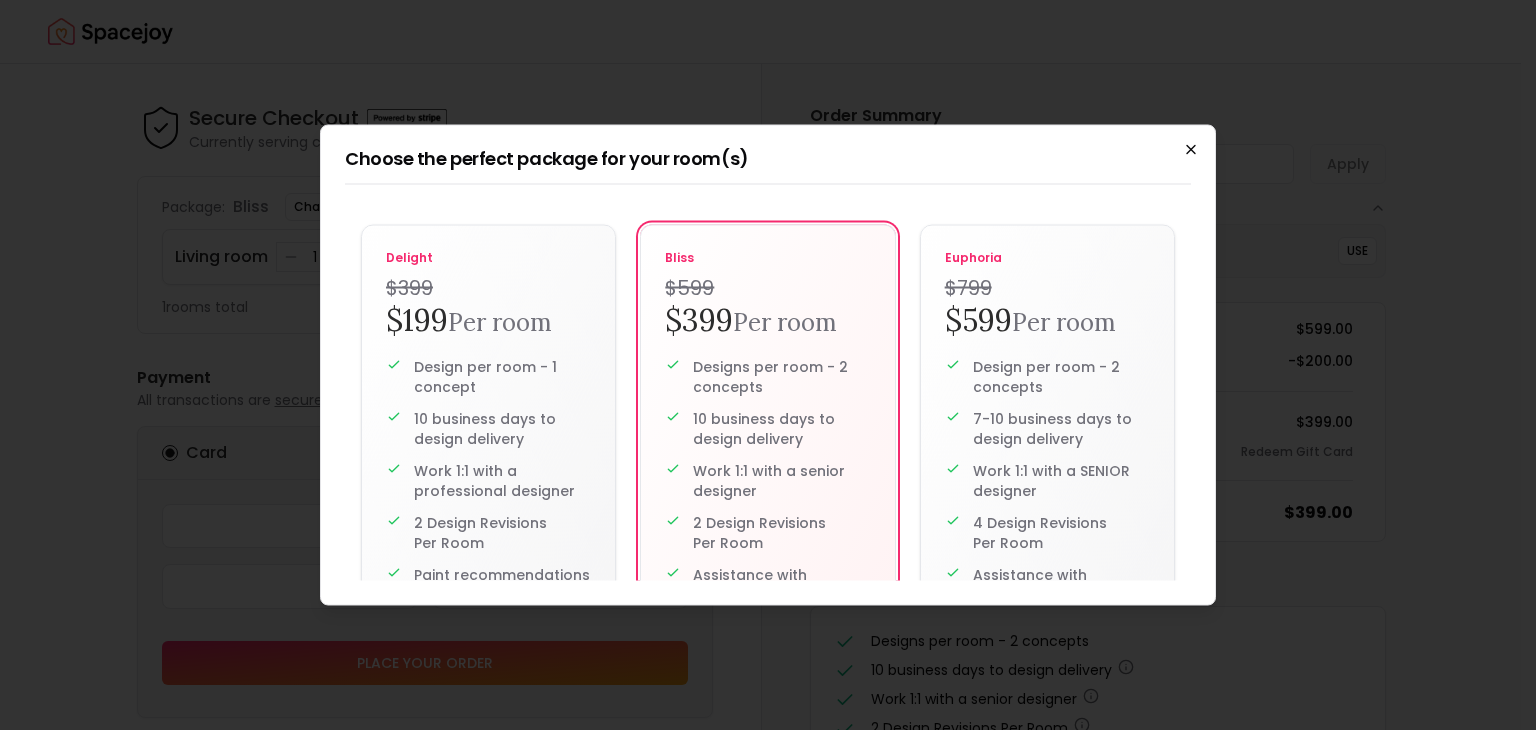click 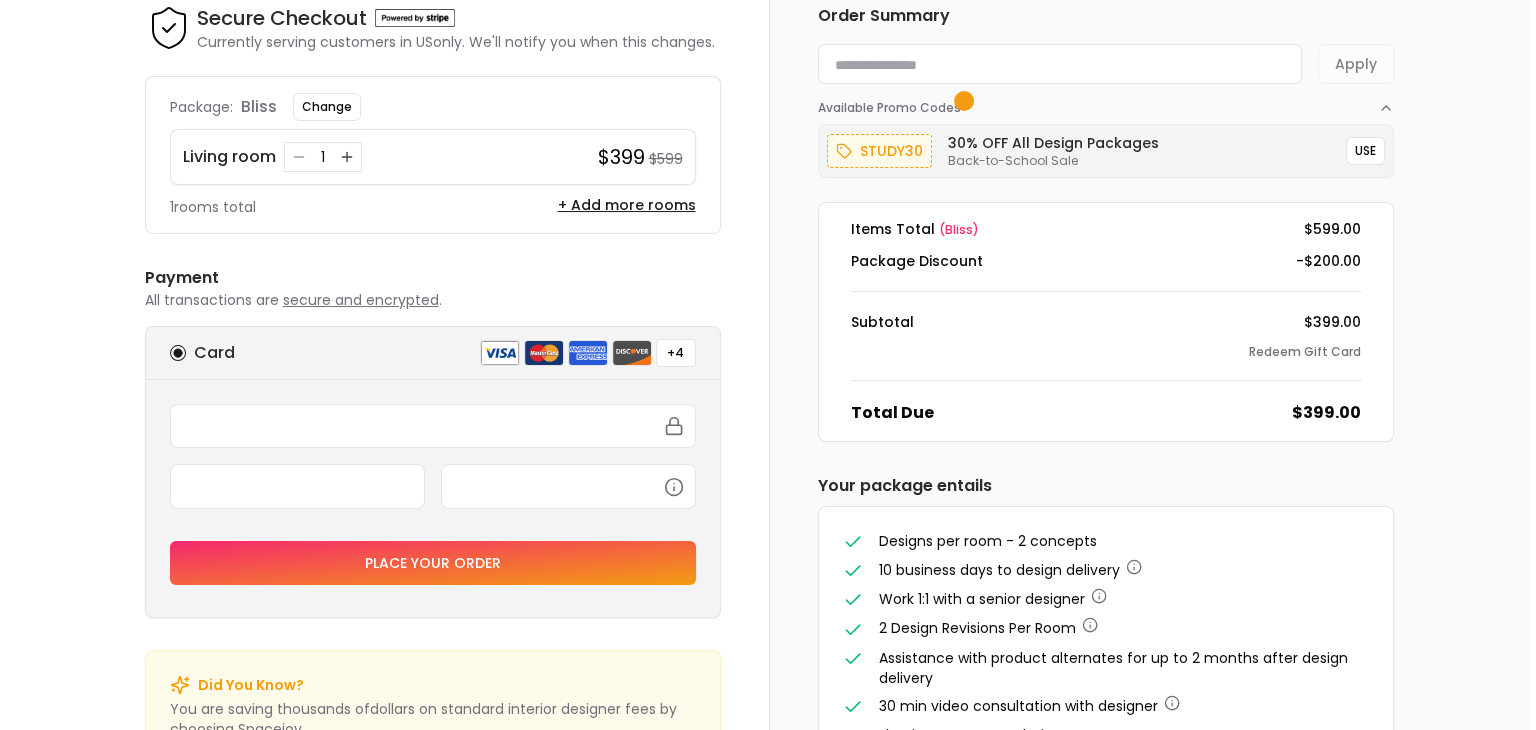 scroll, scrollTop: 0, scrollLeft: 0, axis: both 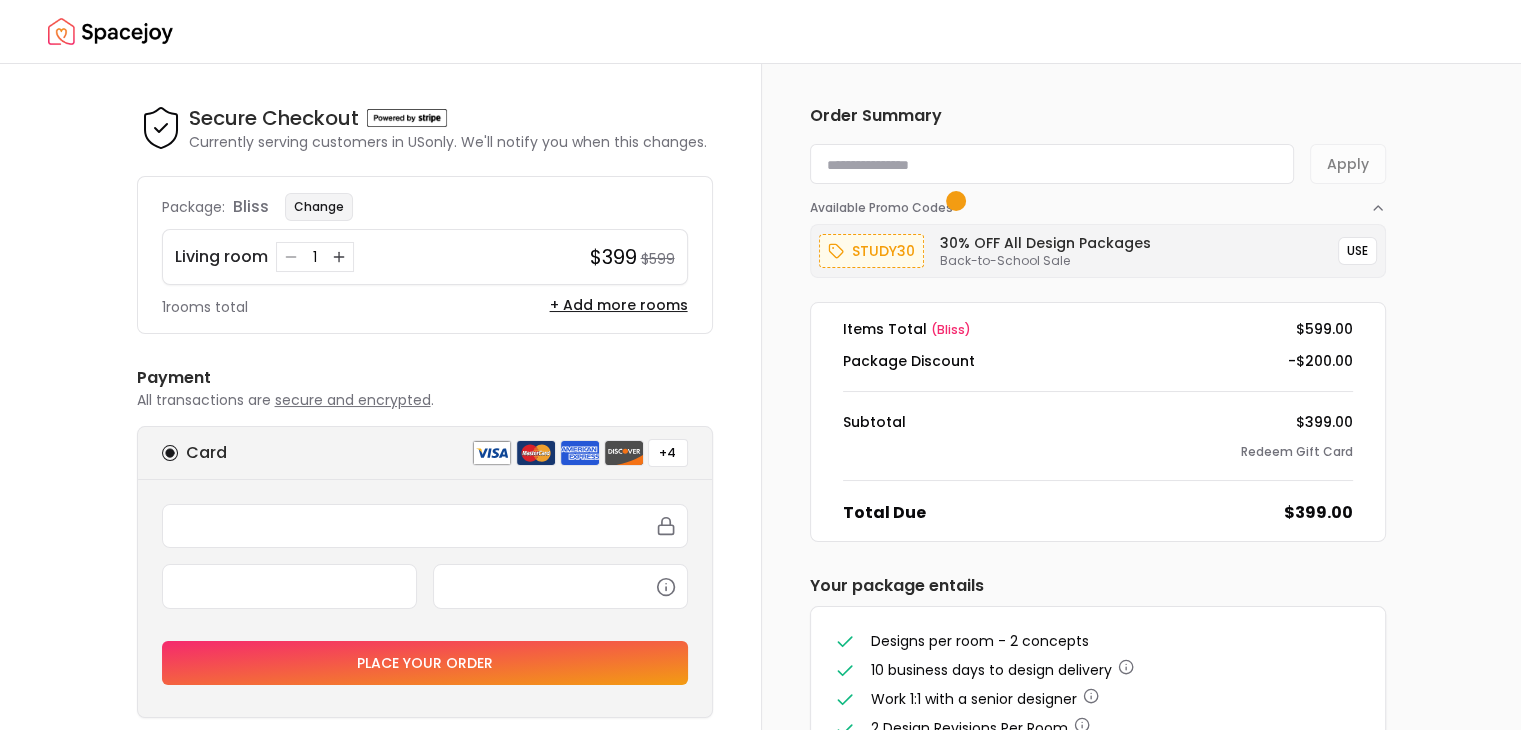 click on "Change" at bounding box center [319, 207] 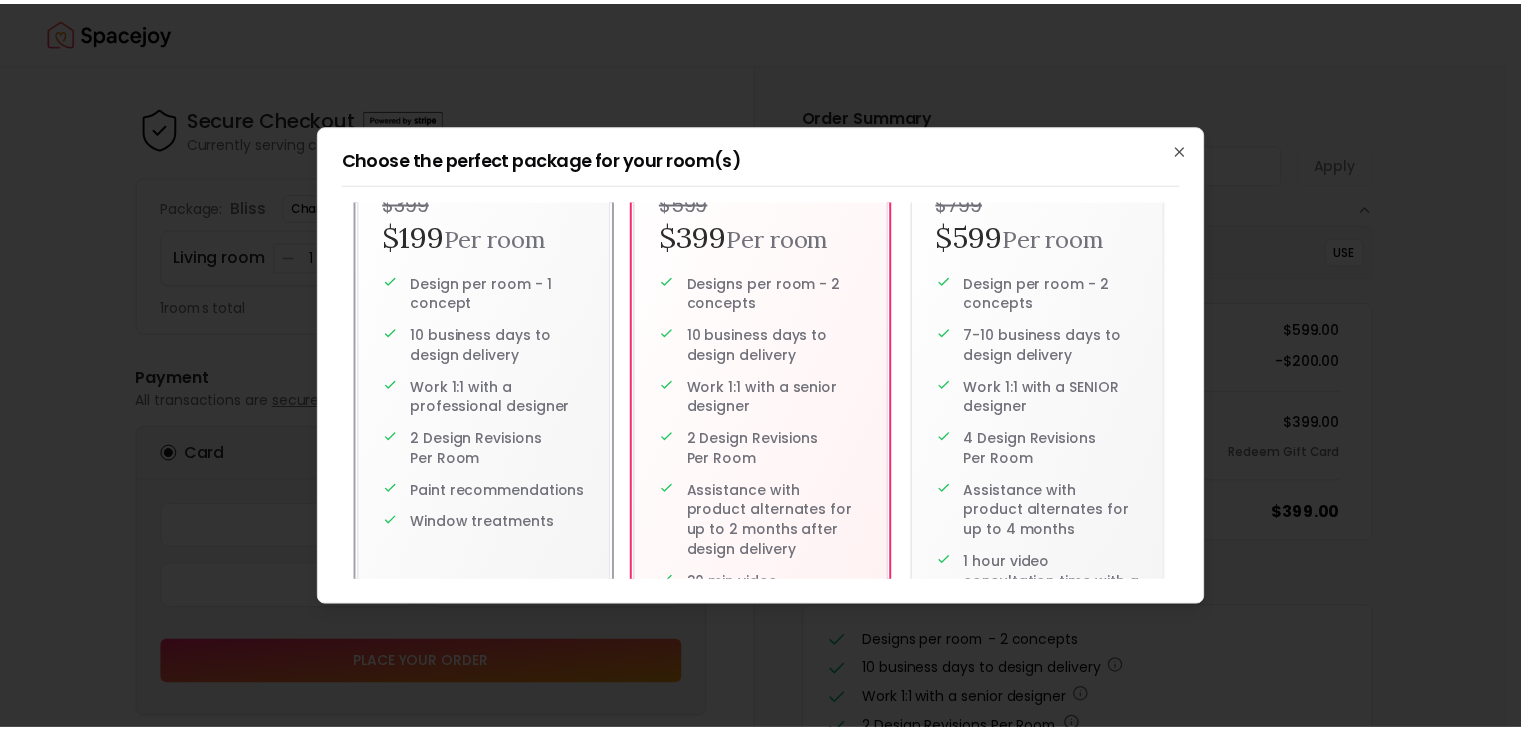 scroll, scrollTop: 0, scrollLeft: 0, axis: both 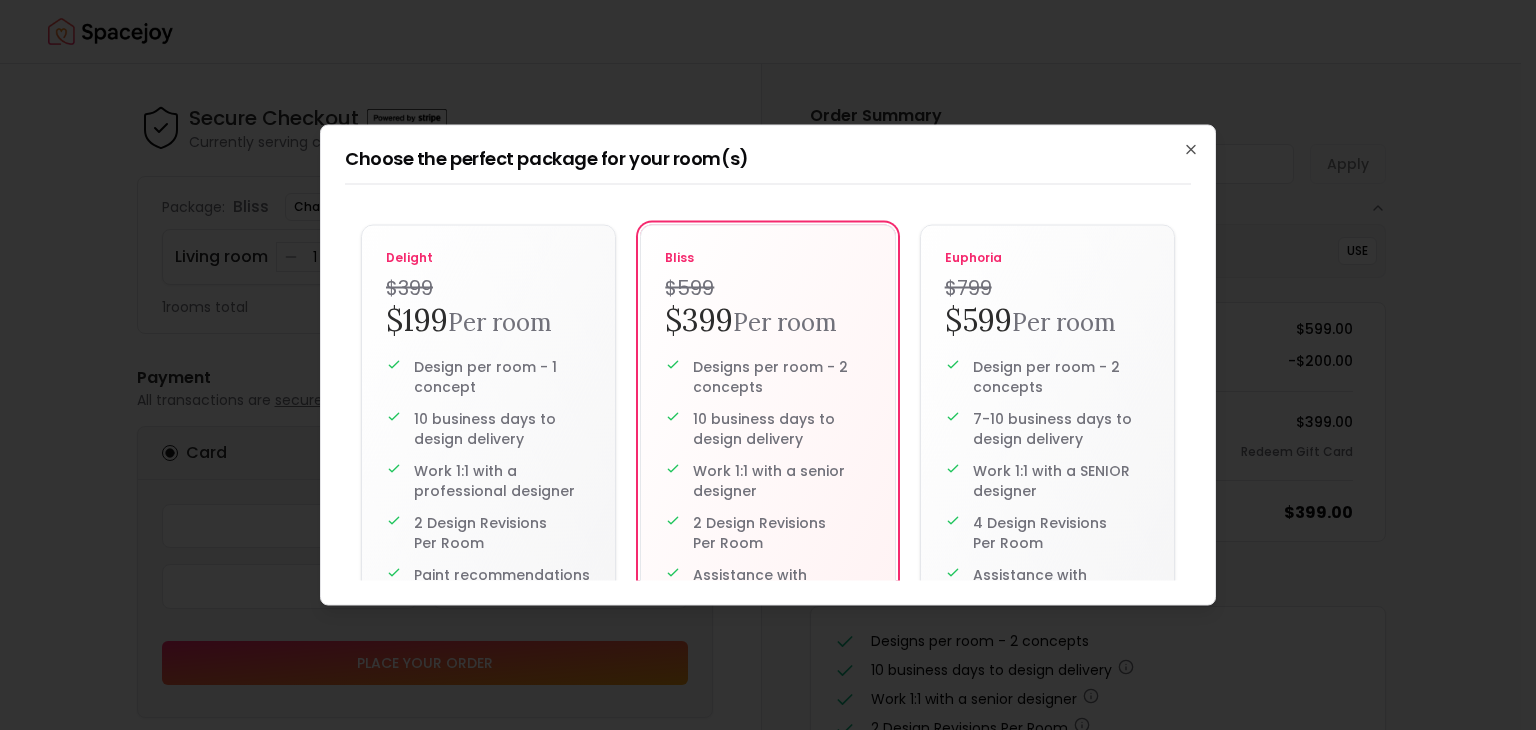 click at bounding box center [768, 365] 